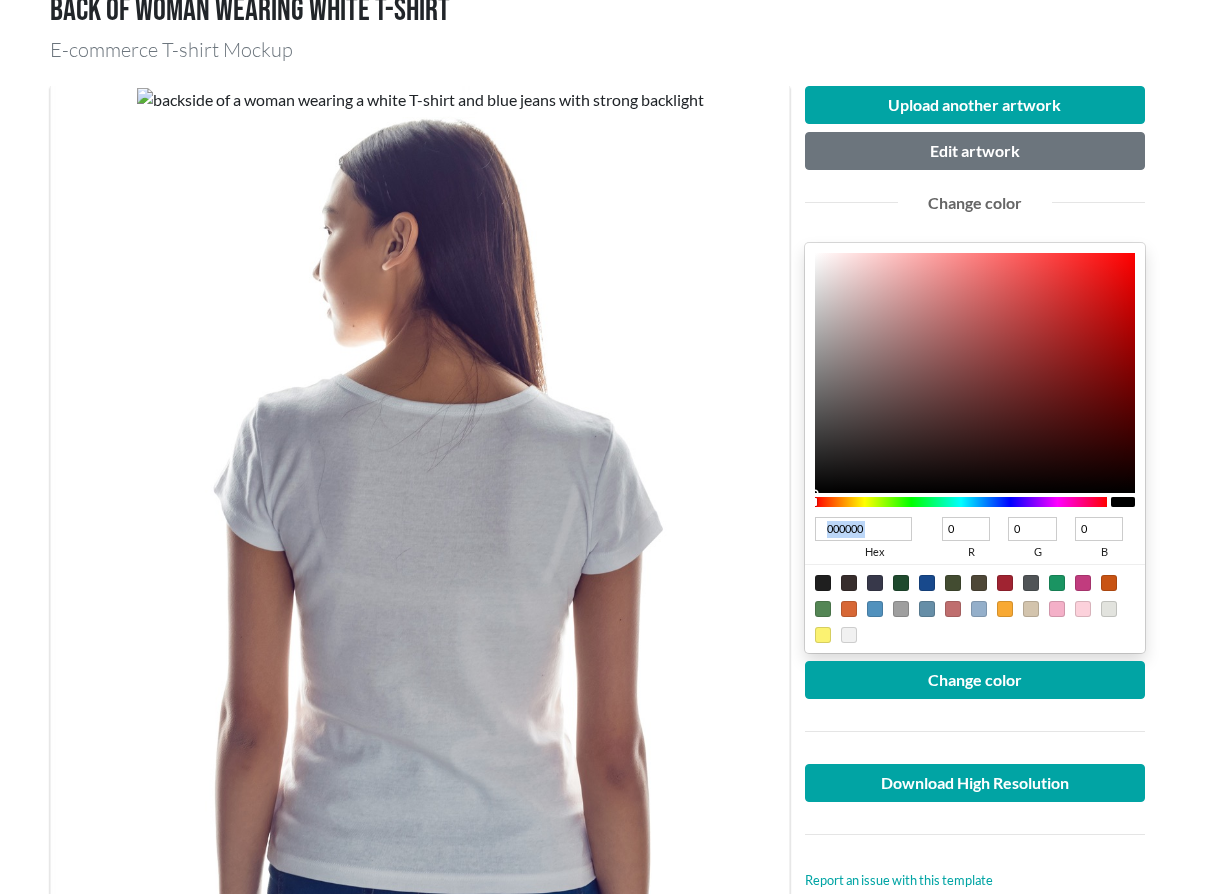 scroll, scrollTop: 0, scrollLeft: 0, axis: both 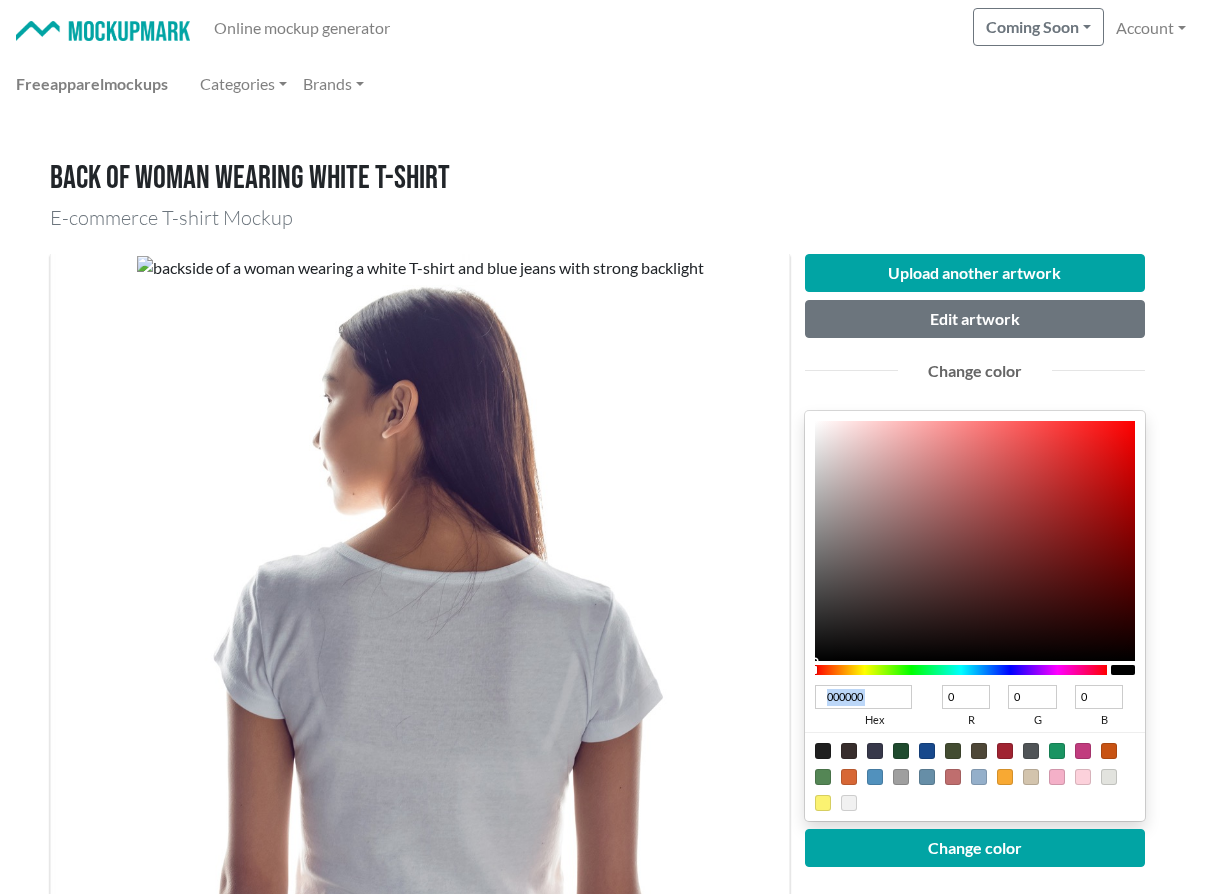 click at bounding box center (103, 31) 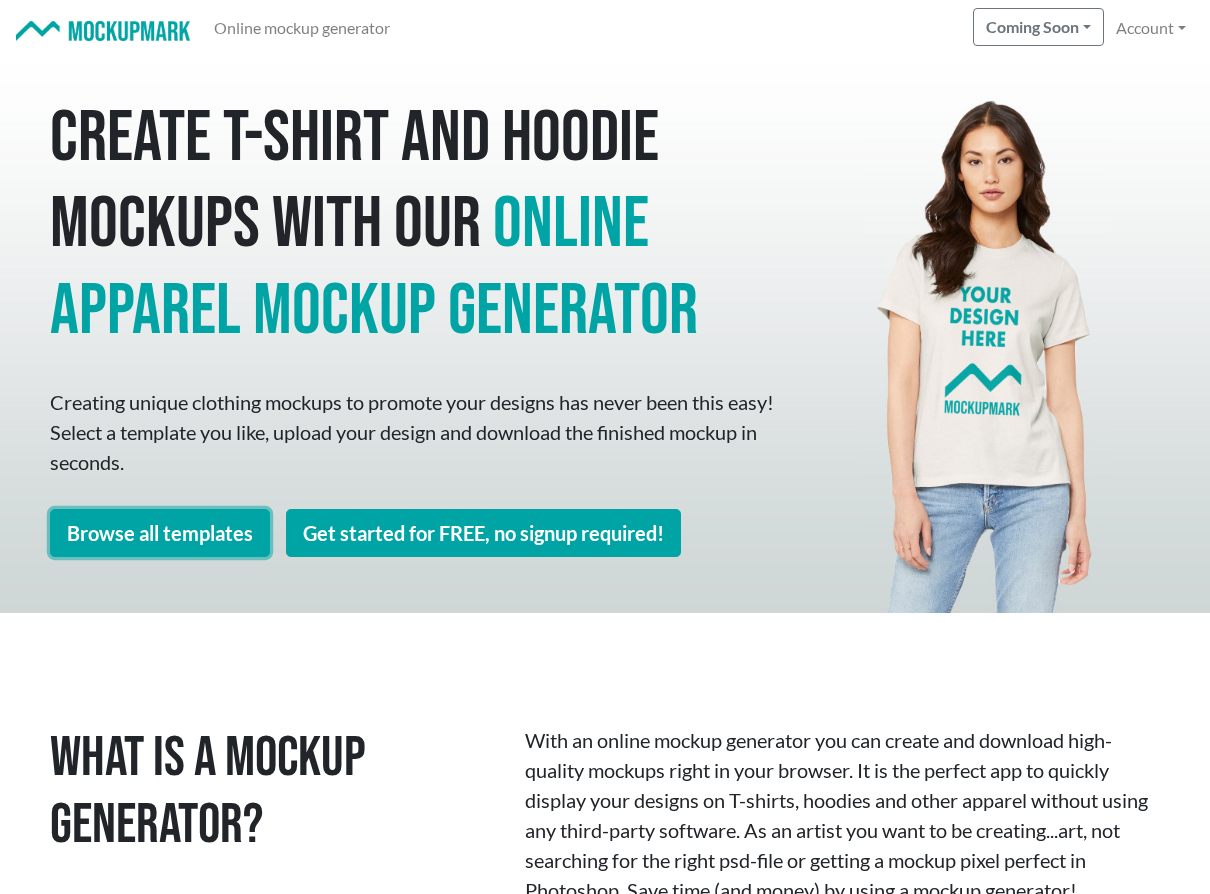 click on "Browse all templates" at bounding box center [160, 533] 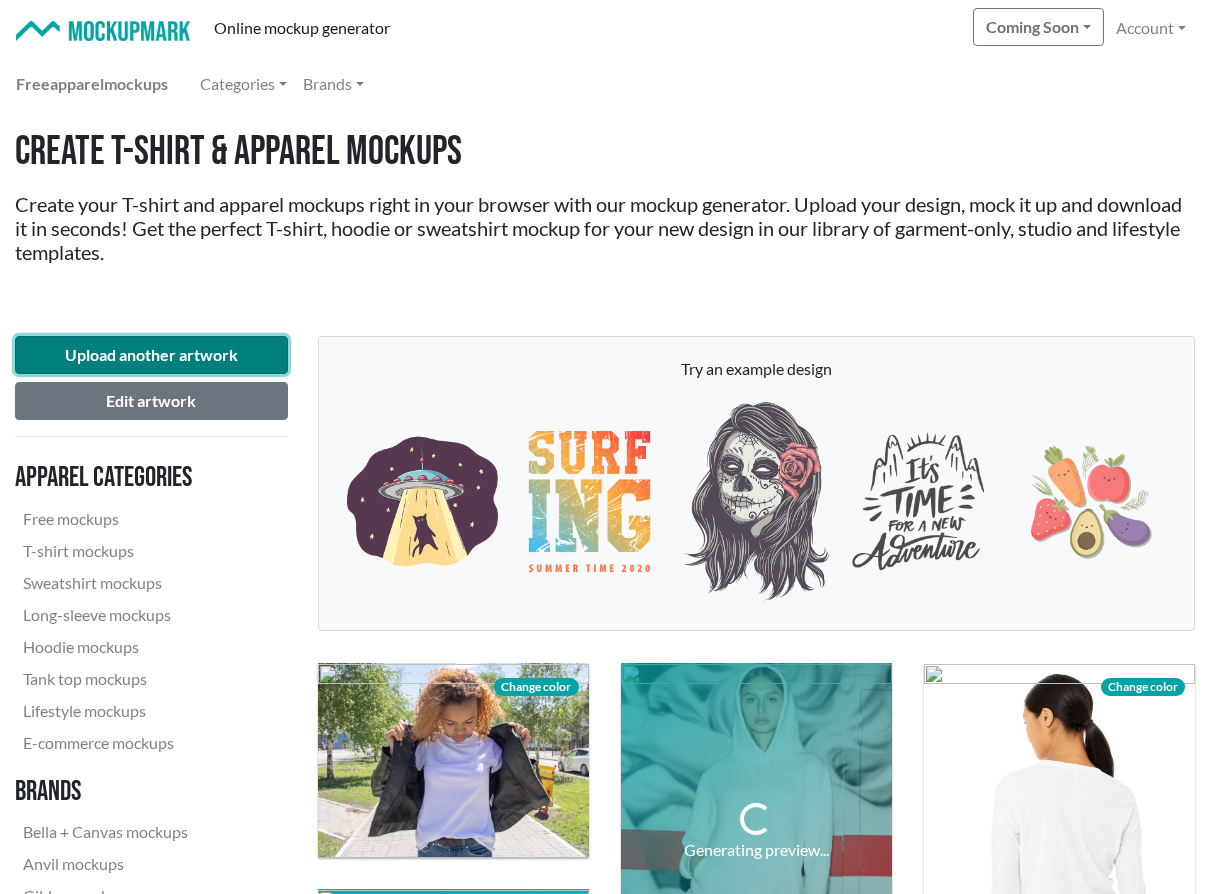 click on "Upload another artwork" at bounding box center [151, 355] 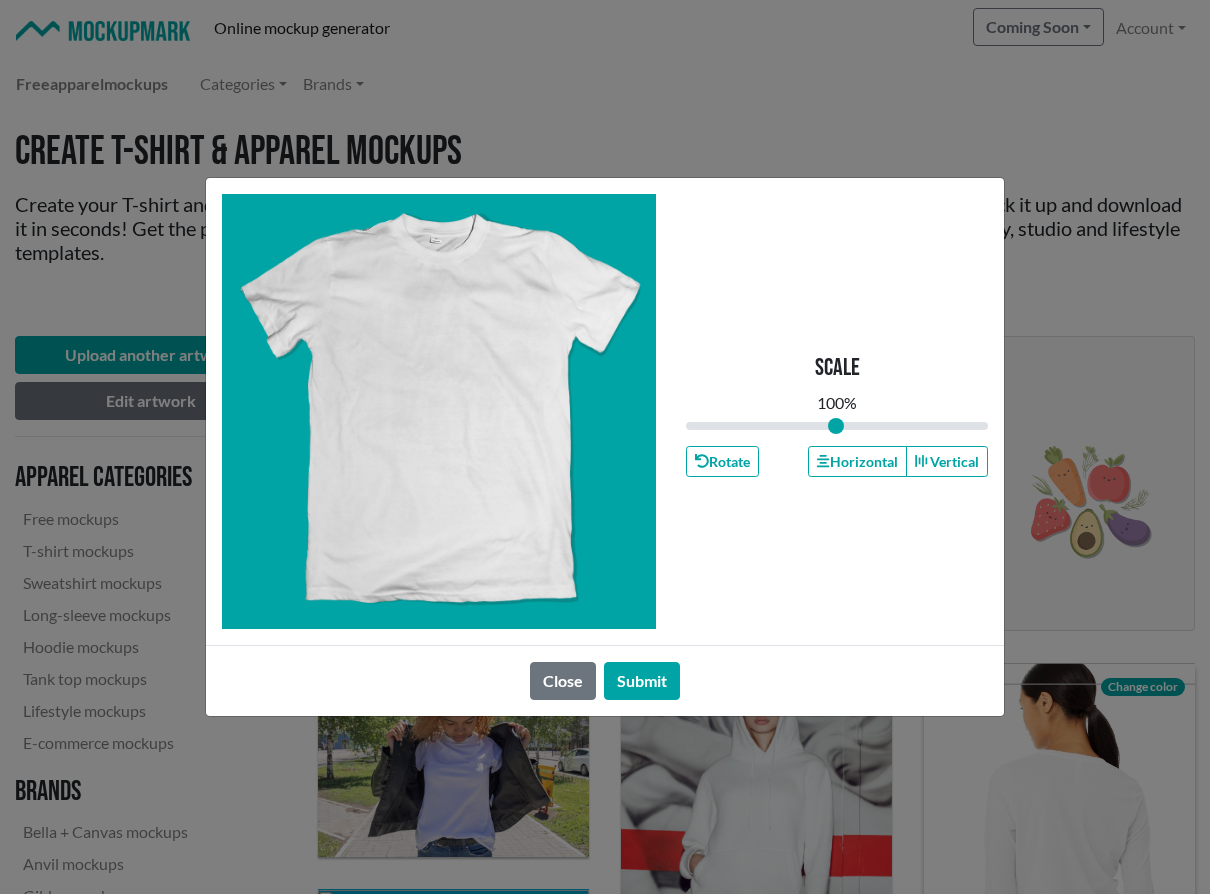type on "1" 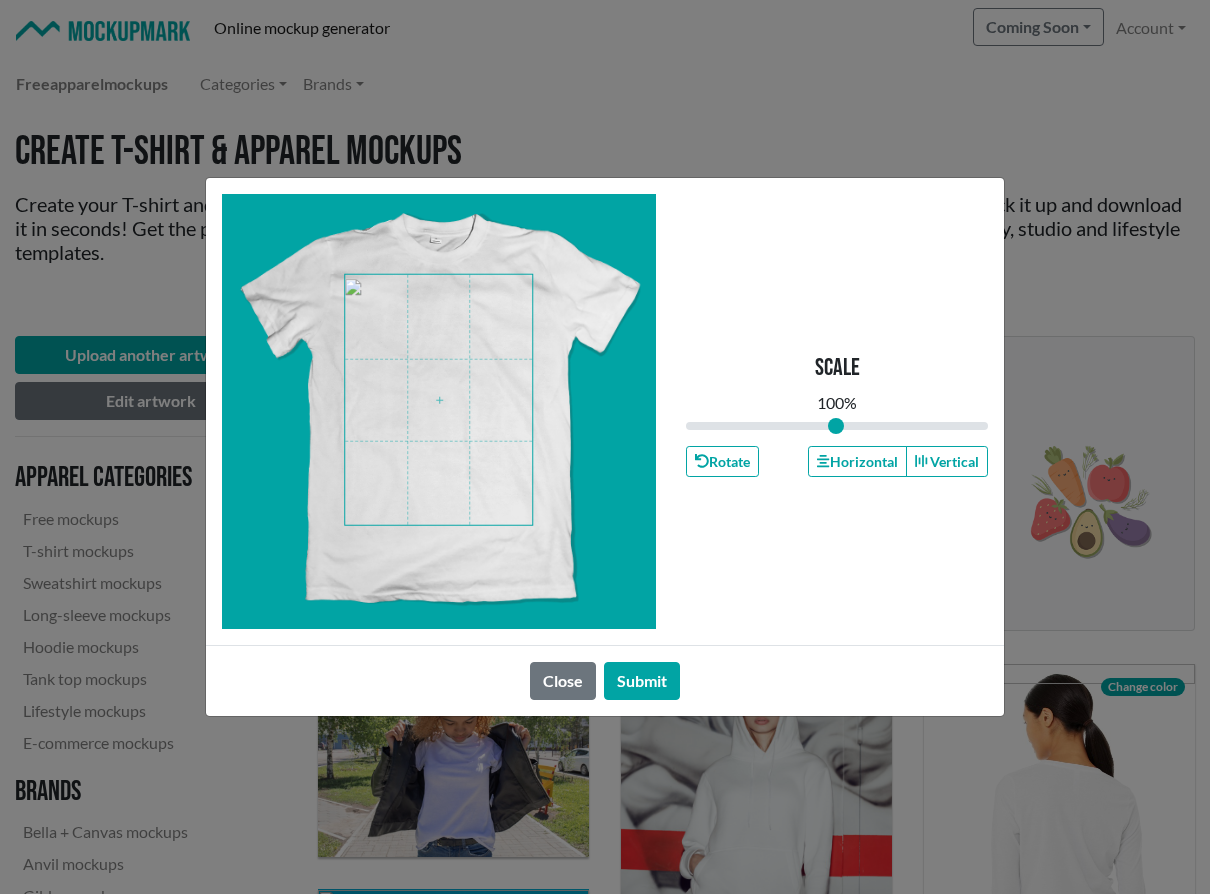 click at bounding box center [438, 400] 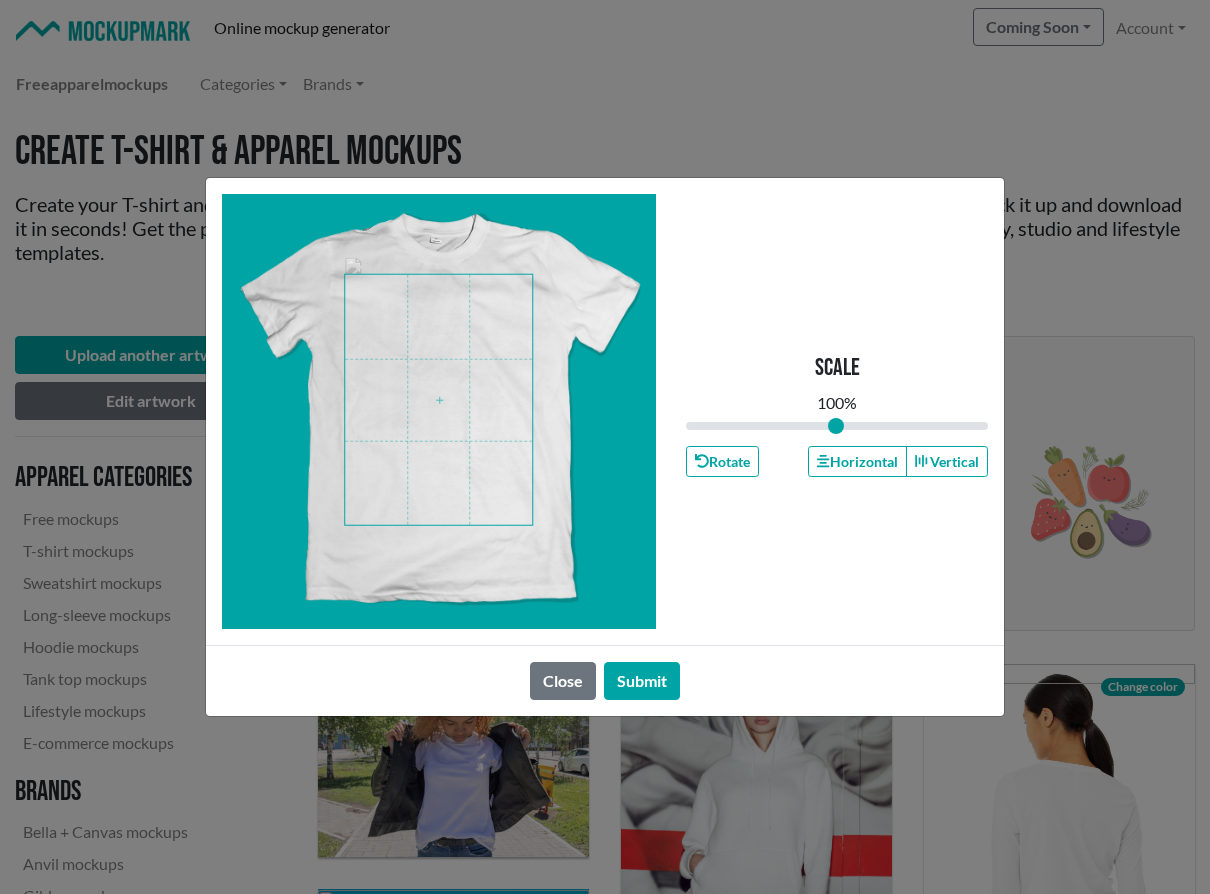 click at bounding box center [438, 400] 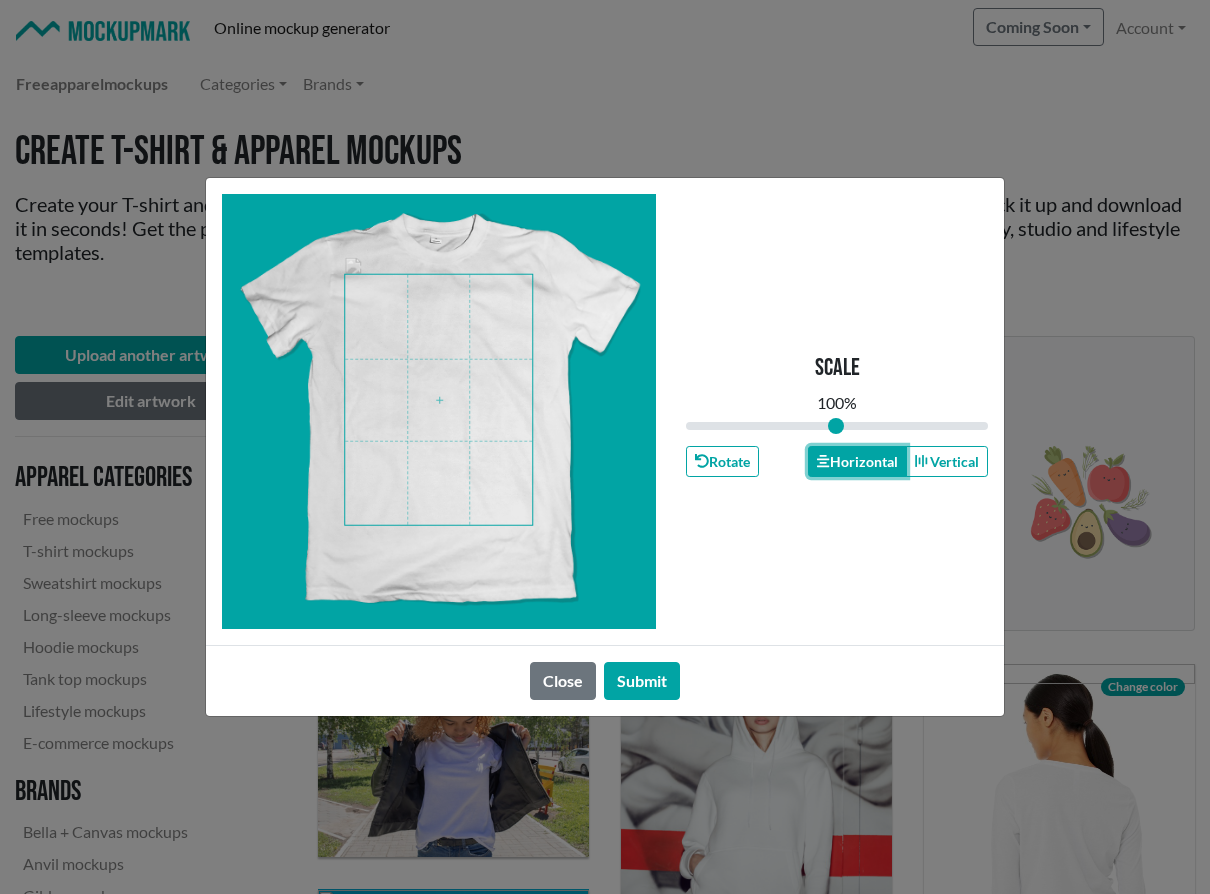 click on "Horizontal" at bounding box center (857, 461) 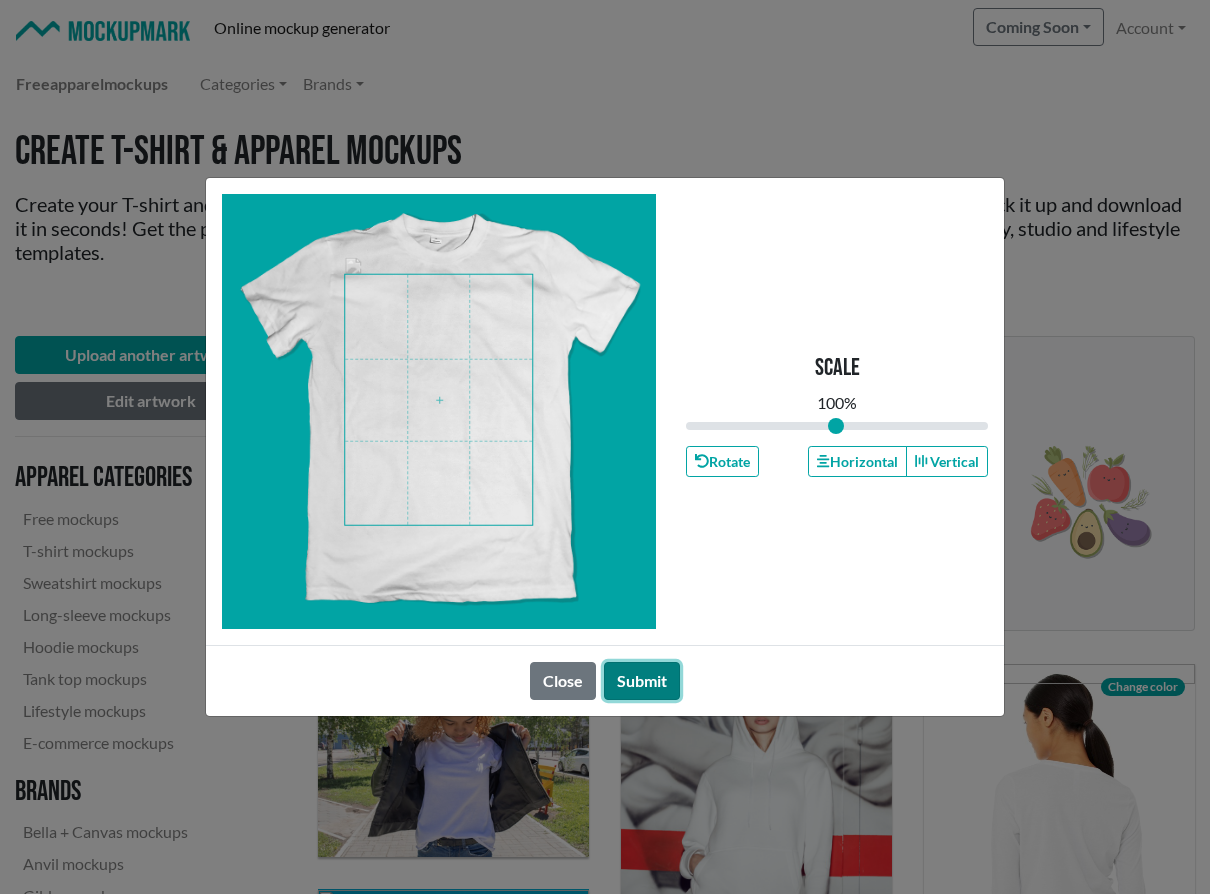 click on "Submit" at bounding box center [642, 681] 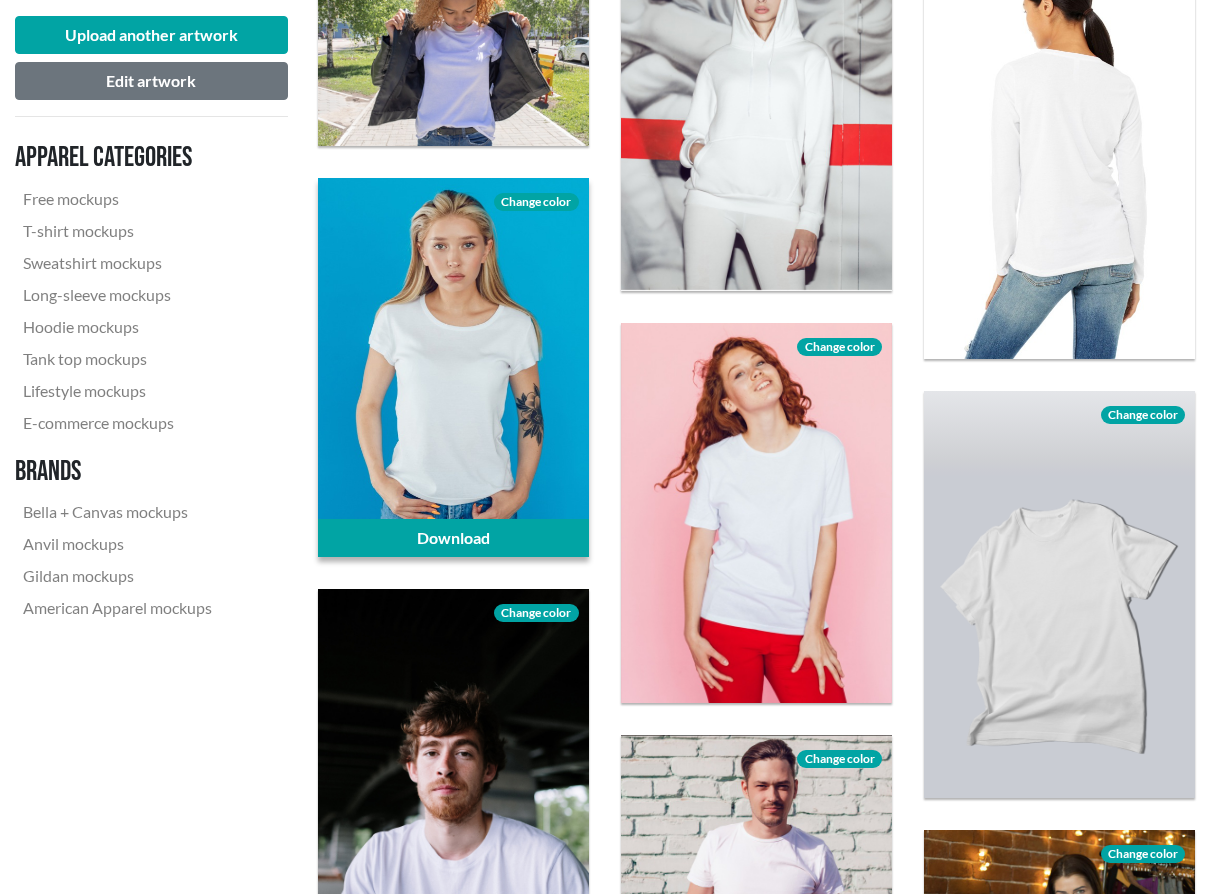scroll, scrollTop: 653, scrollLeft: 0, axis: vertical 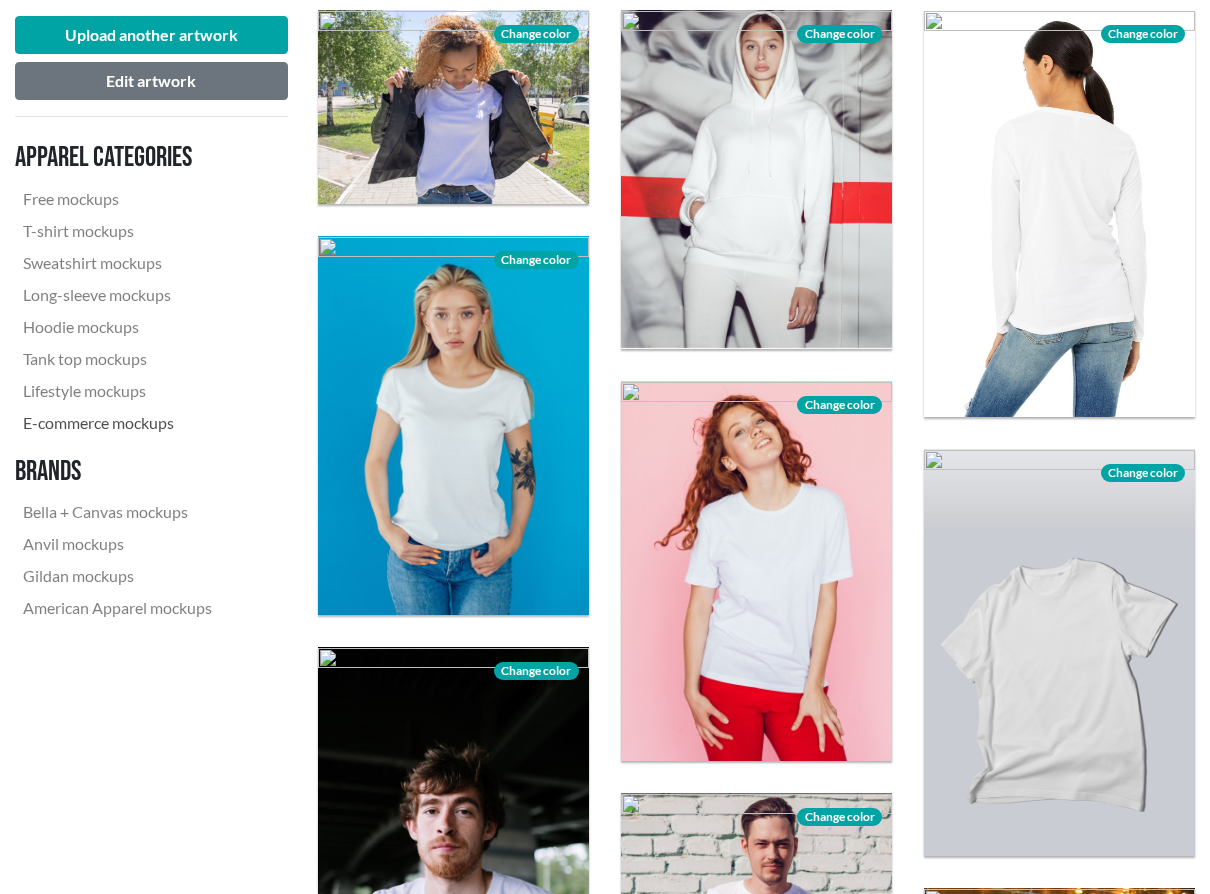 click on "E-commerce mockups" at bounding box center [117, 423] 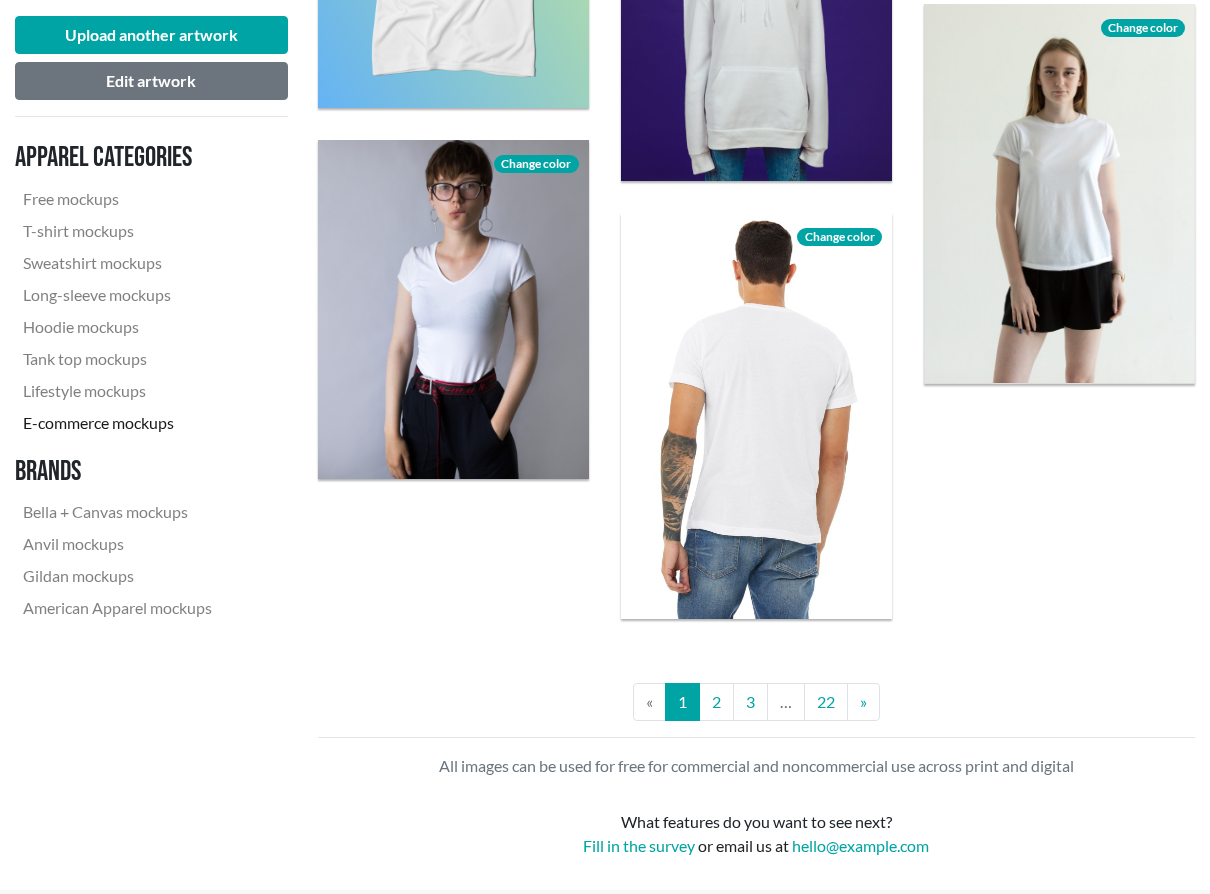 scroll, scrollTop: 3209, scrollLeft: 0, axis: vertical 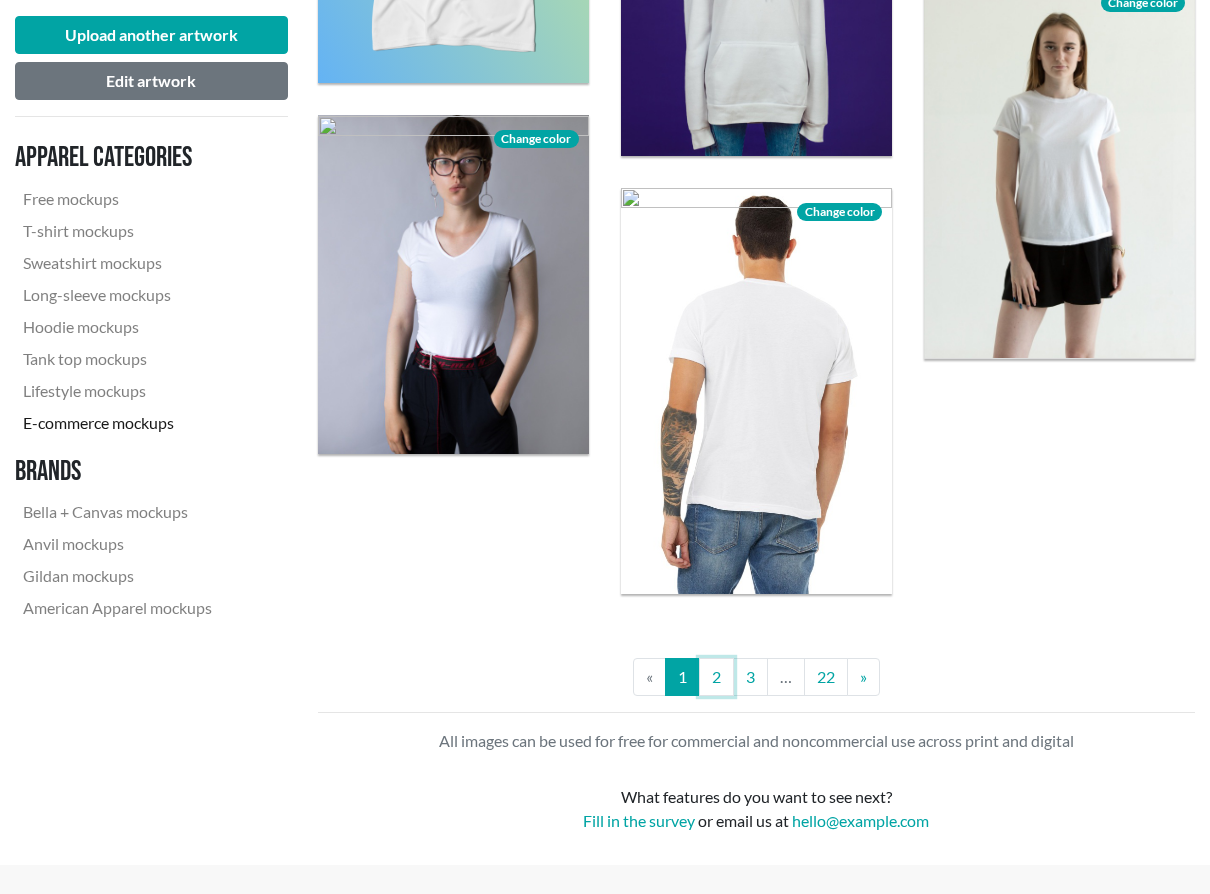 click on "2" at bounding box center [716, 677] 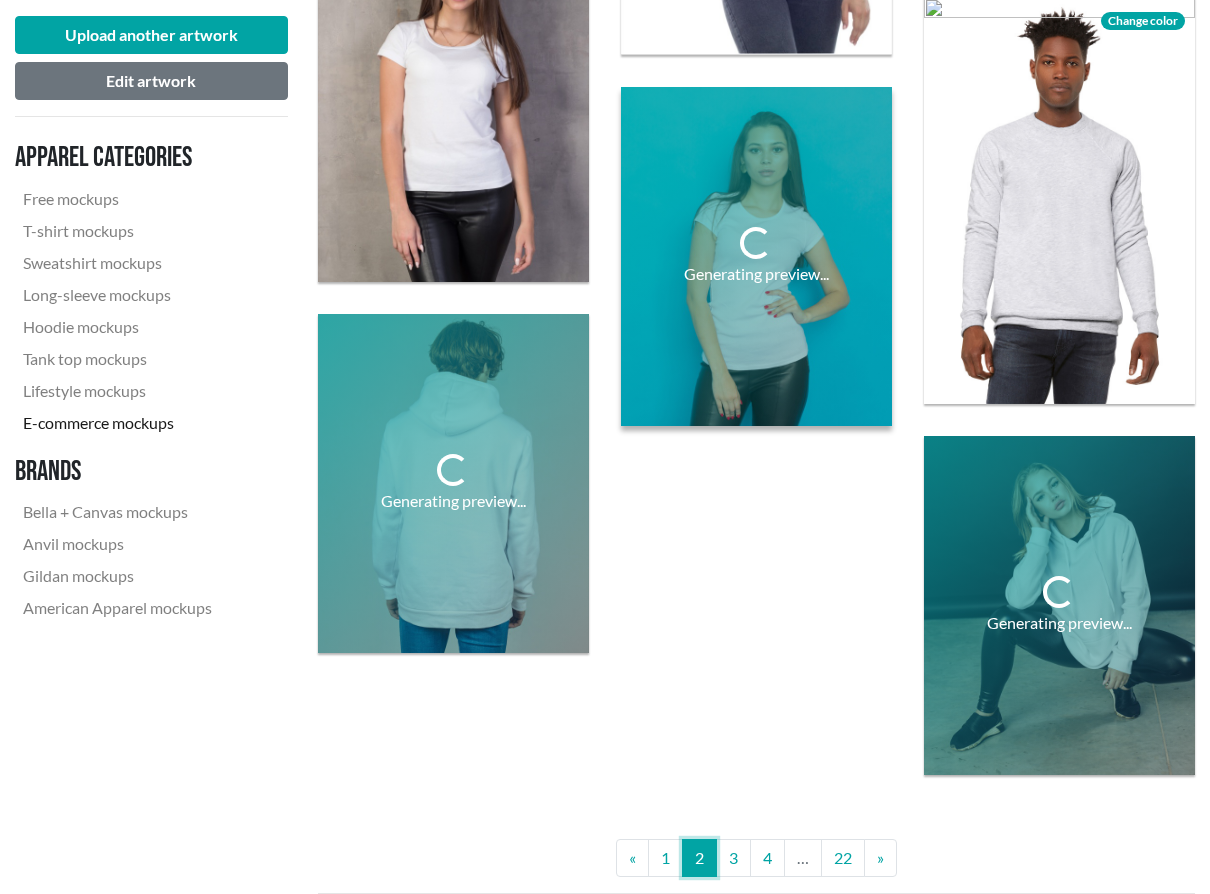 scroll, scrollTop: 3255, scrollLeft: 0, axis: vertical 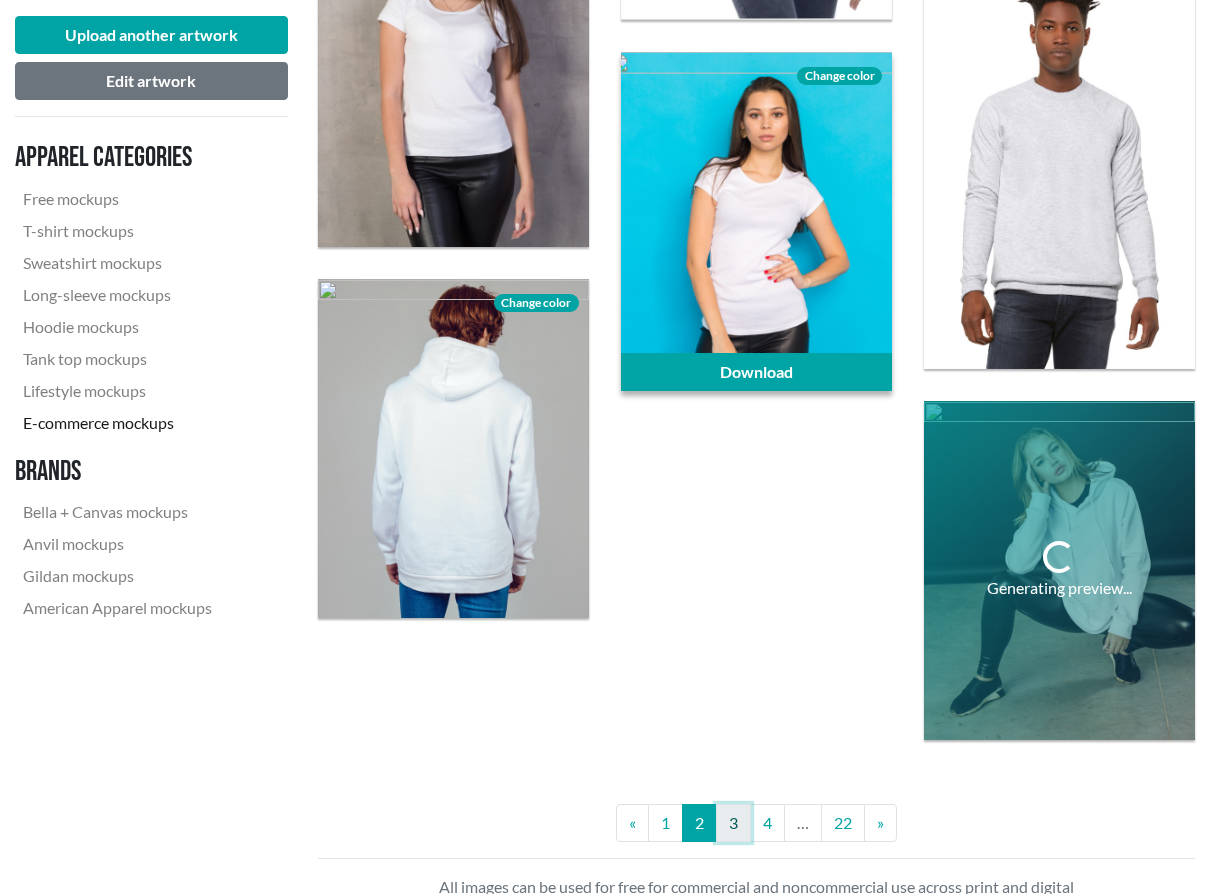 click on "3" at bounding box center [733, 823] 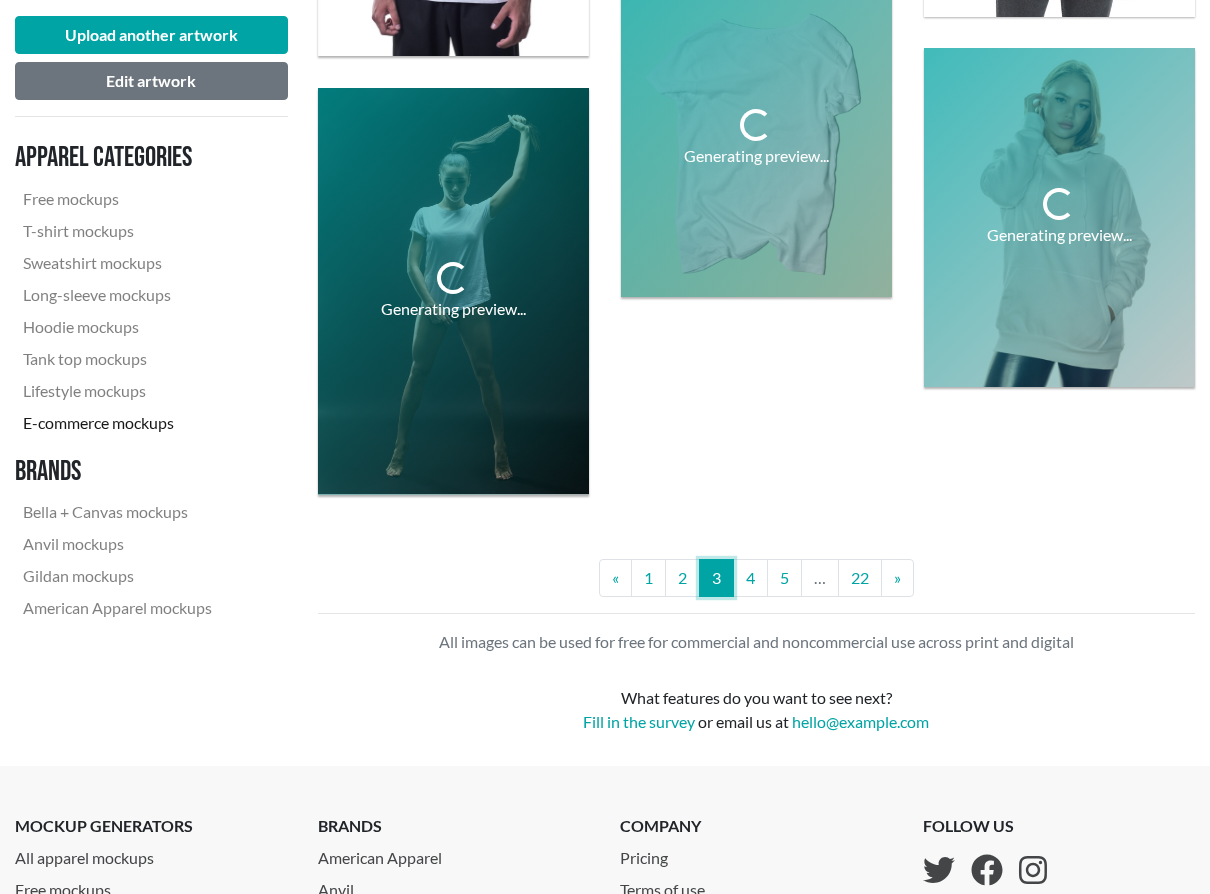 scroll, scrollTop: 3419, scrollLeft: 0, axis: vertical 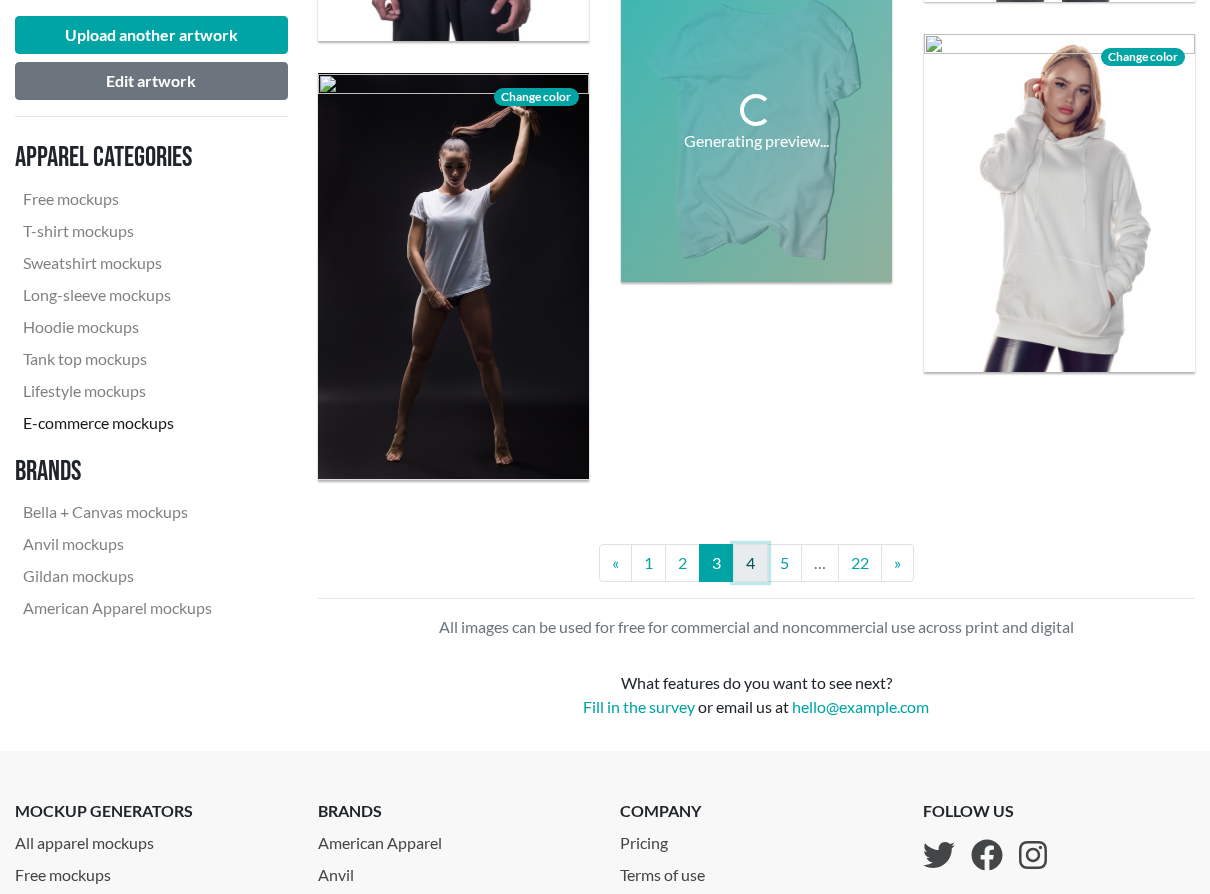 click on "4" at bounding box center [750, 563] 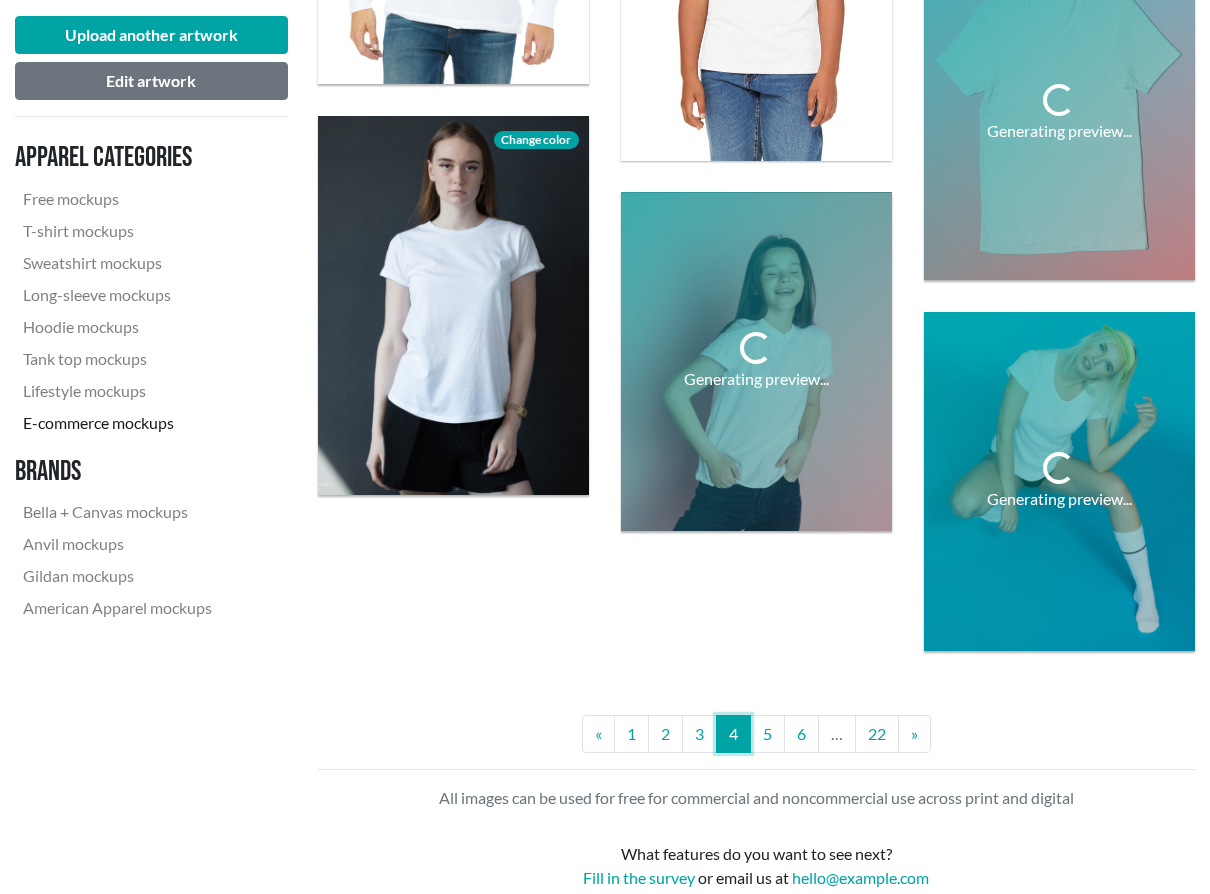 scroll, scrollTop: 3122, scrollLeft: 0, axis: vertical 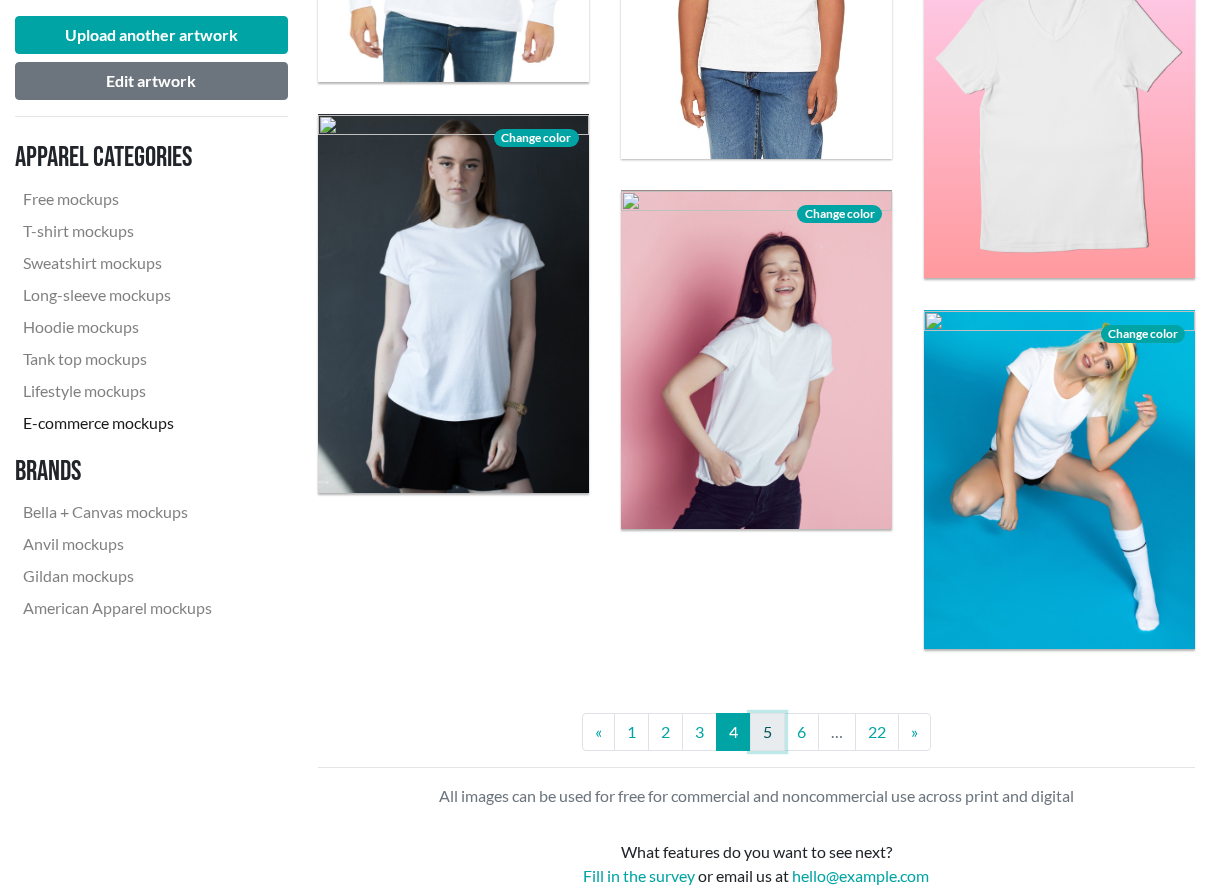 click on "5" at bounding box center (767, 732) 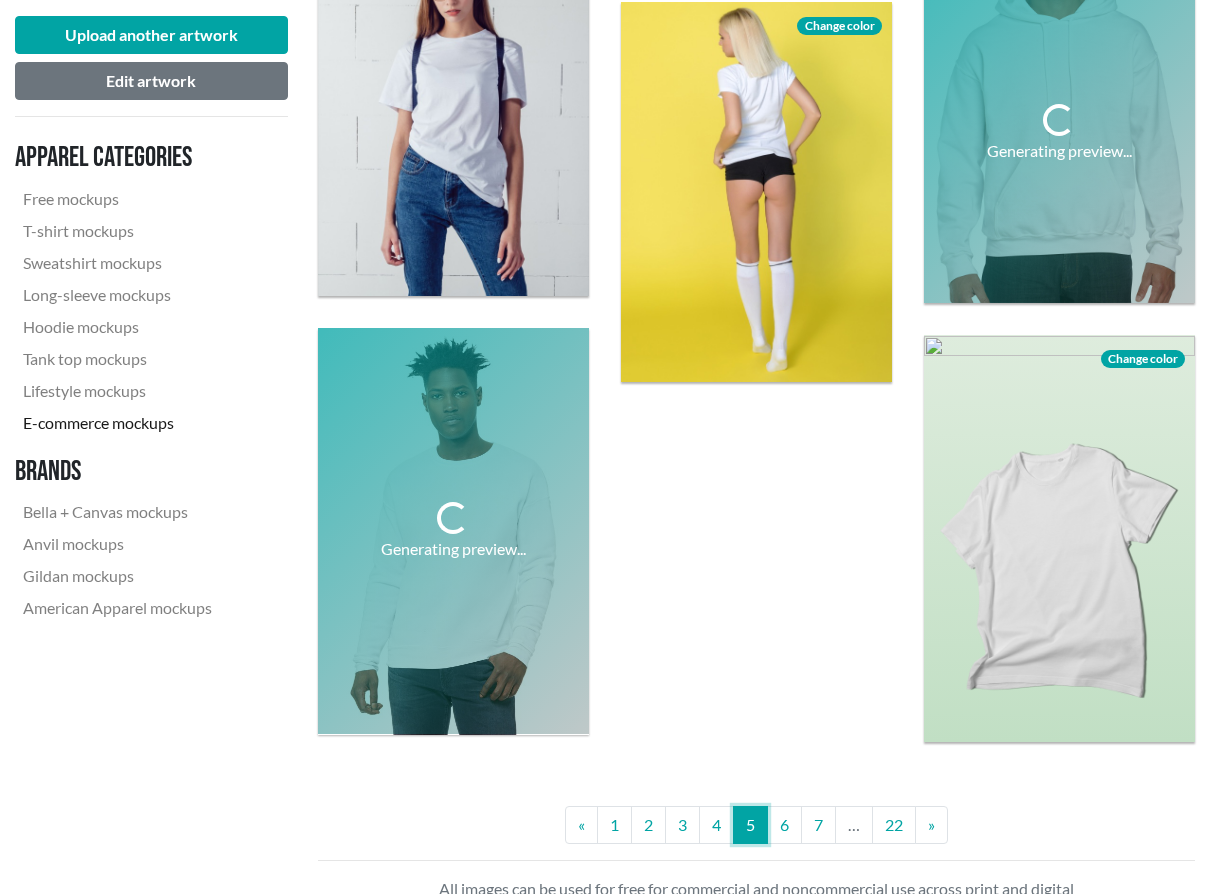 scroll, scrollTop: 3105, scrollLeft: 0, axis: vertical 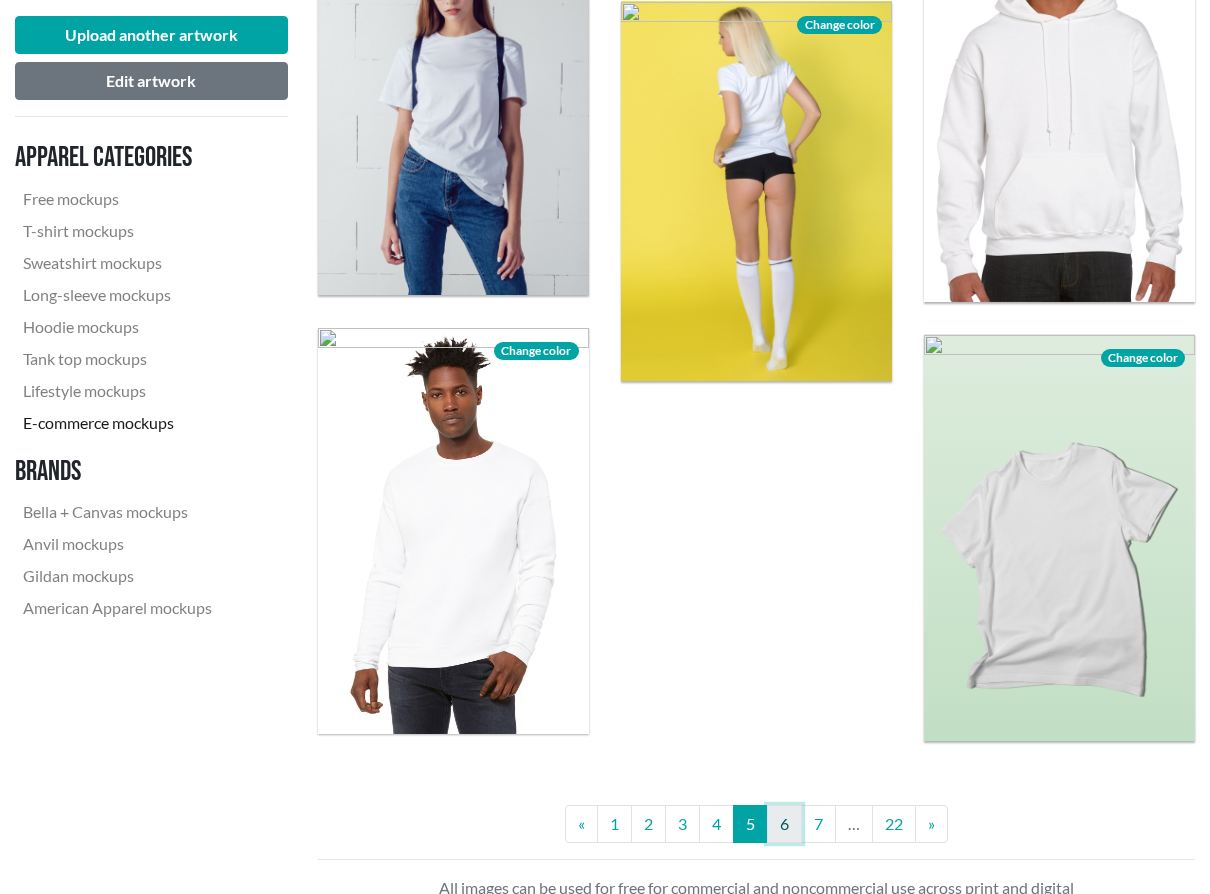 click on "6" at bounding box center [784, 824] 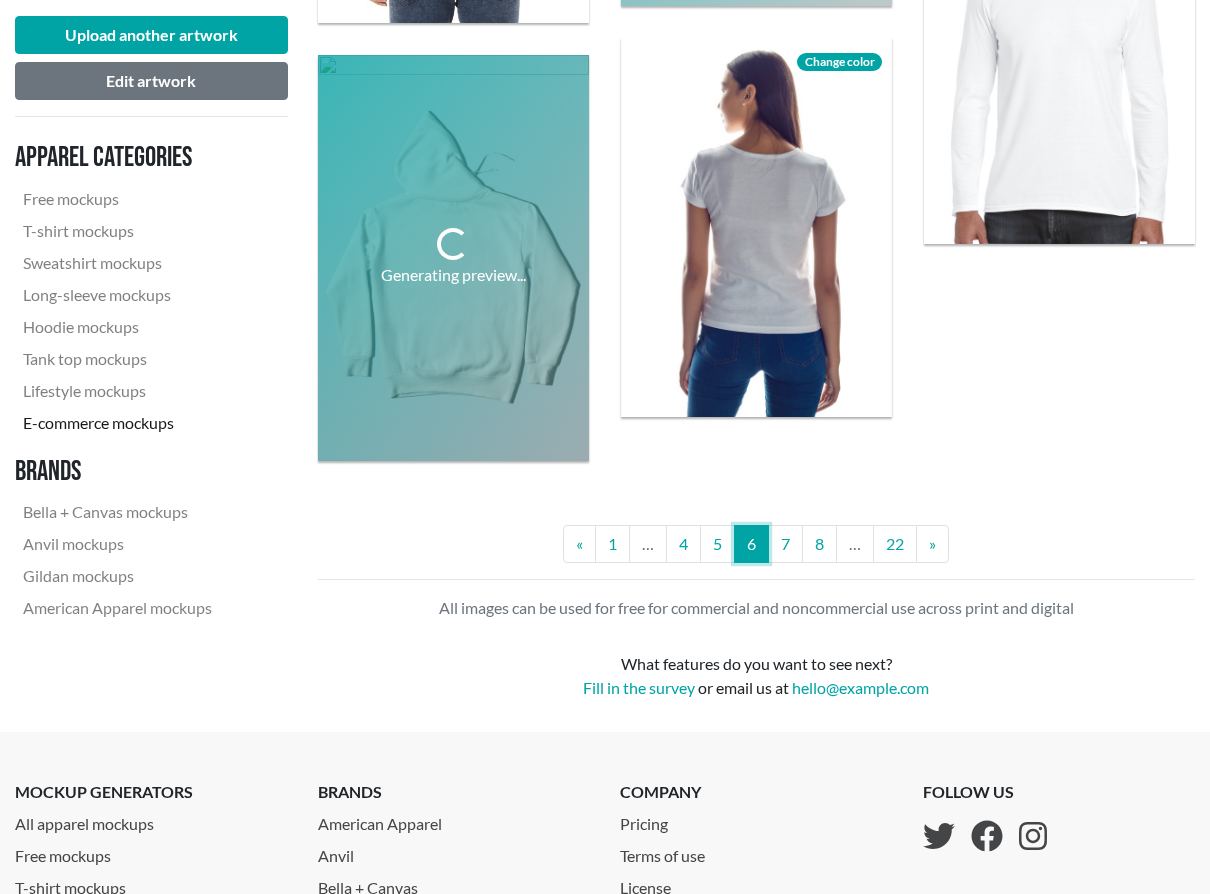 scroll, scrollTop: 3517, scrollLeft: 0, axis: vertical 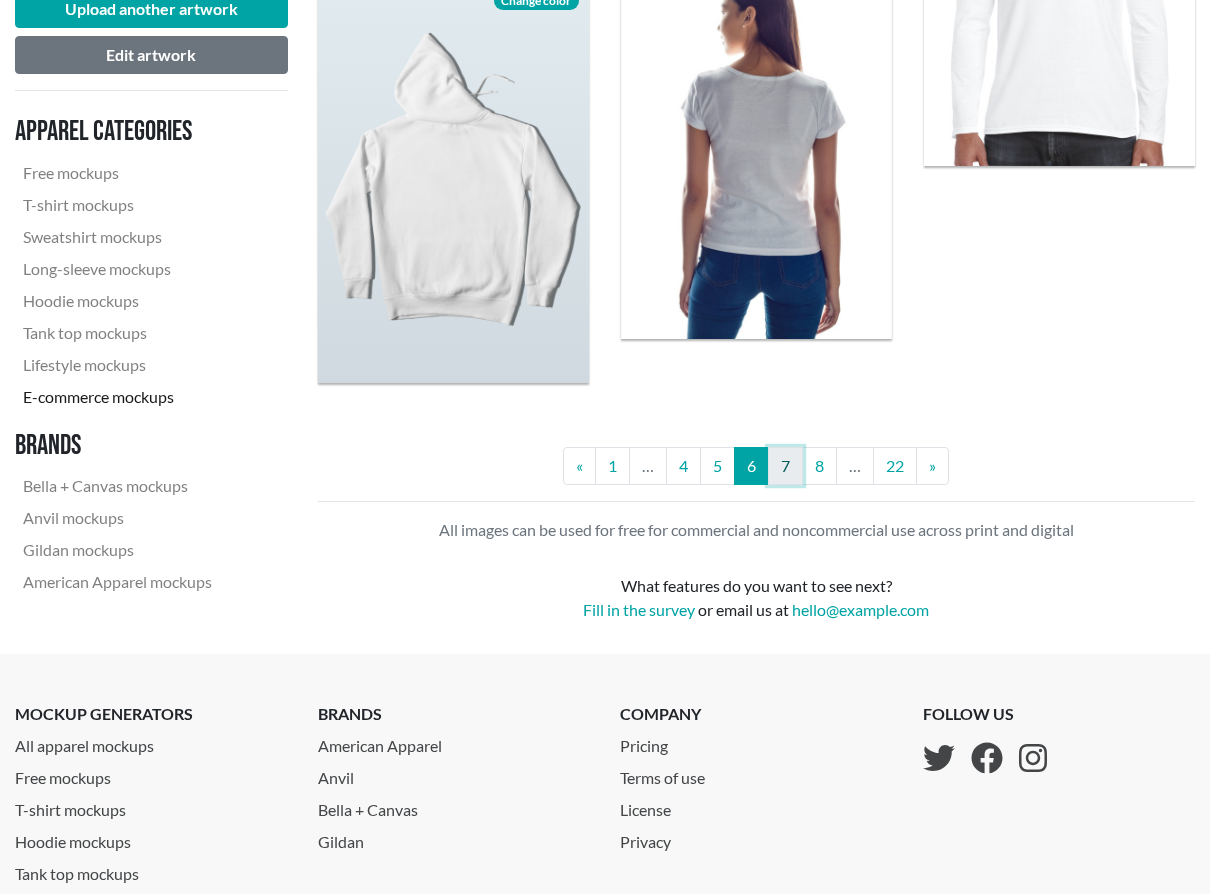 click on "7" at bounding box center [785, 466] 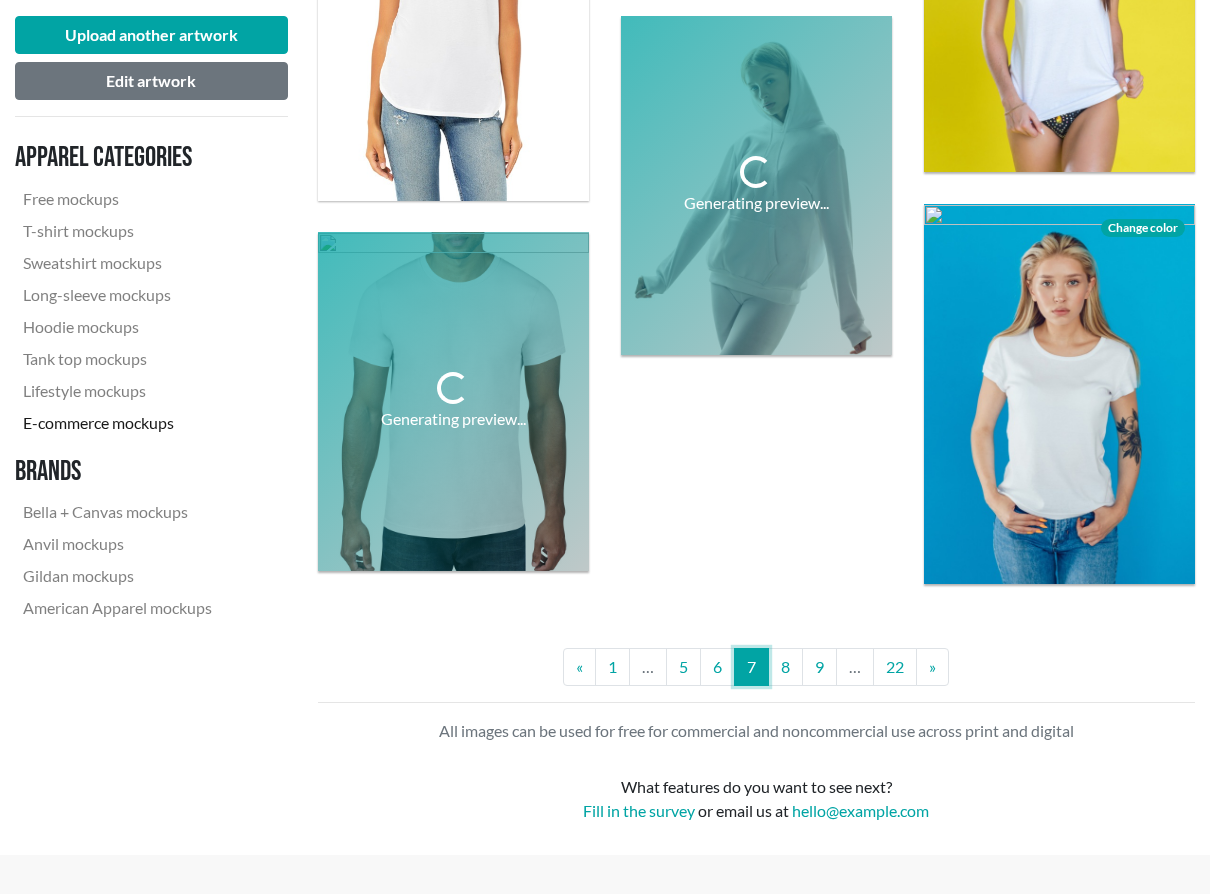 scroll, scrollTop: 3321, scrollLeft: 0, axis: vertical 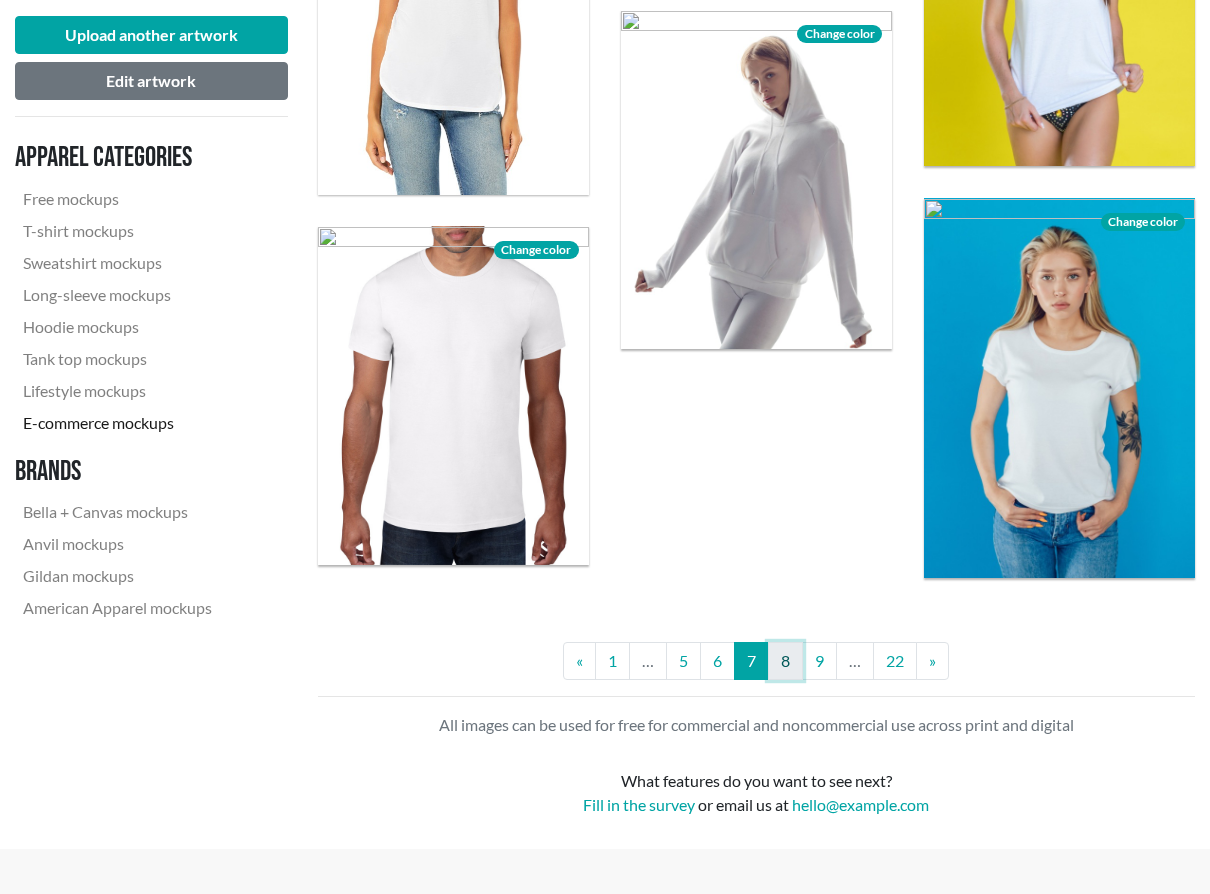 click on "8" at bounding box center [785, 661] 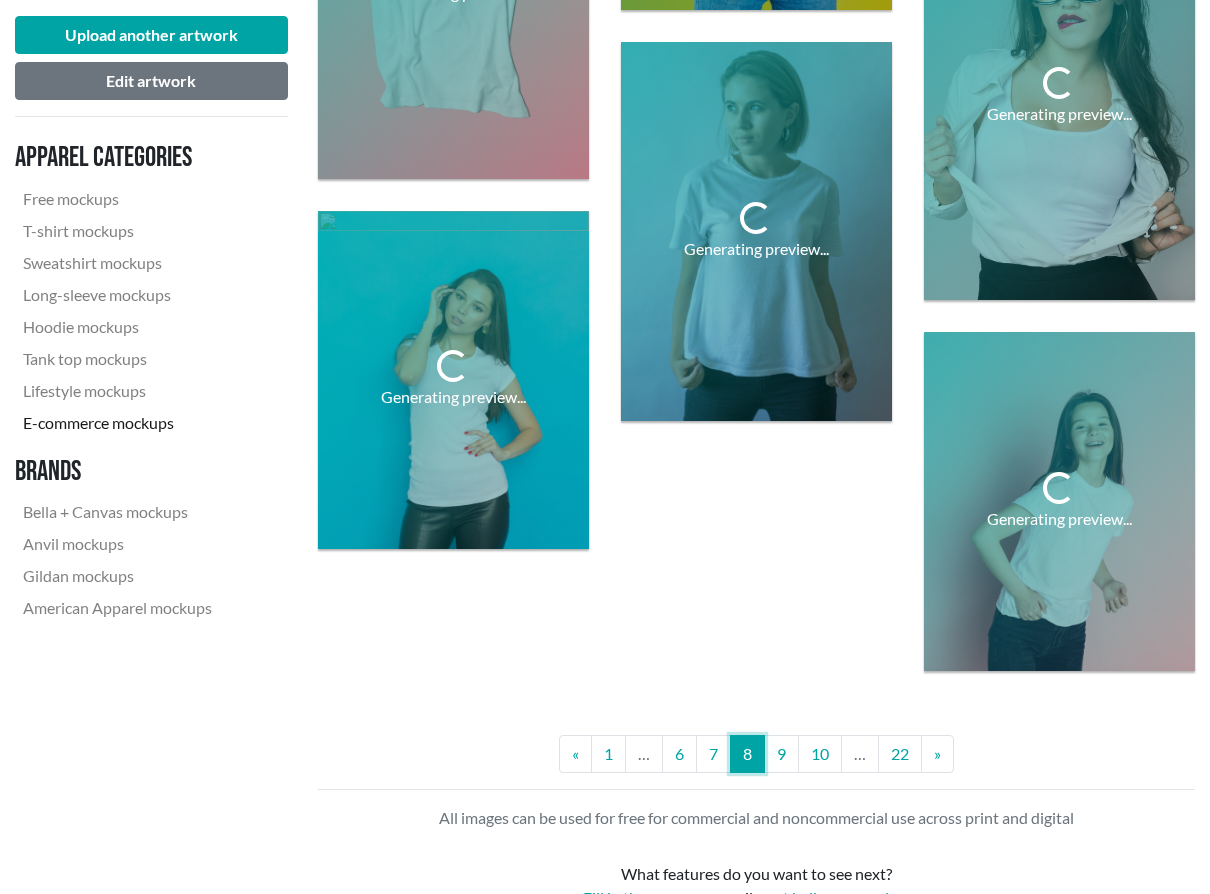 scroll, scrollTop: 3280, scrollLeft: 0, axis: vertical 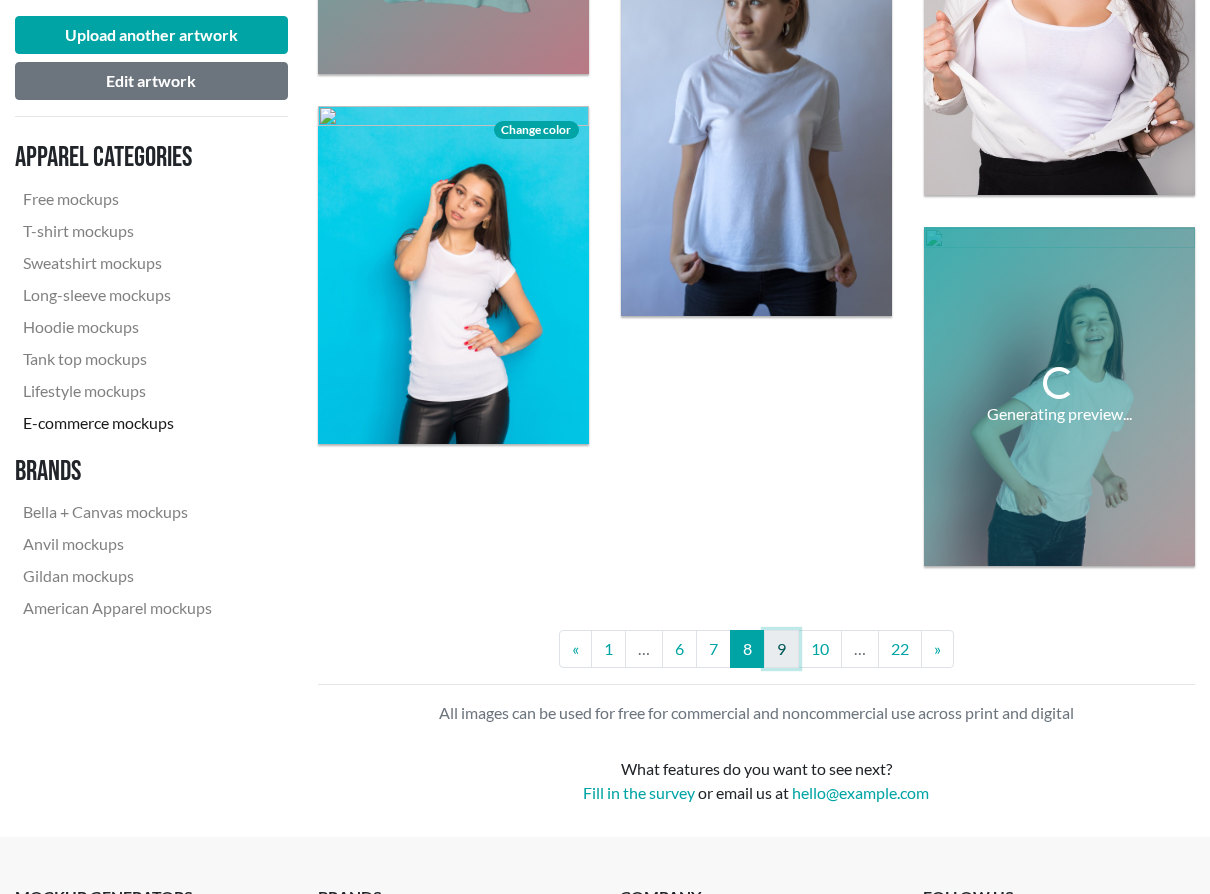 click on "9" at bounding box center (781, 649) 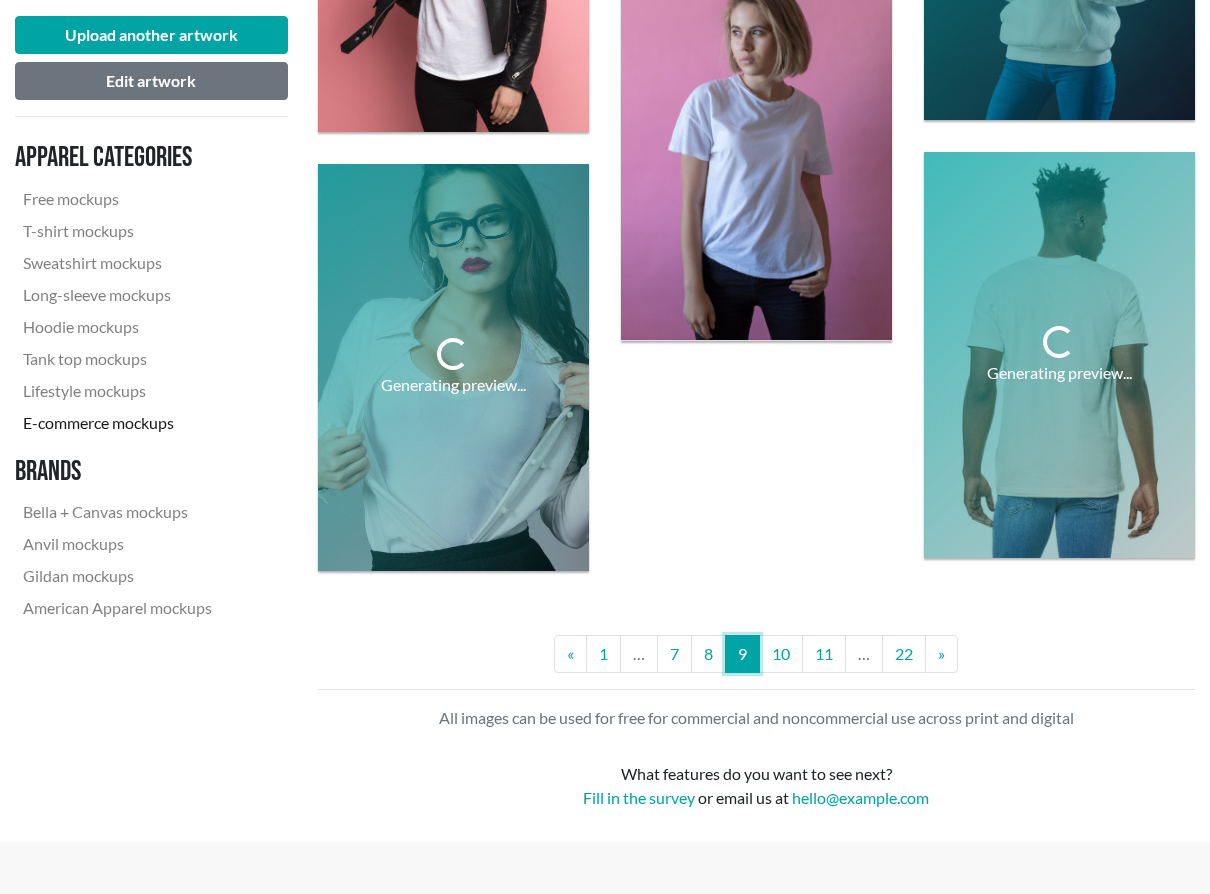 scroll, scrollTop: 3180, scrollLeft: 0, axis: vertical 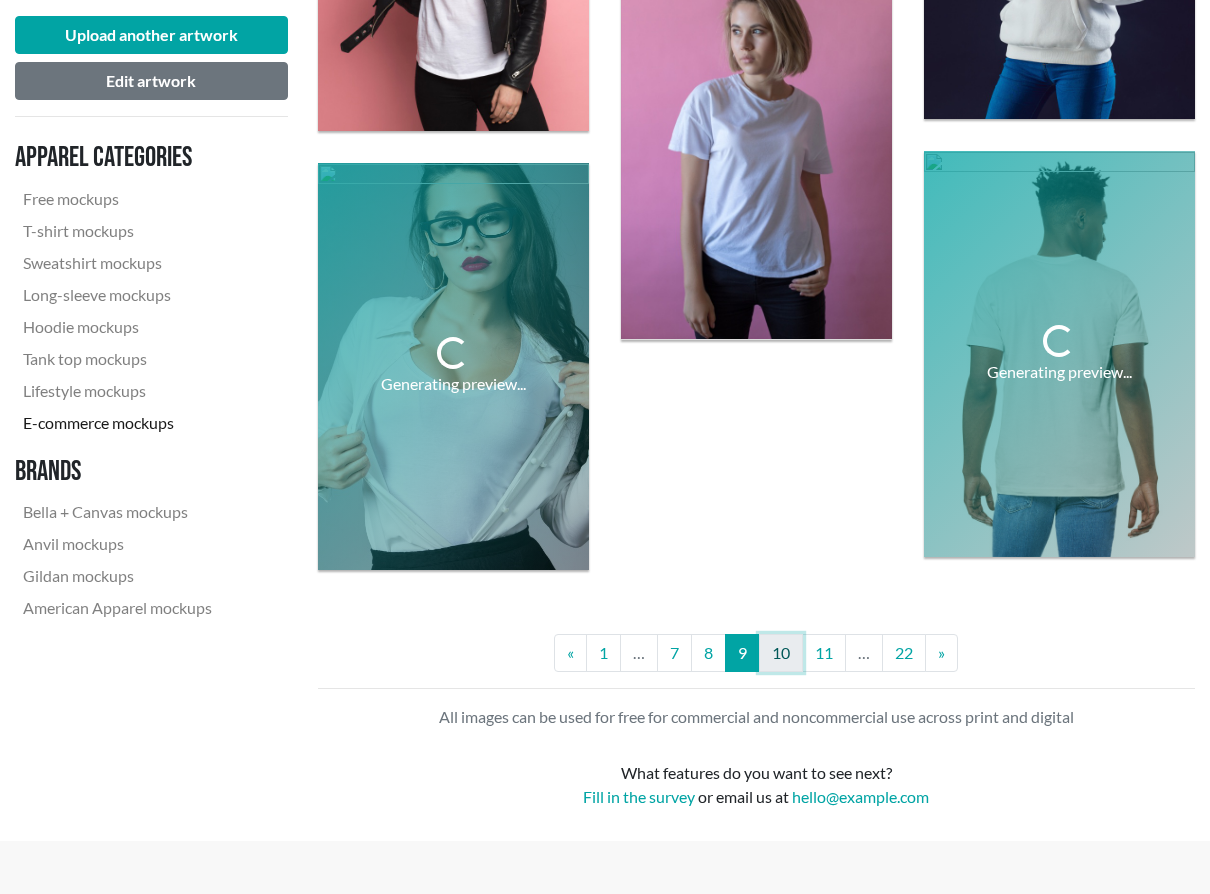 click on "10" at bounding box center [781, 653] 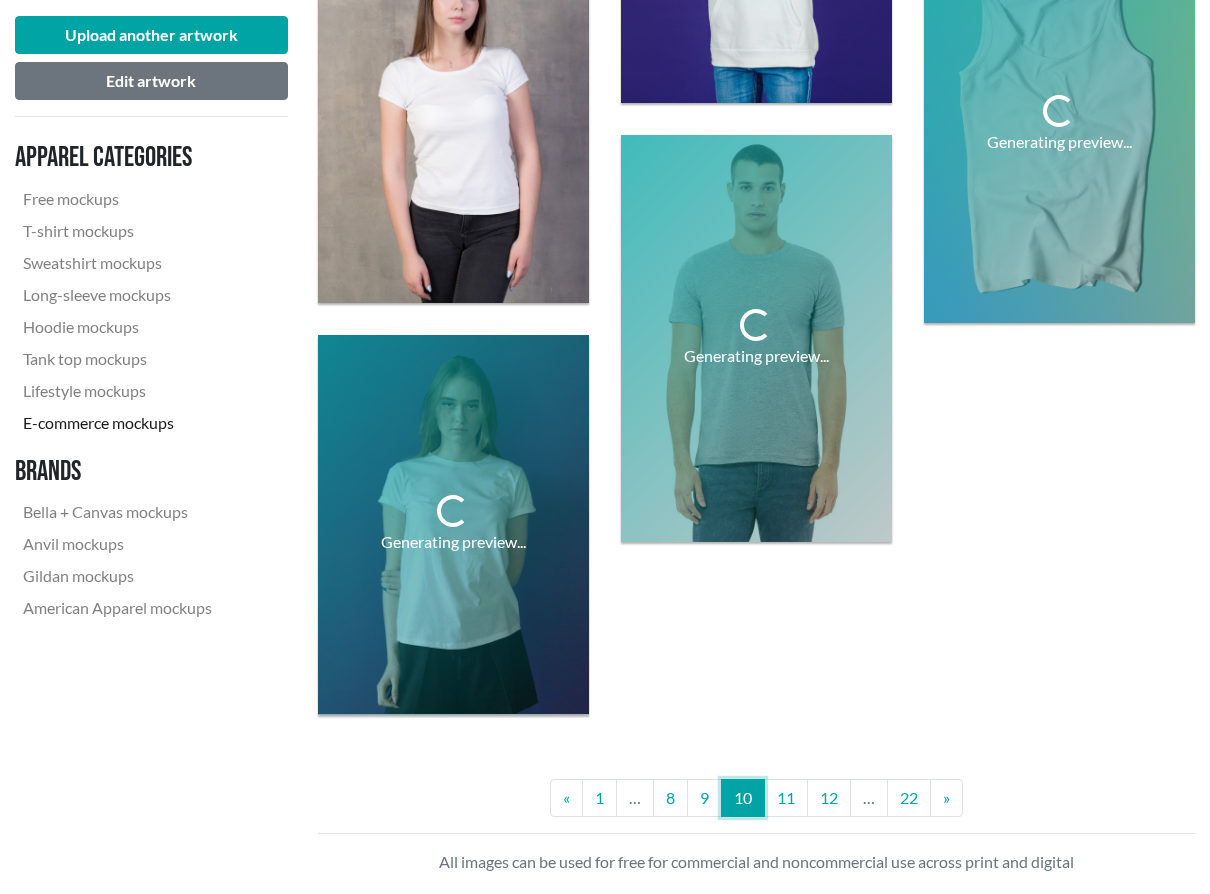 scroll, scrollTop: 3265, scrollLeft: 0, axis: vertical 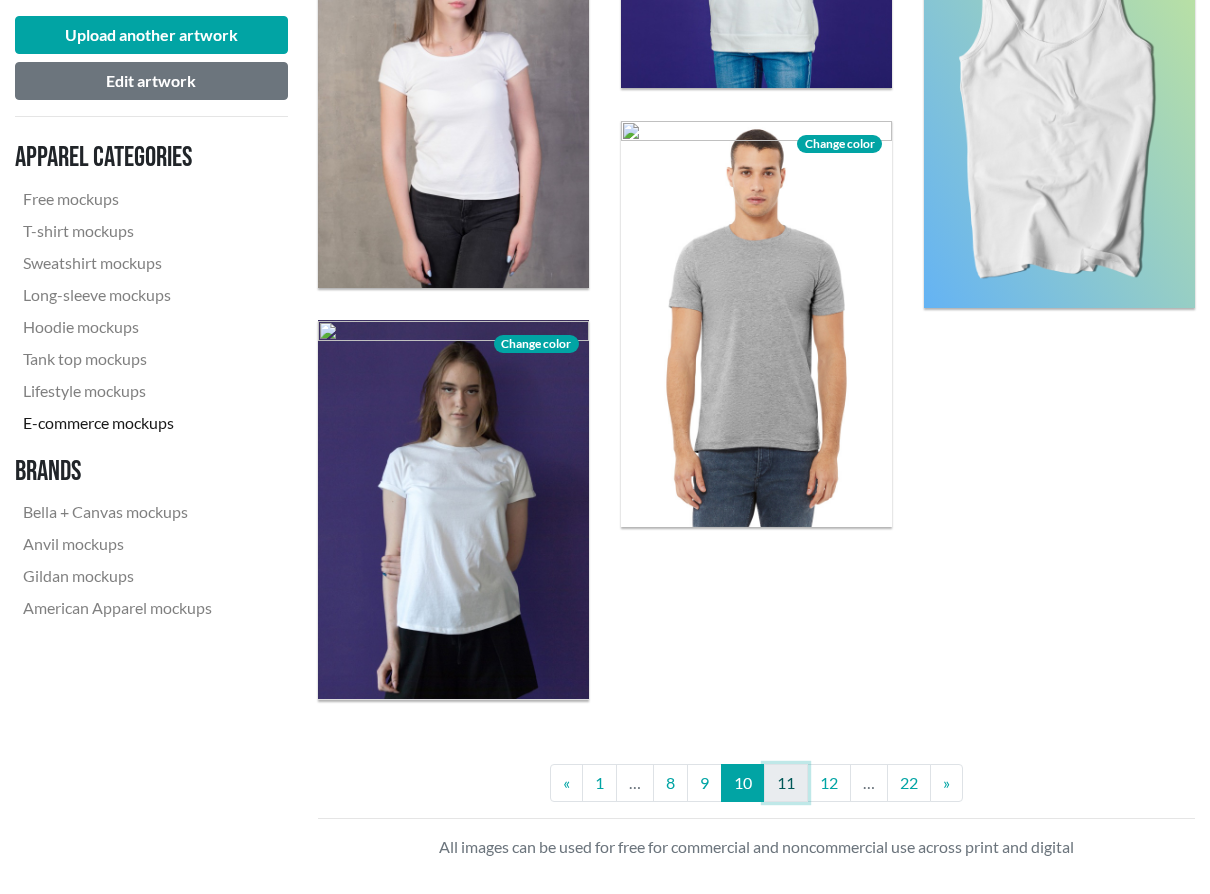 click on "11" at bounding box center (786, 783) 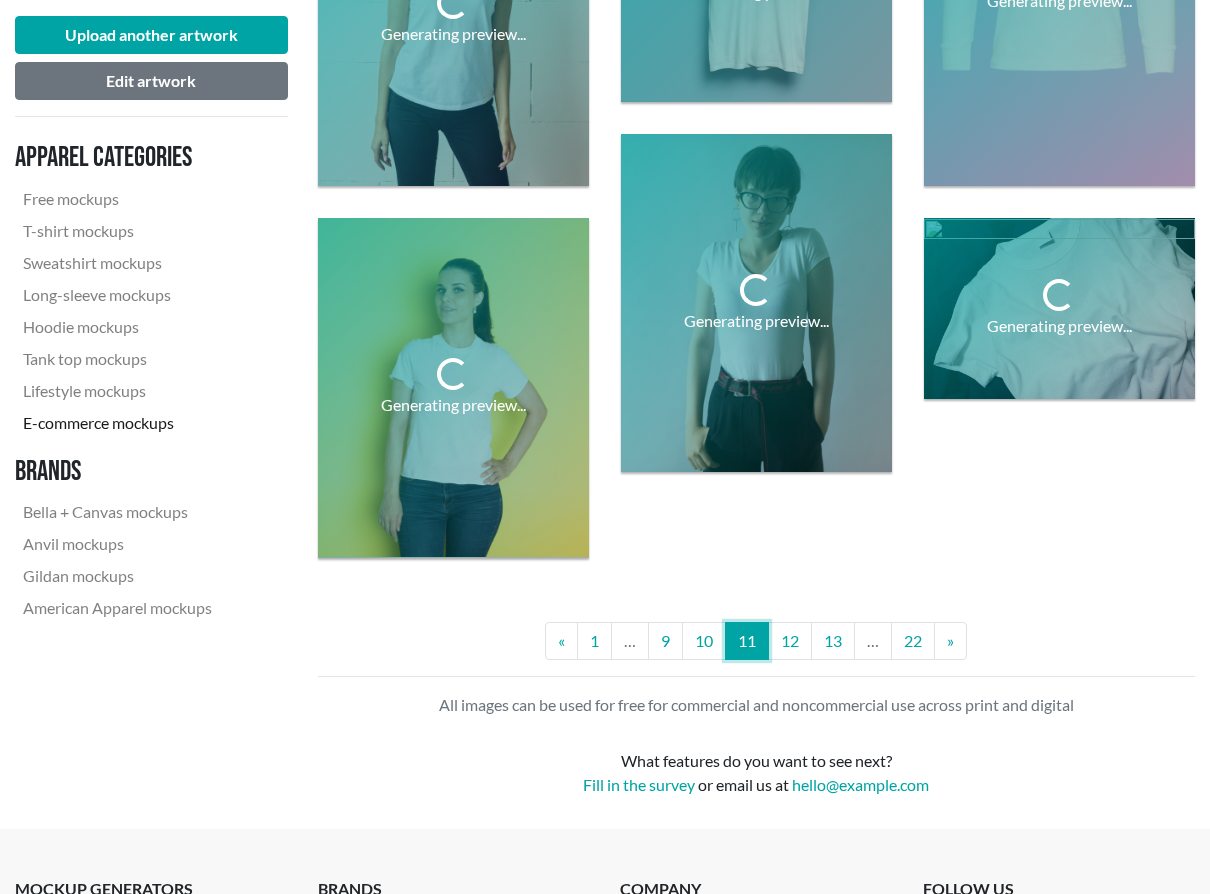 scroll, scrollTop: 3305, scrollLeft: 0, axis: vertical 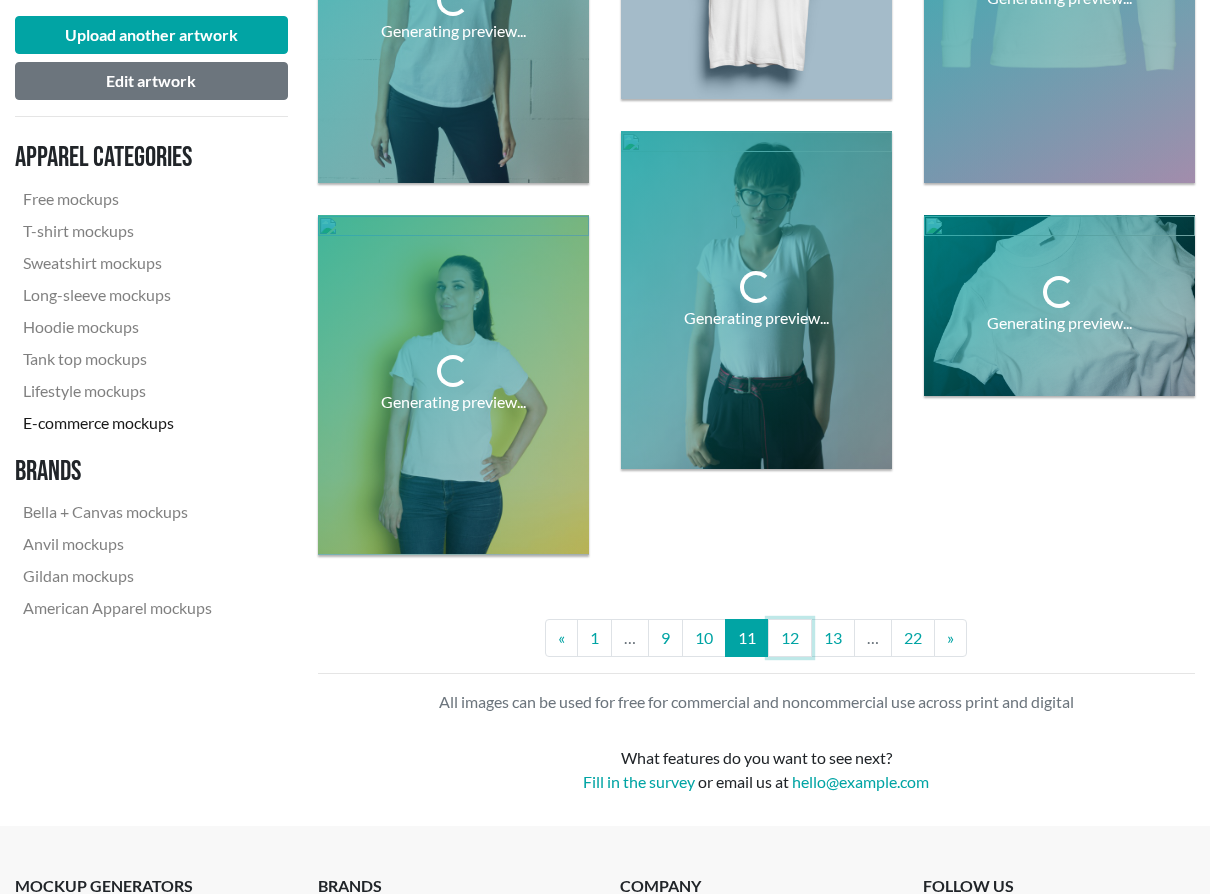 click on "12" at bounding box center [790, 638] 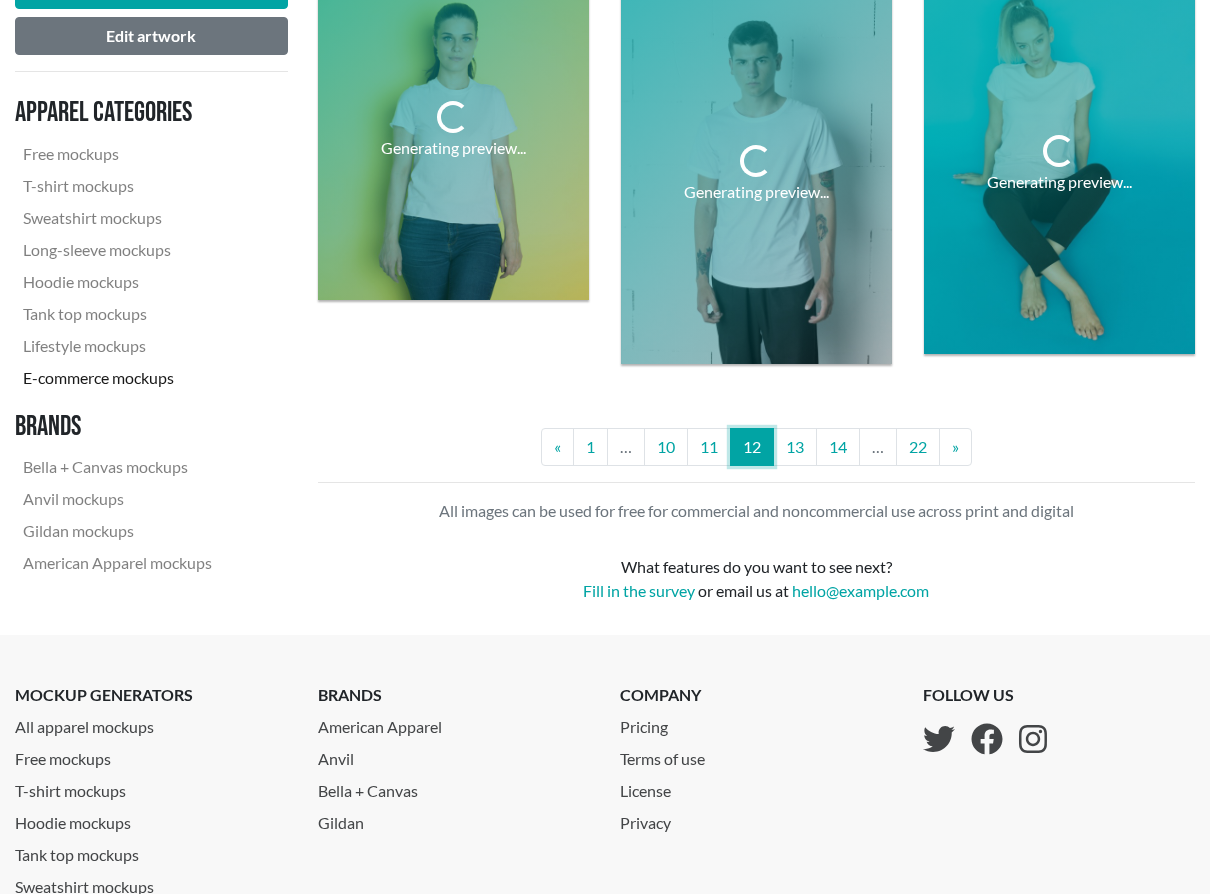 scroll, scrollTop: 3535, scrollLeft: 0, axis: vertical 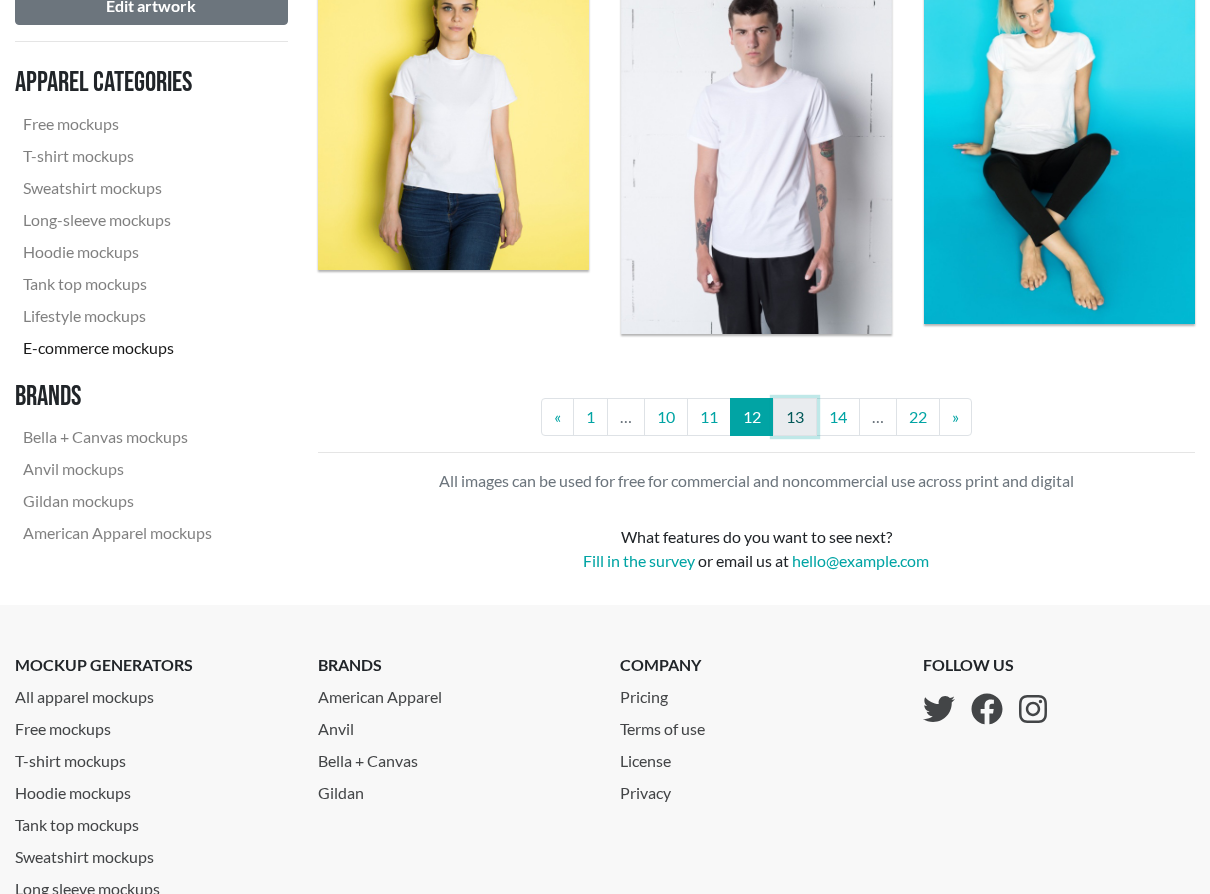 click on "13" at bounding box center (795, 417) 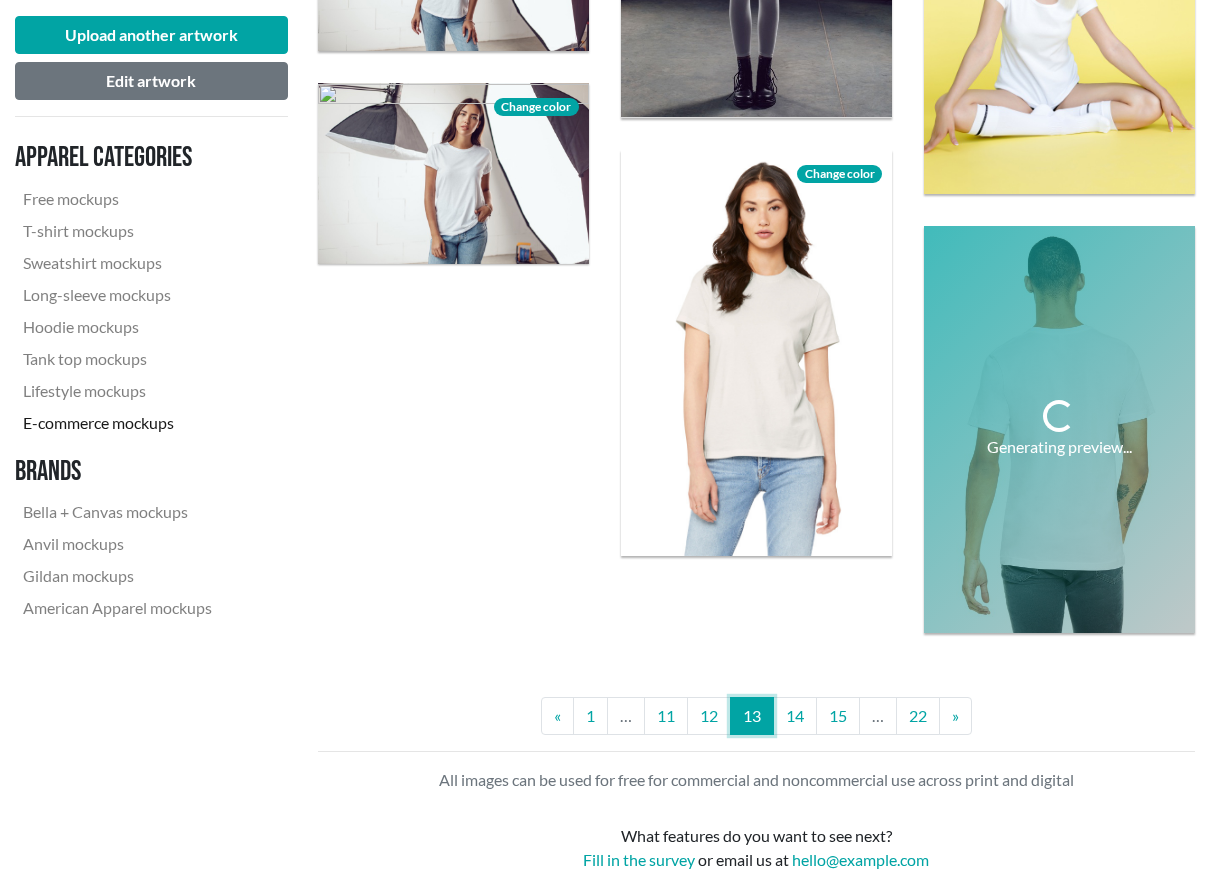 scroll, scrollTop: 3109, scrollLeft: 0, axis: vertical 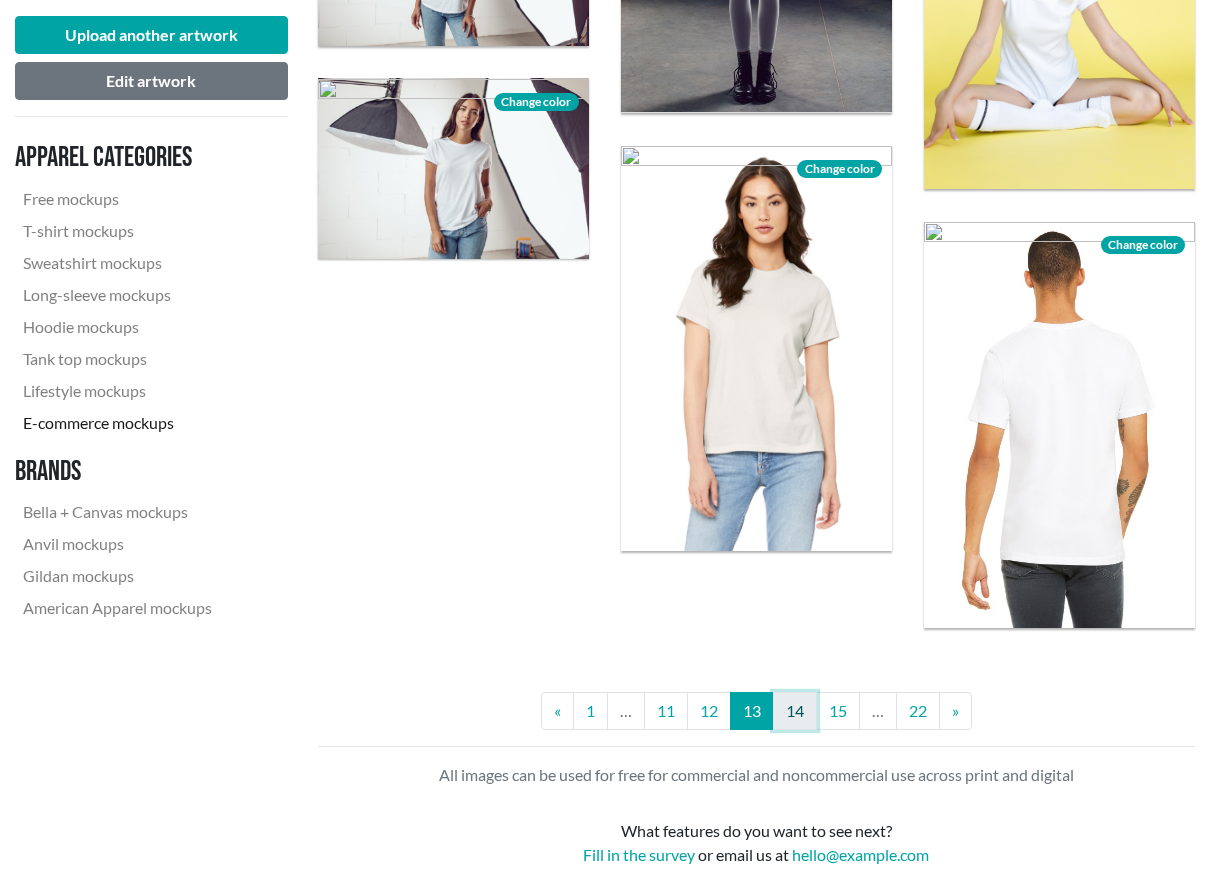 click on "14" at bounding box center [795, 711] 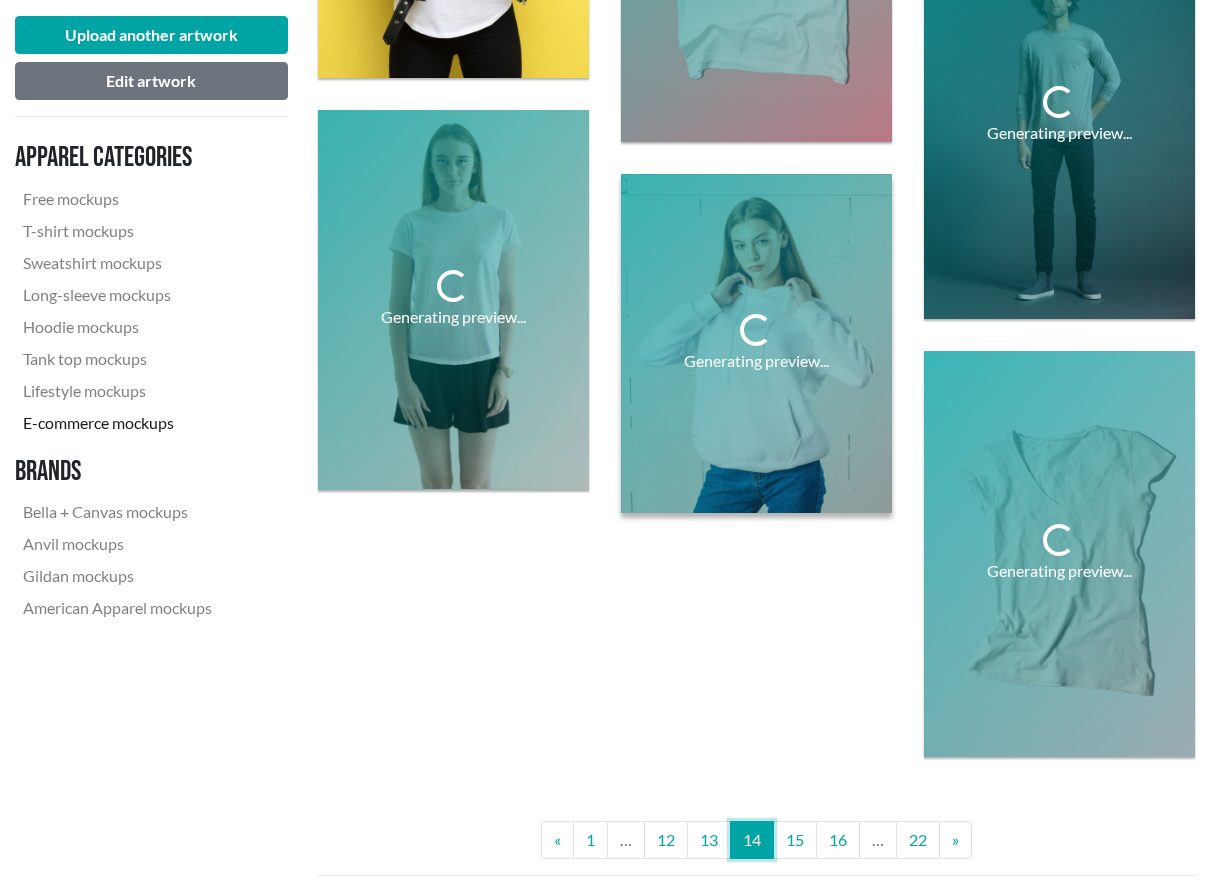 scroll, scrollTop: 3213, scrollLeft: 0, axis: vertical 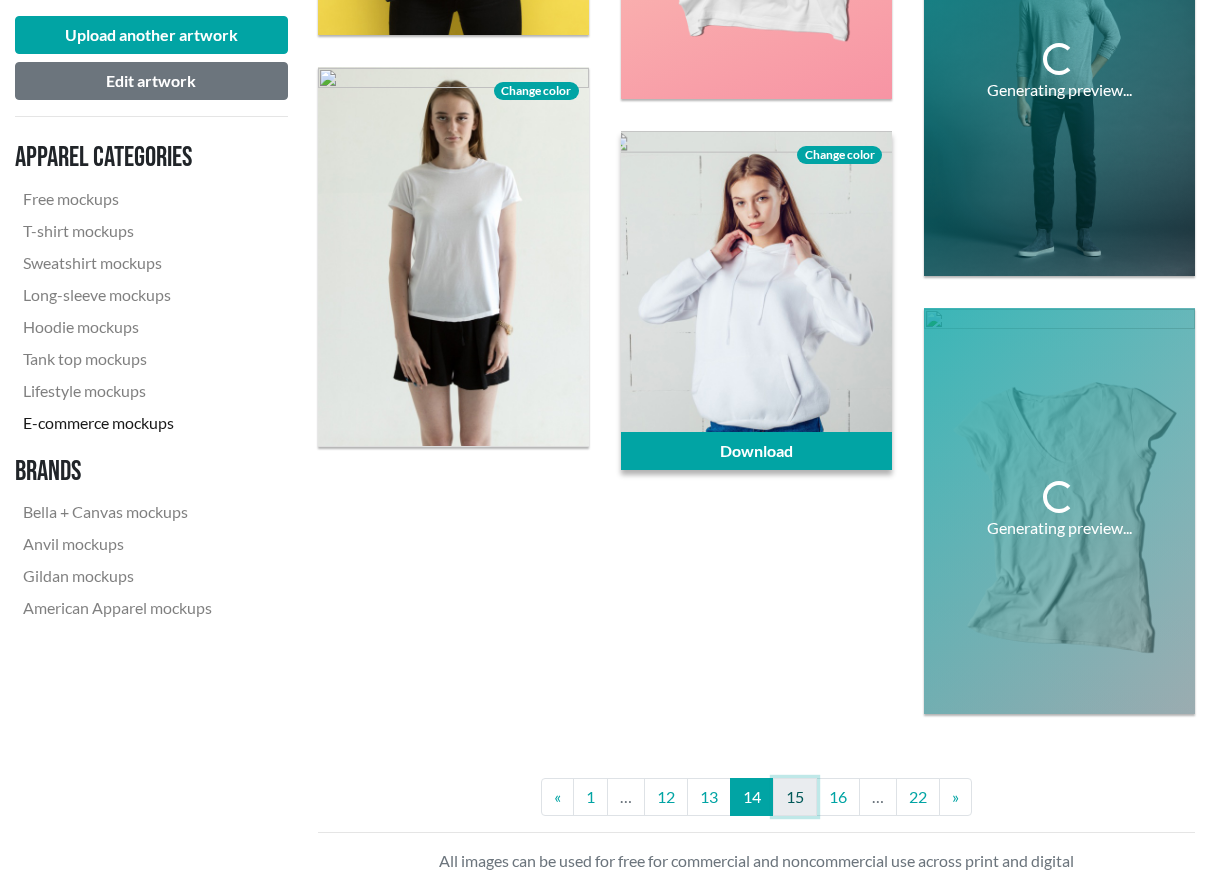click on "15" at bounding box center (795, 797) 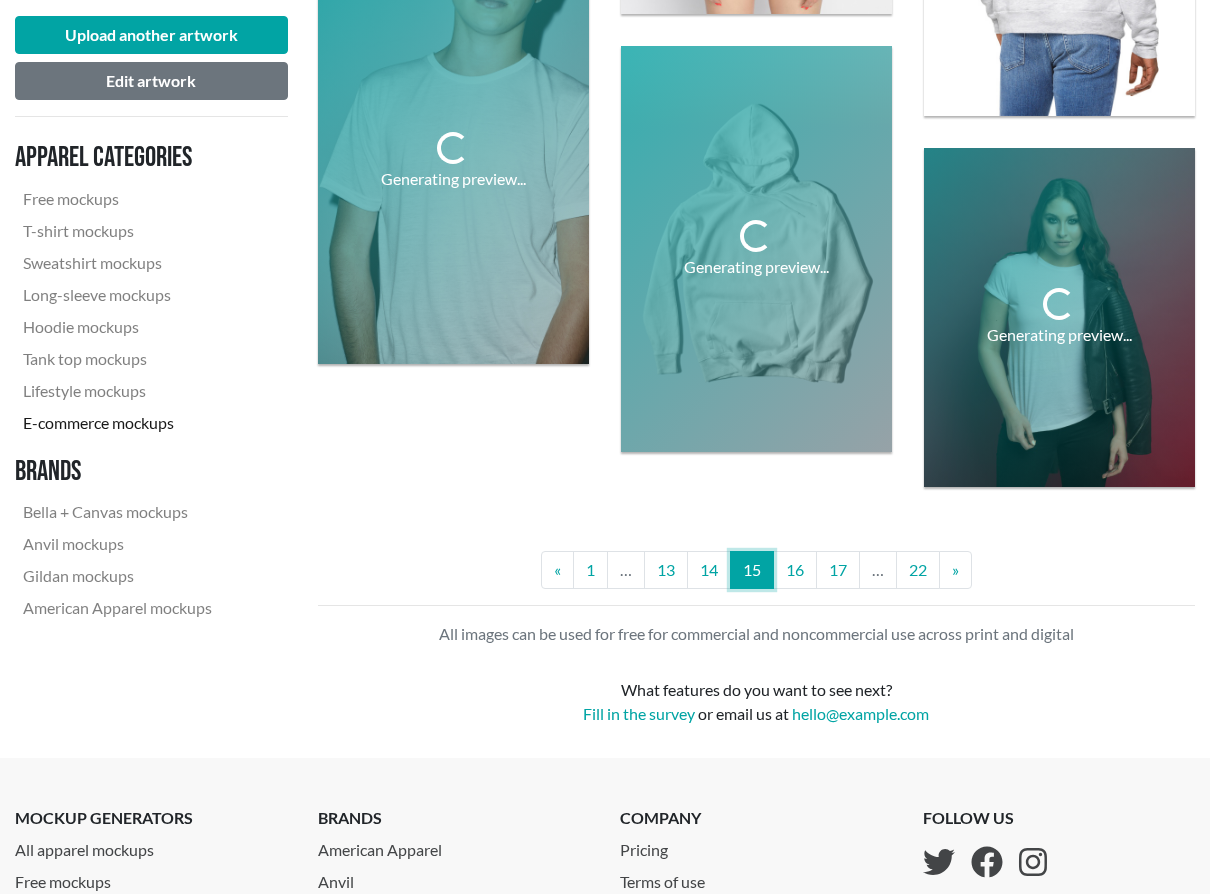 scroll, scrollTop: 3307, scrollLeft: 0, axis: vertical 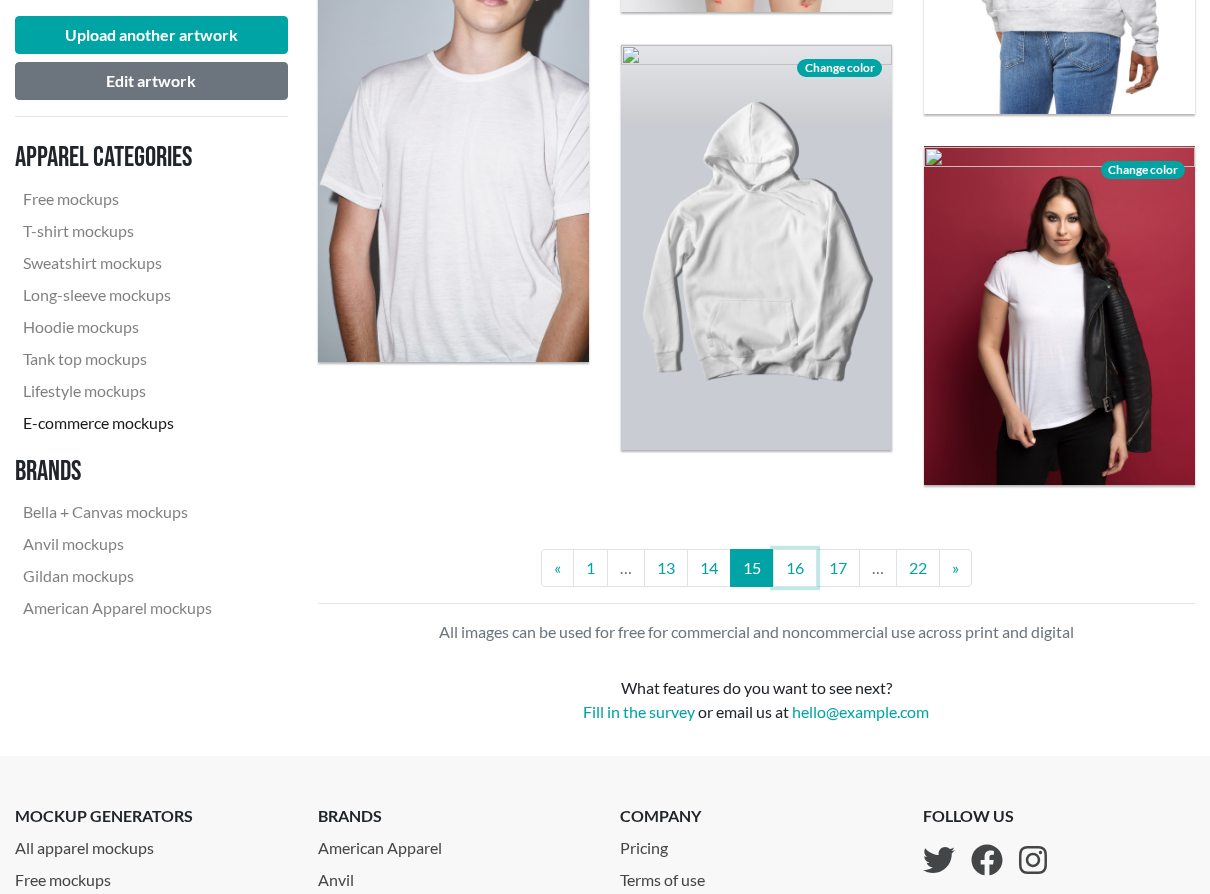 click on "16" at bounding box center [795, 568] 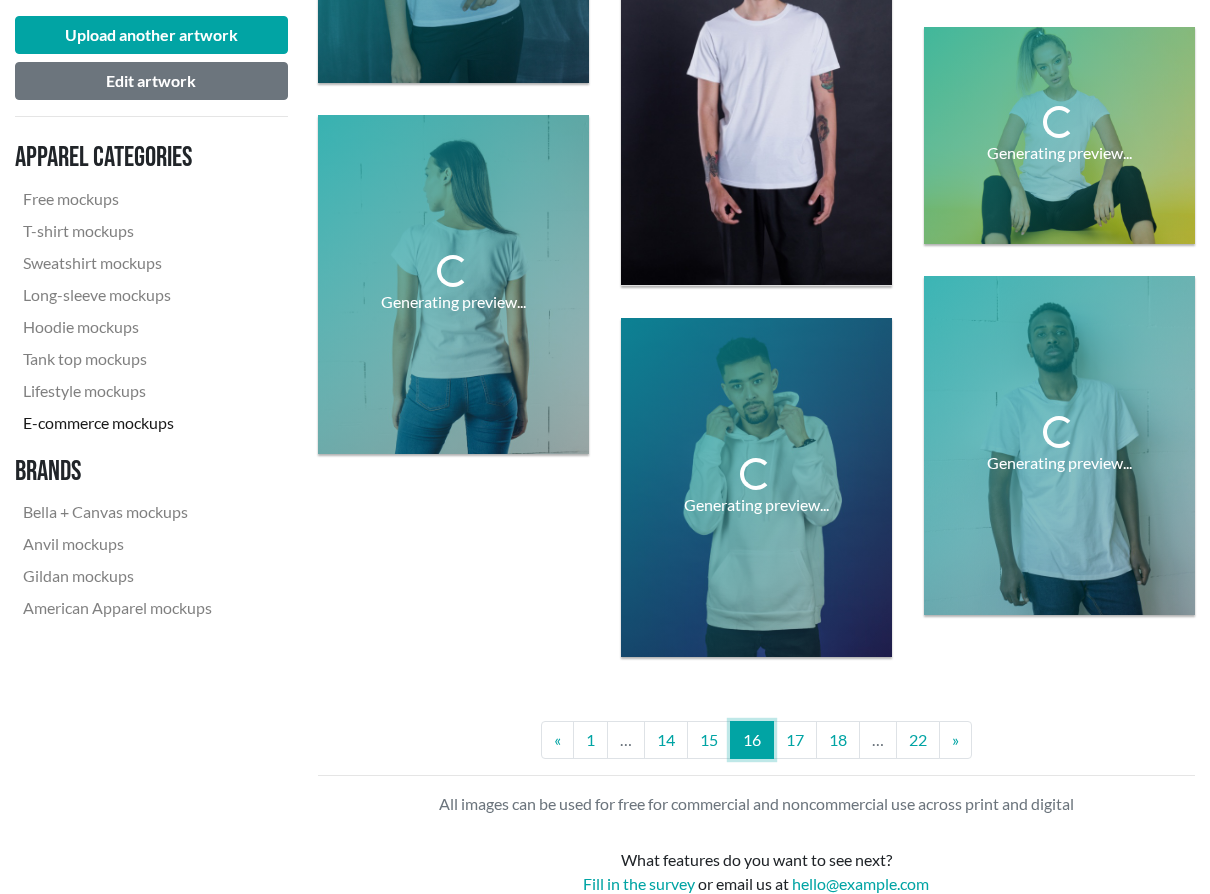 scroll, scrollTop: 3152, scrollLeft: 0, axis: vertical 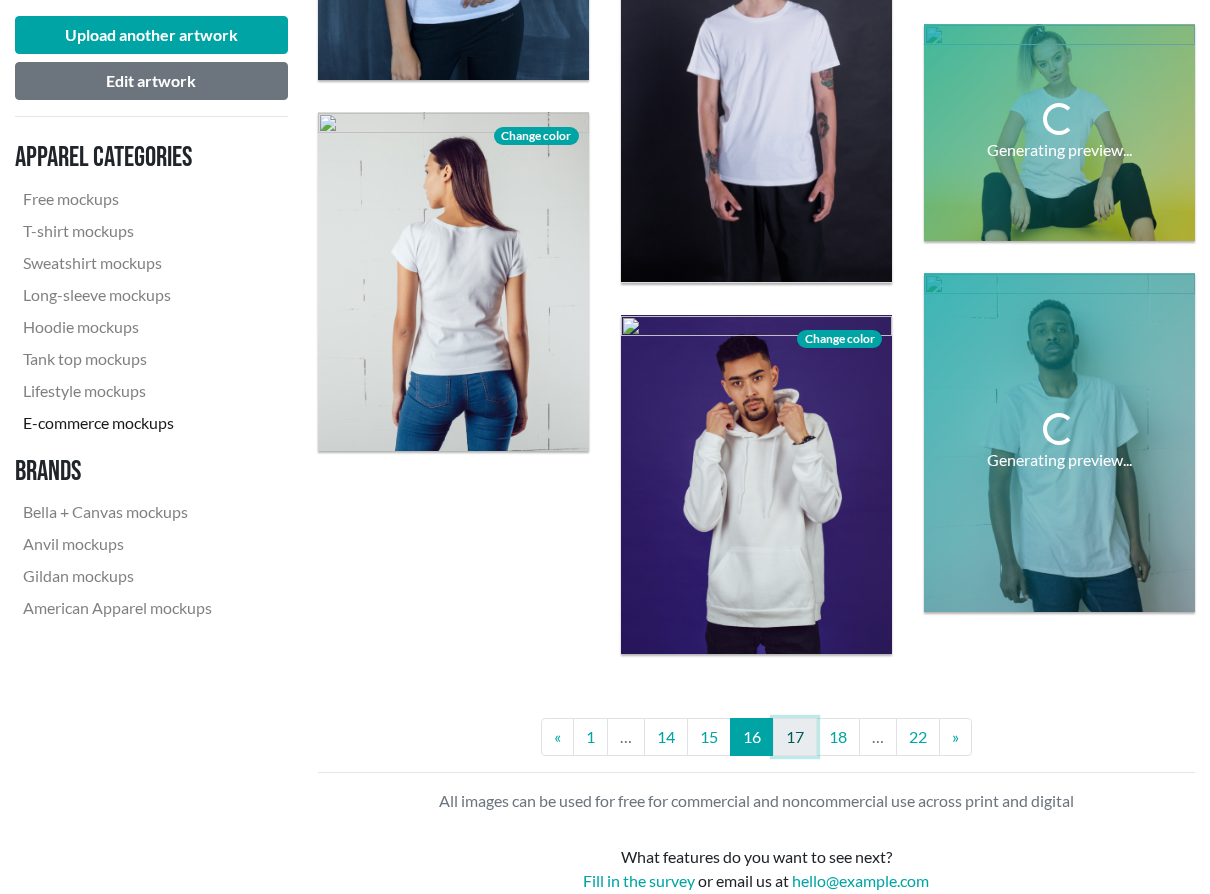 click on "17" at bounding box center [795, 737] 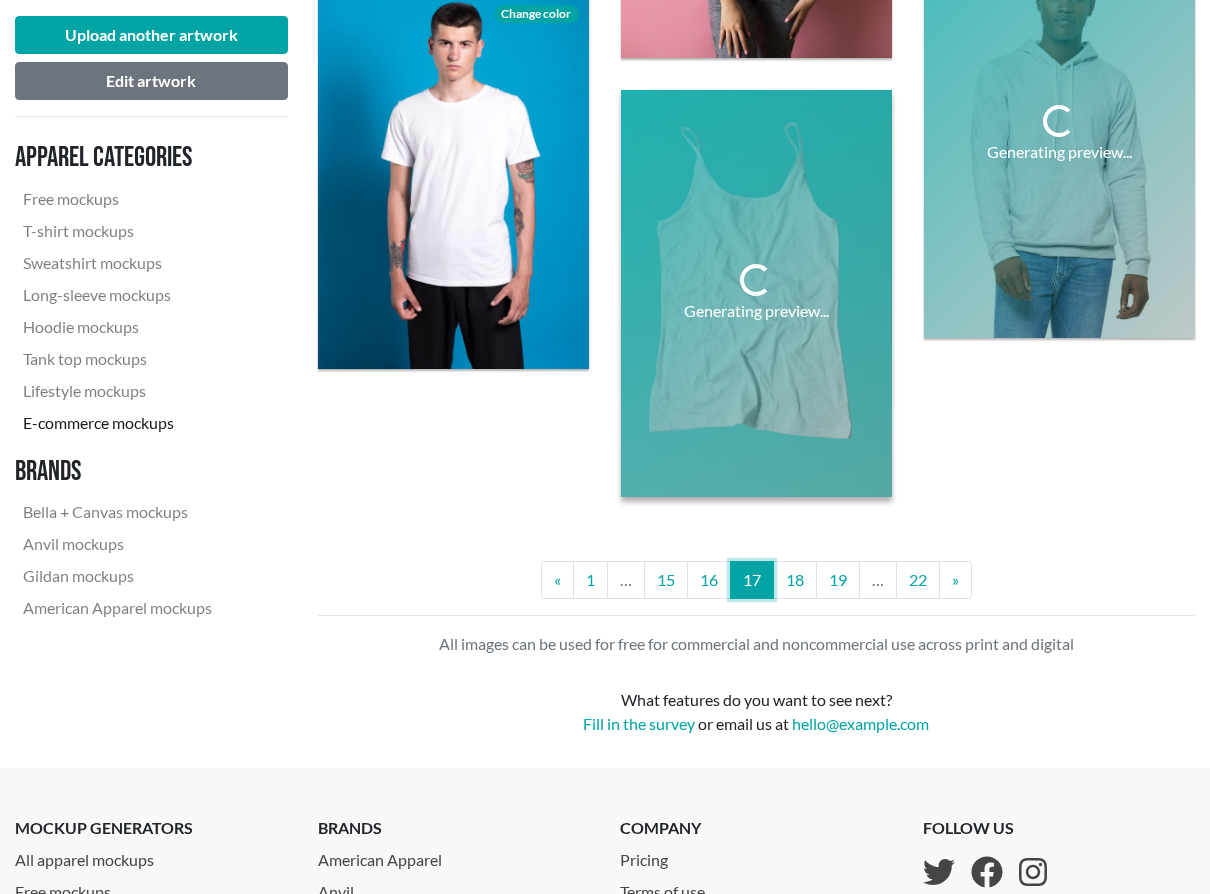 scroll, scrollTop: 3329, scrollLeft: 0, axis: vertical 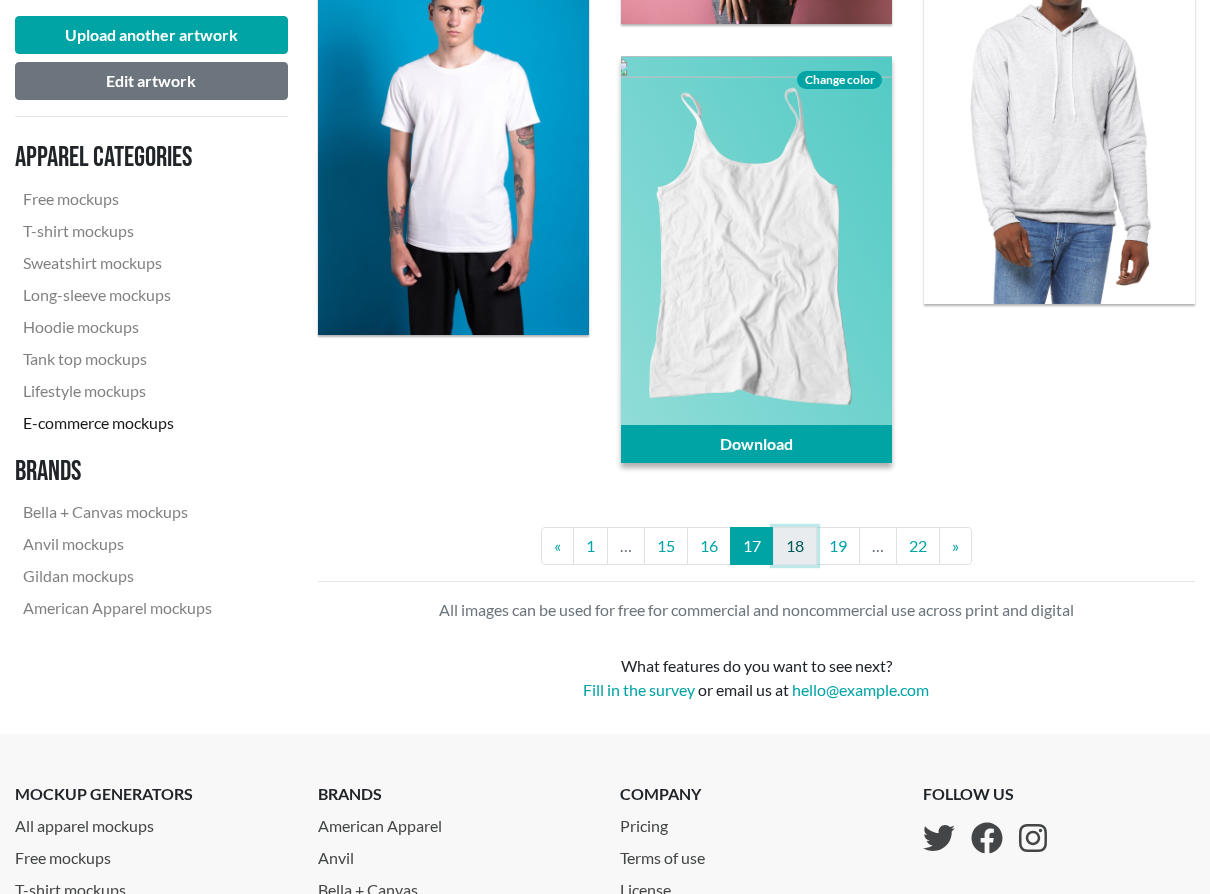 click on "18" at bounding box center (795, 546) 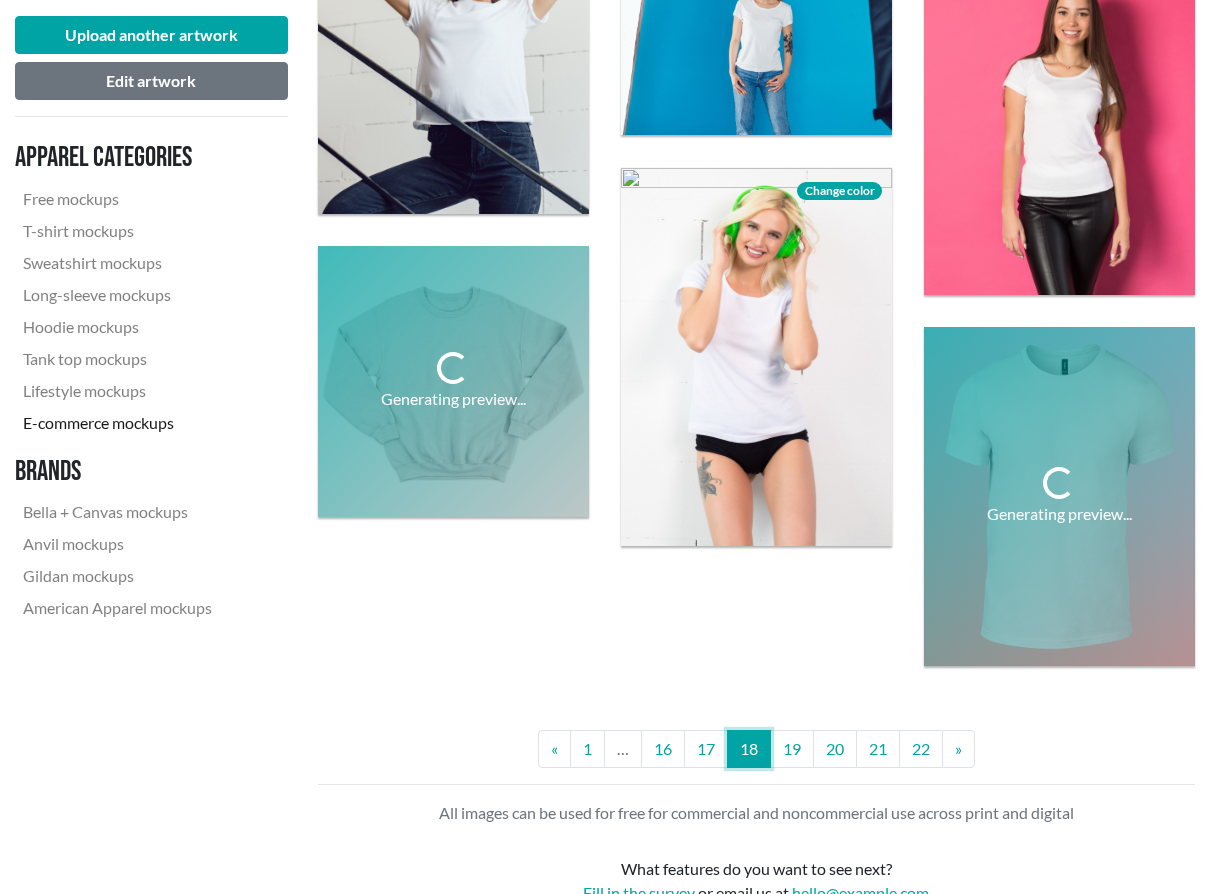 scroll, scrollTop: 3262, scrollLeft: 0, axis: vertical 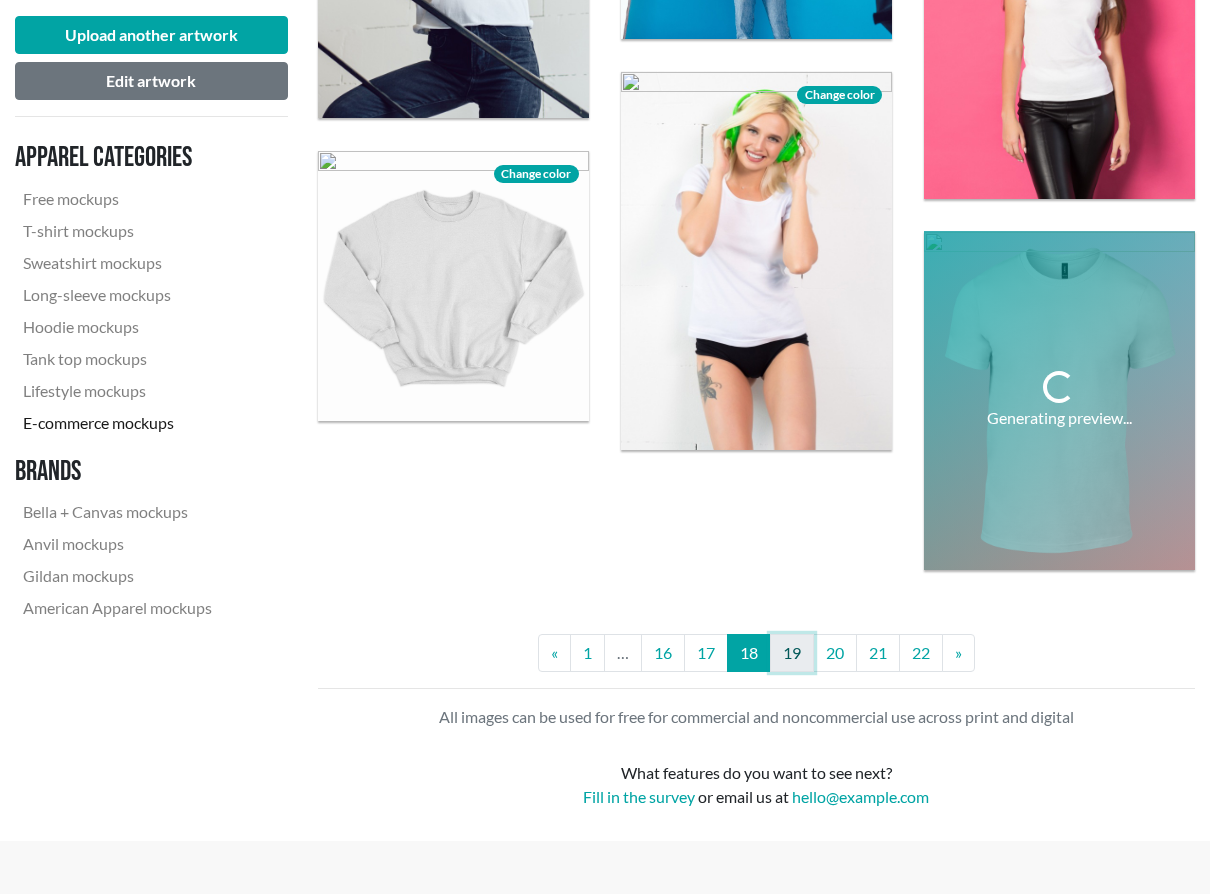 click on "19" at bounding box center [792, 653] 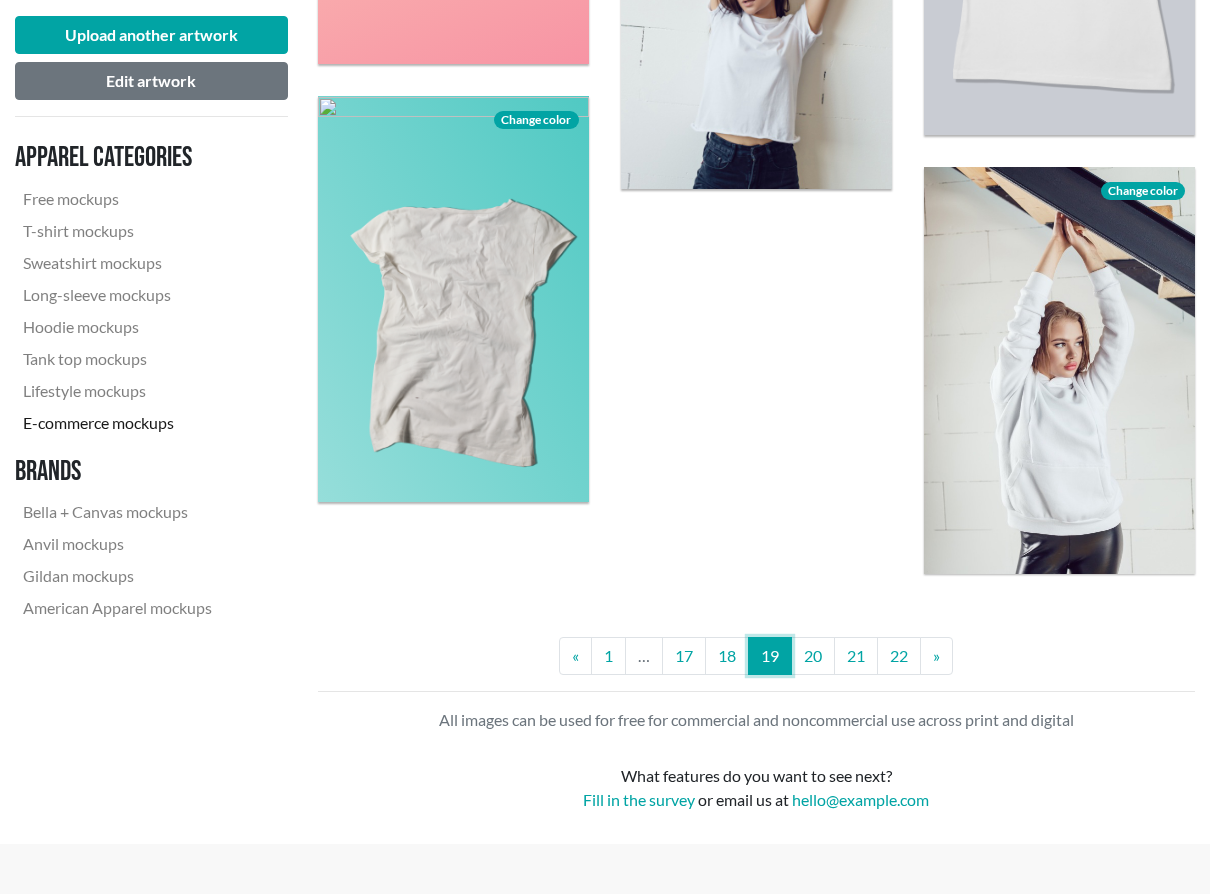 scroll, scrollTop: 3344, scrollLeft: 0, axis: vertical 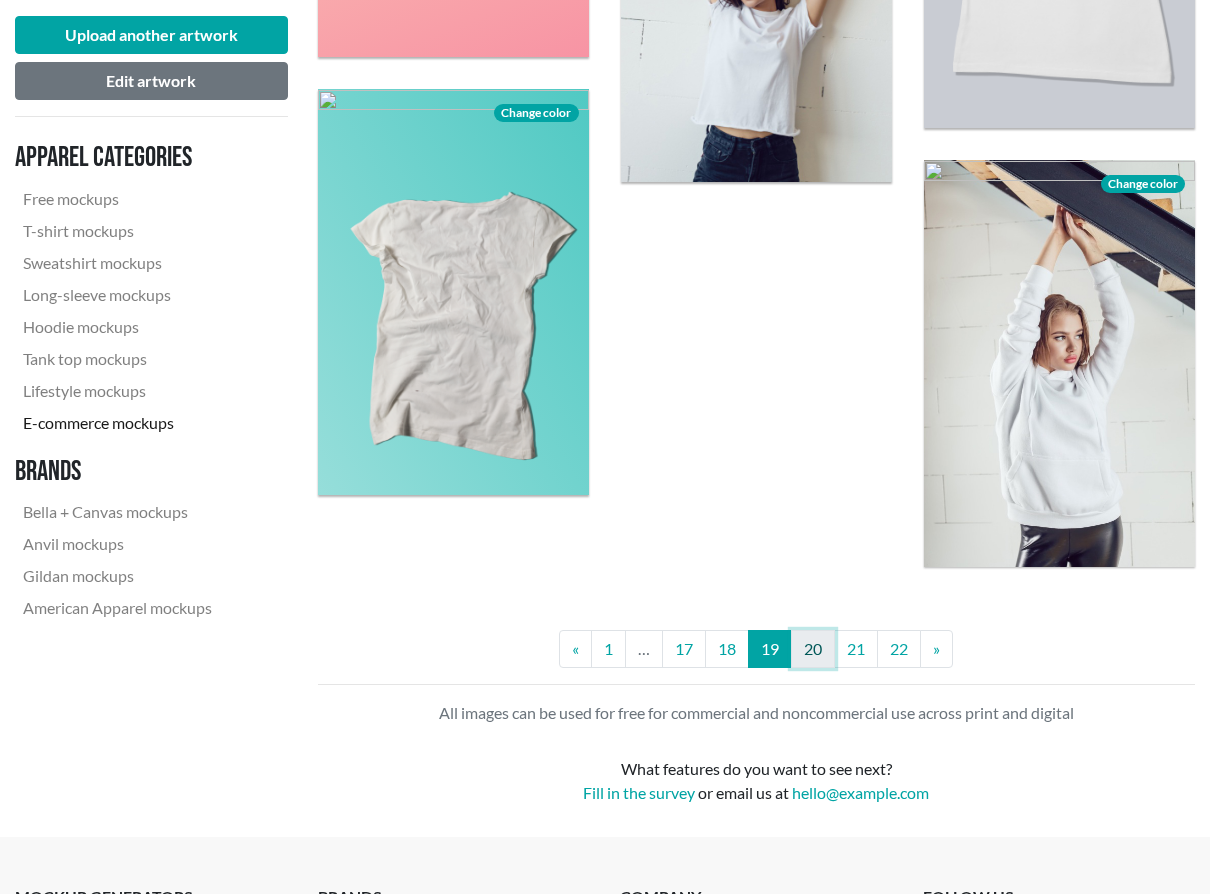click on "20" at bounding box center [813, 649] 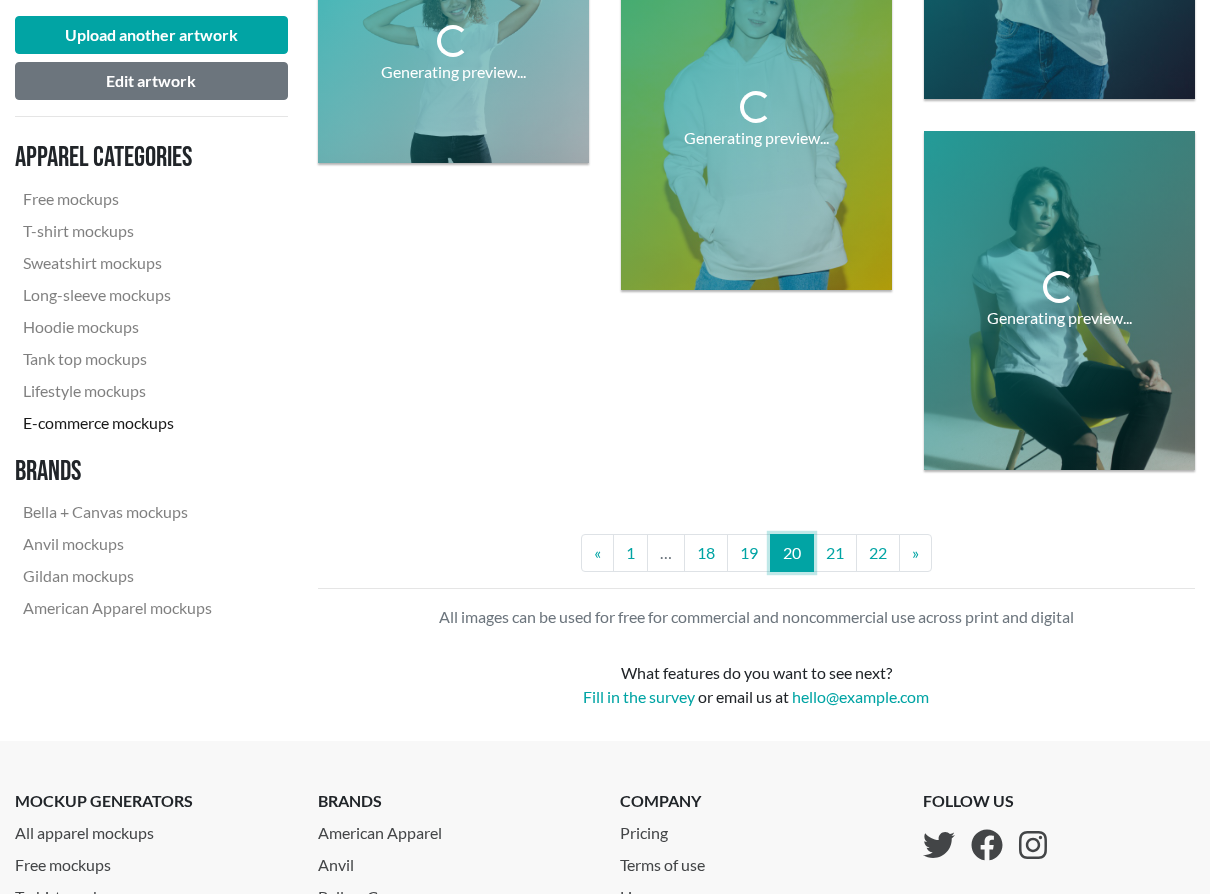 scroll, scrollTop: 3427, scrollLeft: 0, axis: vertical 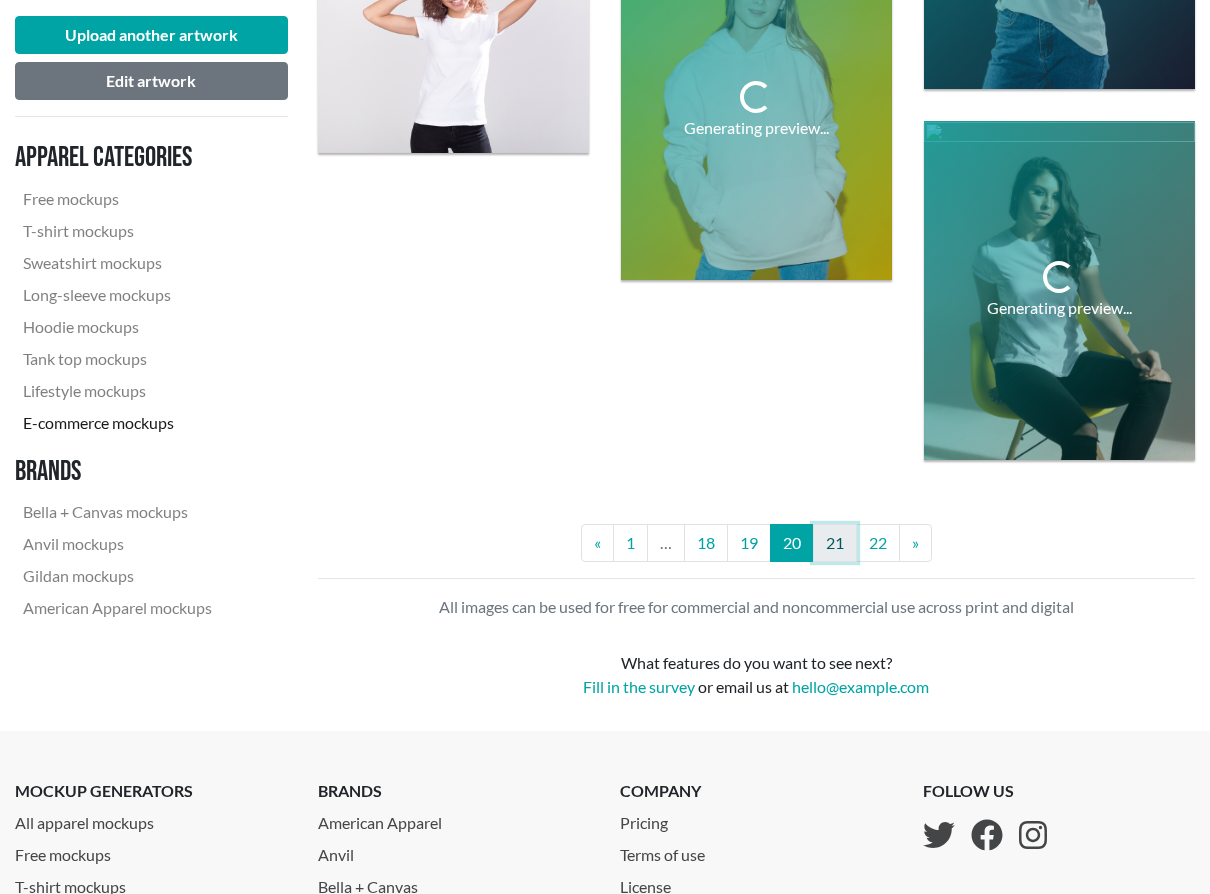 click on "21" at bounding box center (835, 543) 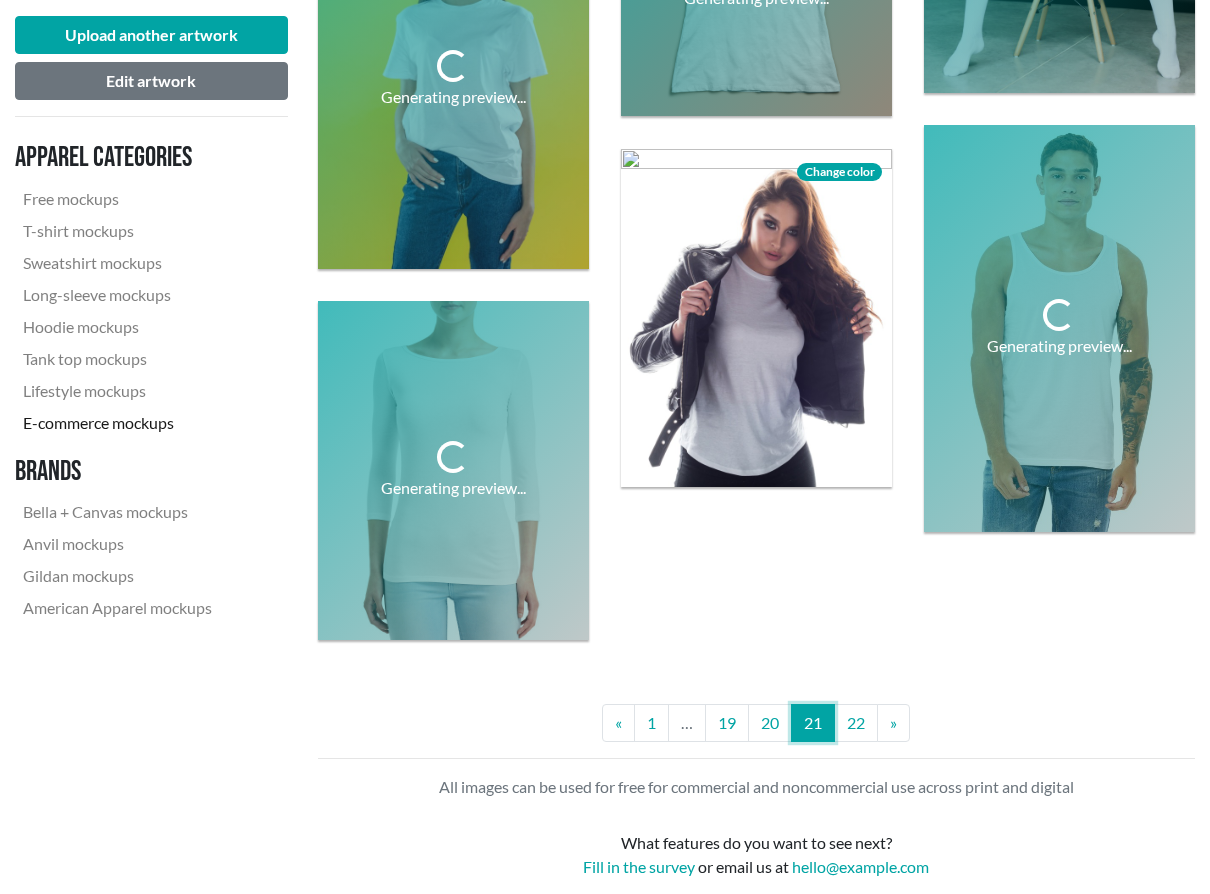 scroll, scrollTop: 3073, scrollLeft: 0, axis: vertical 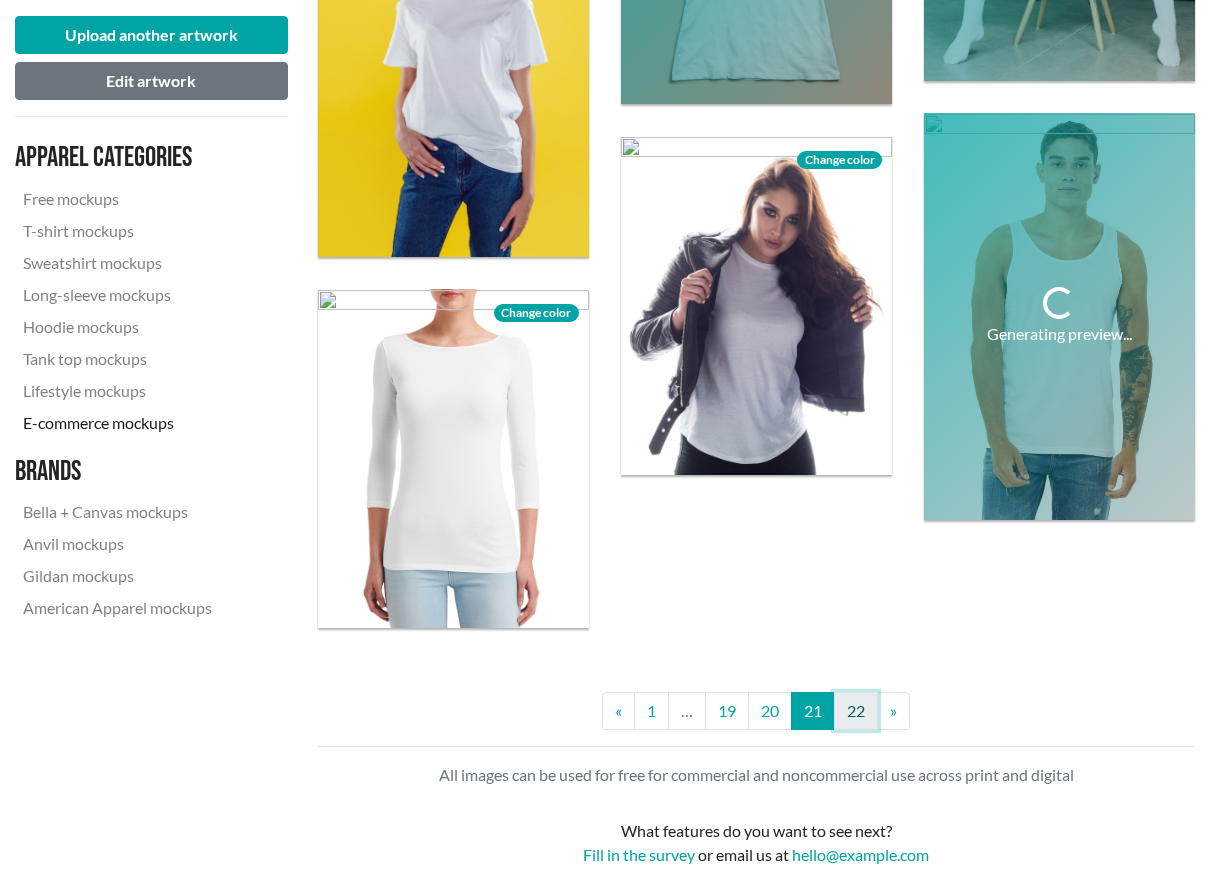 click on "22" at bounding box center [856, 711] 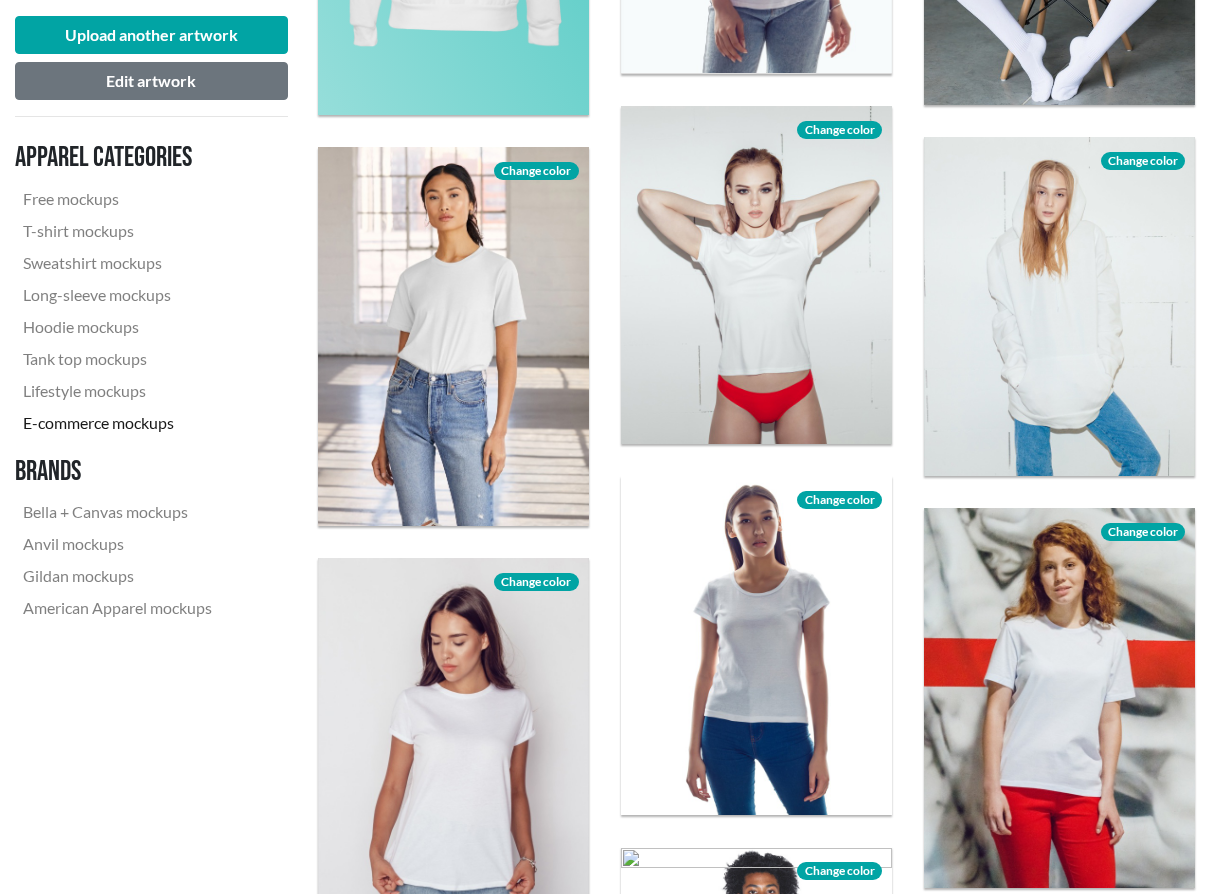 scroll, scrollTop: 0, scrollLeft: 0, axis: both 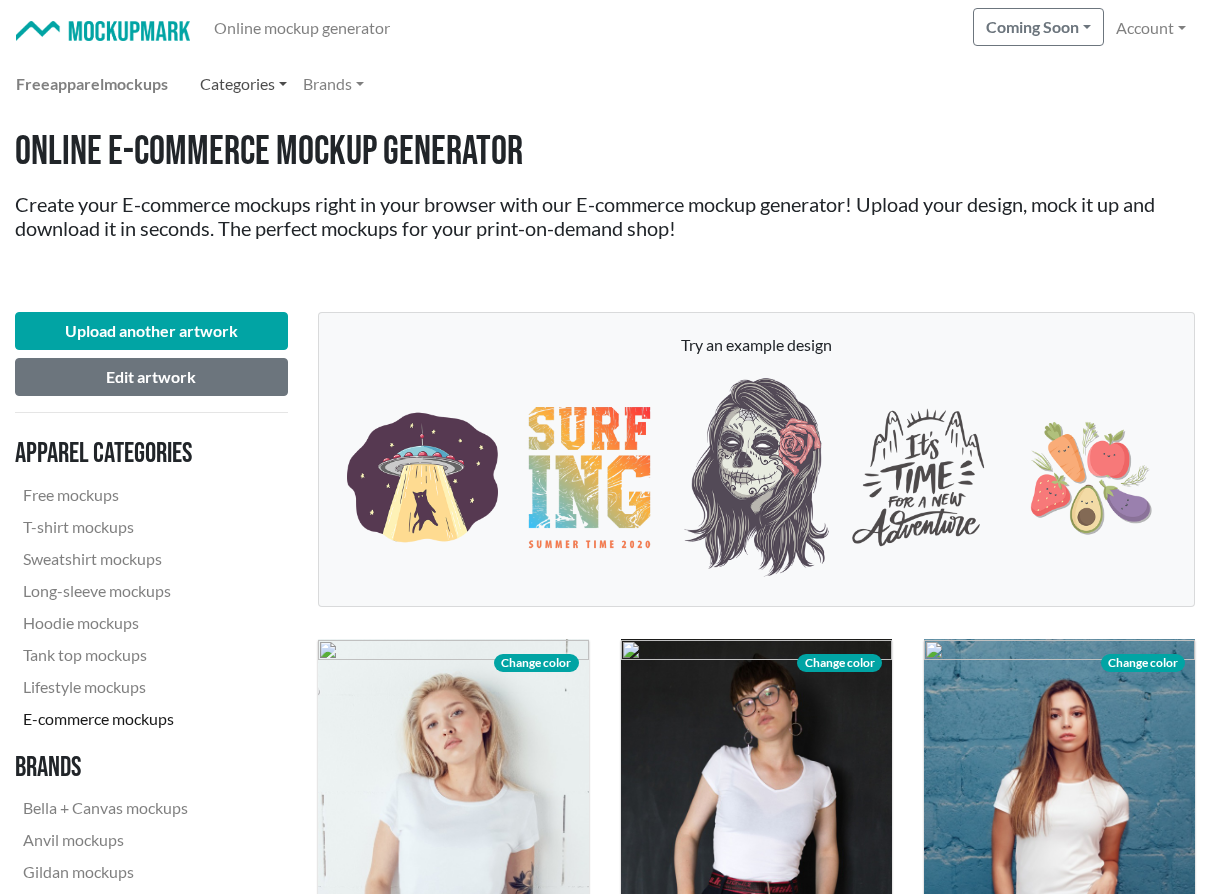 click on "Categories" at bounding box center [243, 84] 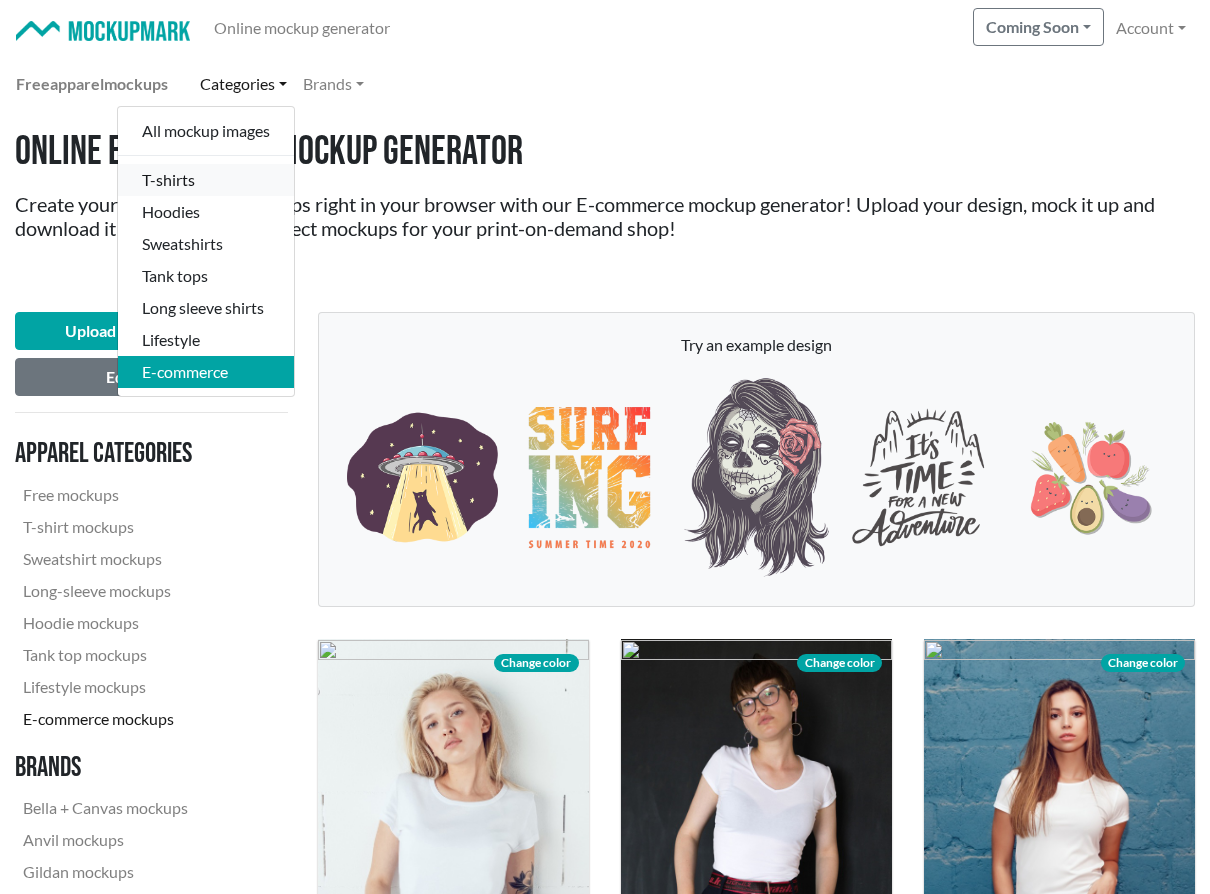 click on "T-shirts" at bounding box center (206, 180) 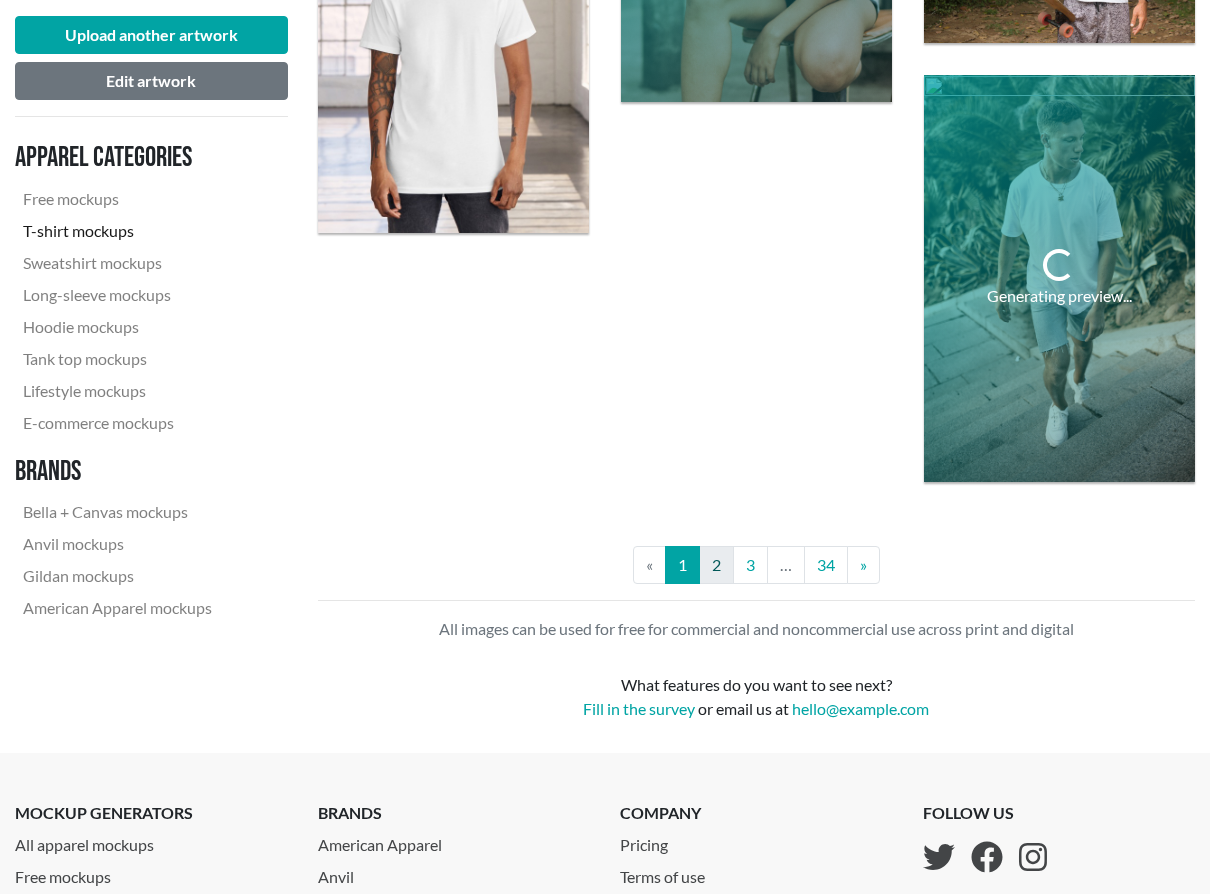 scroll, scrollTop: 3441, scrollLeft: 0, axis: vertical 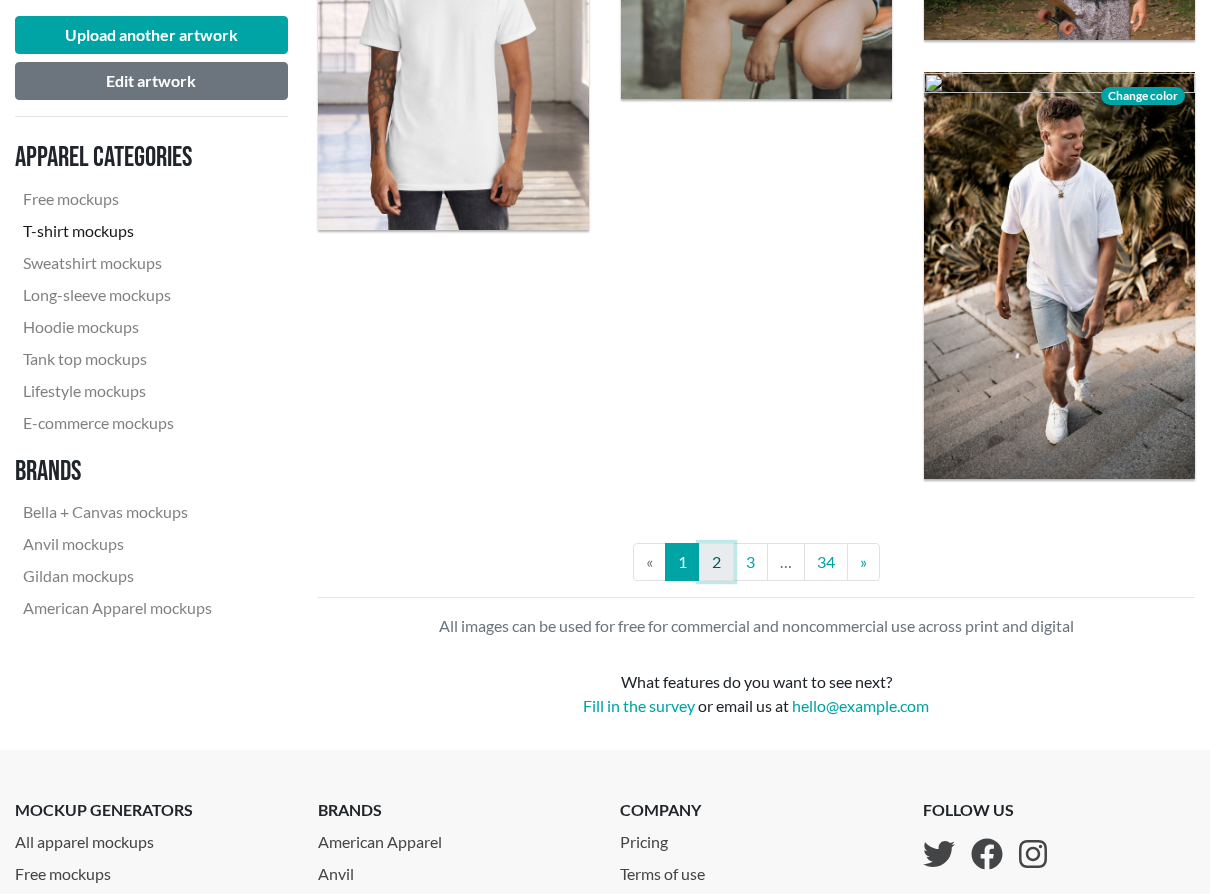 click on "2" at bounding box center [716, 562] 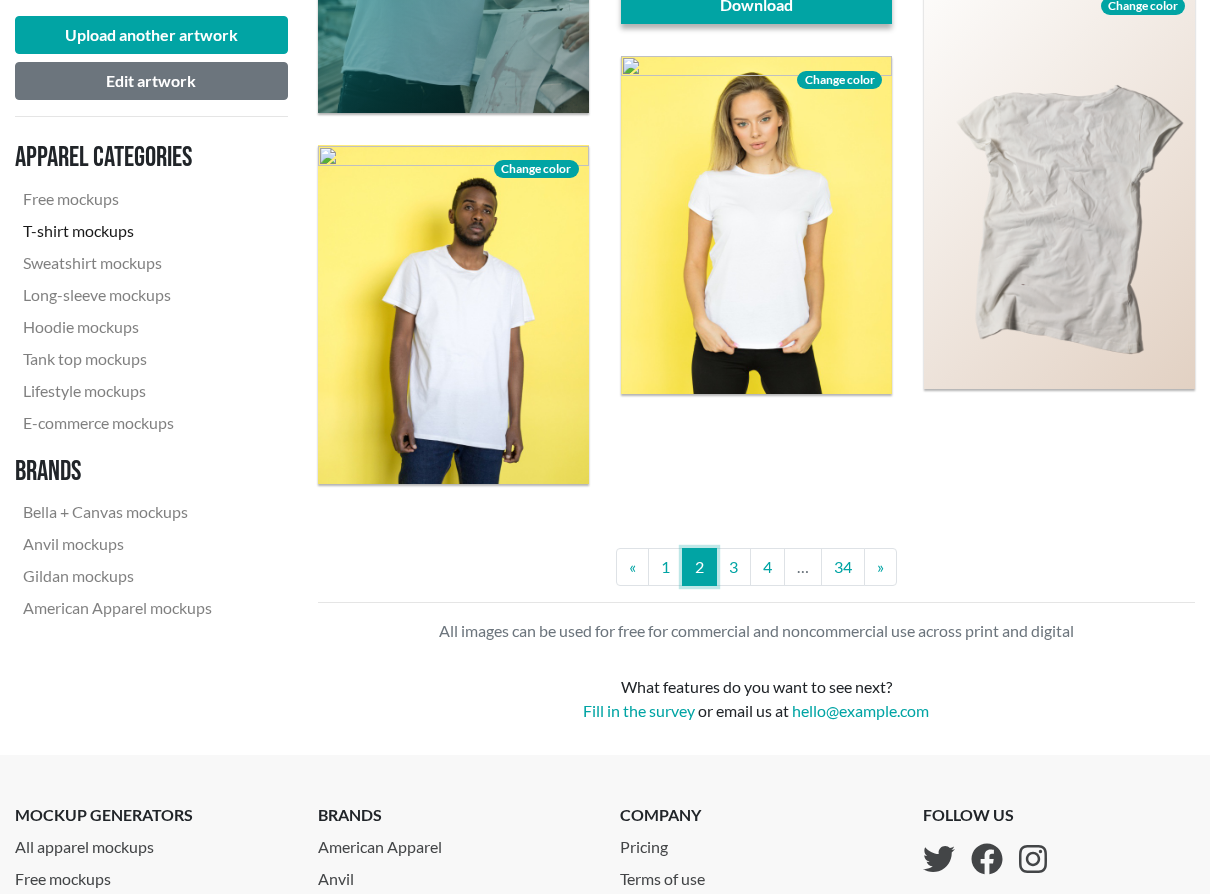 scroll, scrollTop: 3479, scrollLeft: 0, axis: vertical 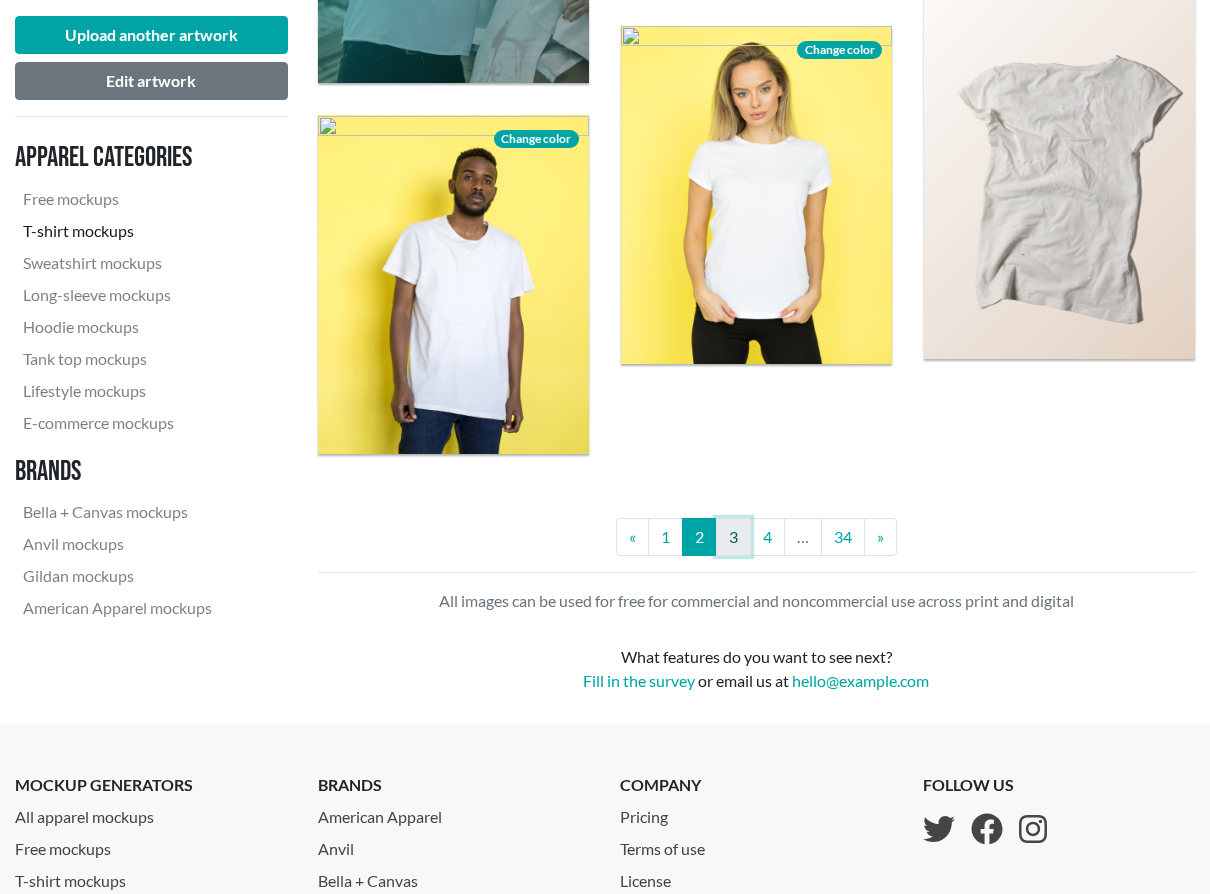 click on "3" at bounding box center [733, 537] 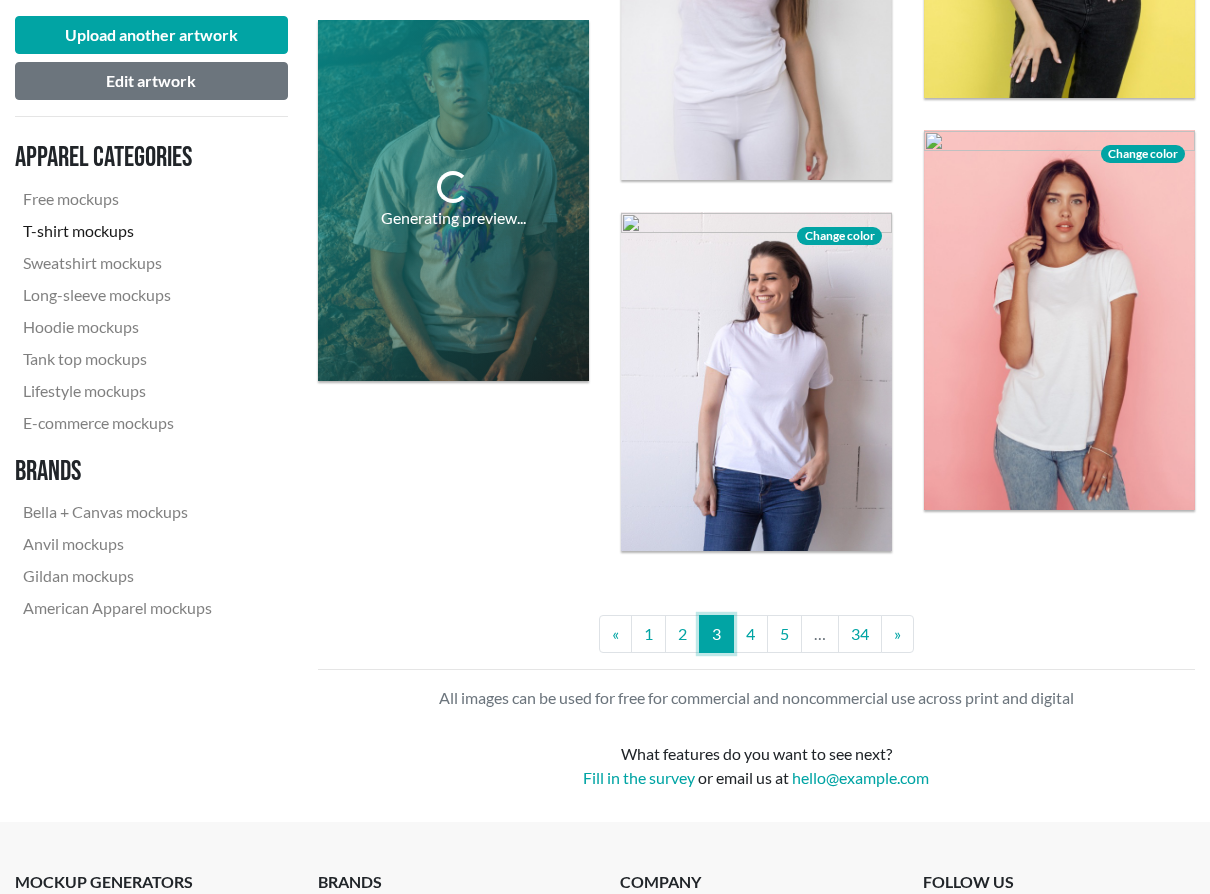 scroll, scrollTop: 3235, scrollLeft: 0, axis: vertical 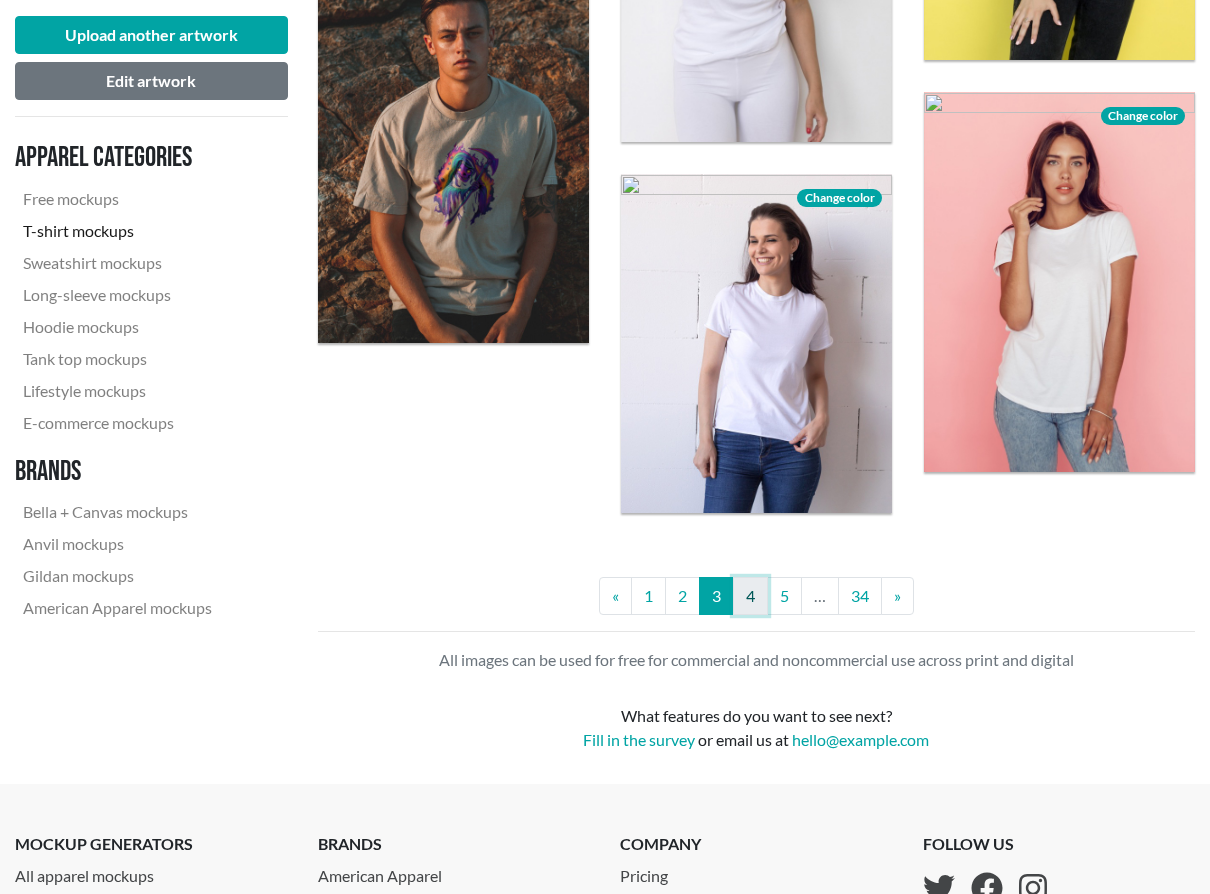 click on "4" at bounding box center (750, 596) 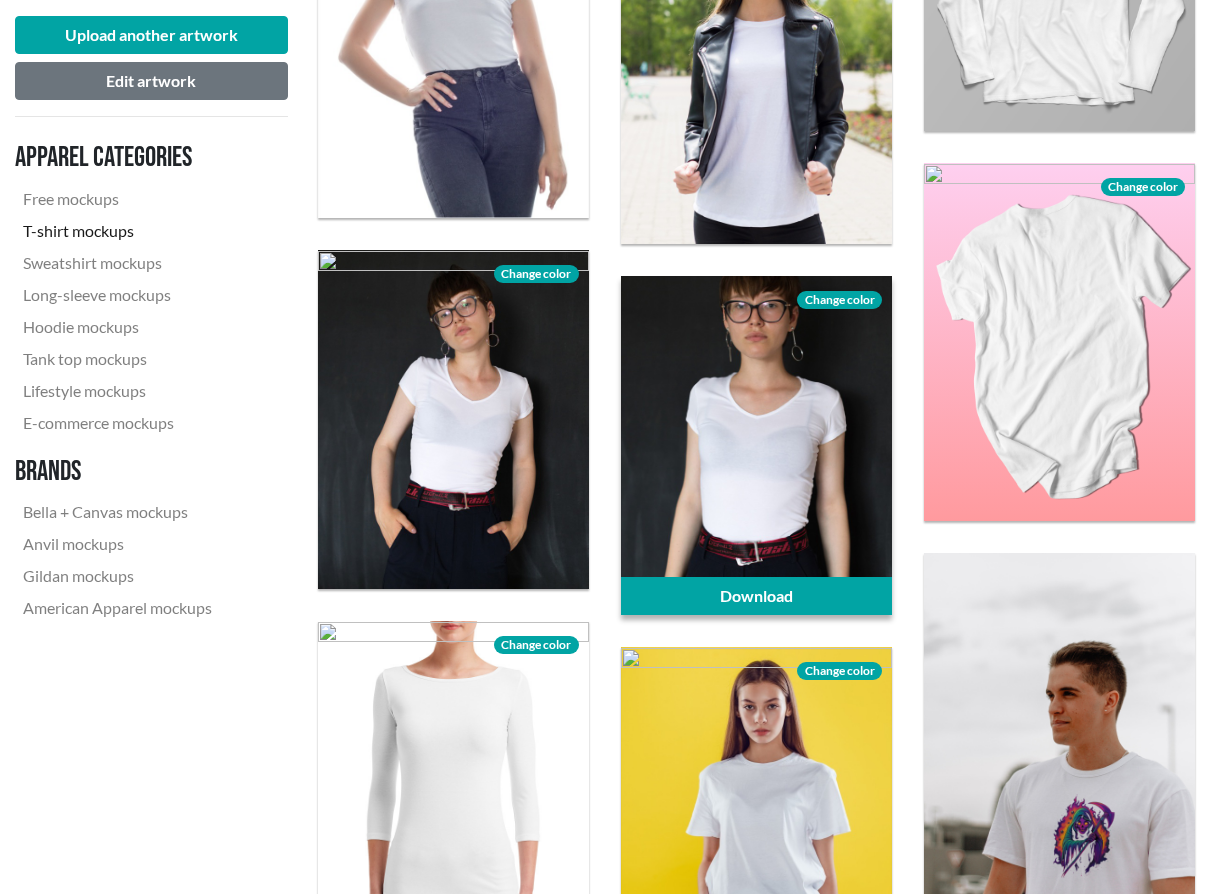 scroll, scrollTop: 2825, scrollLeft: 0, axis: vertical 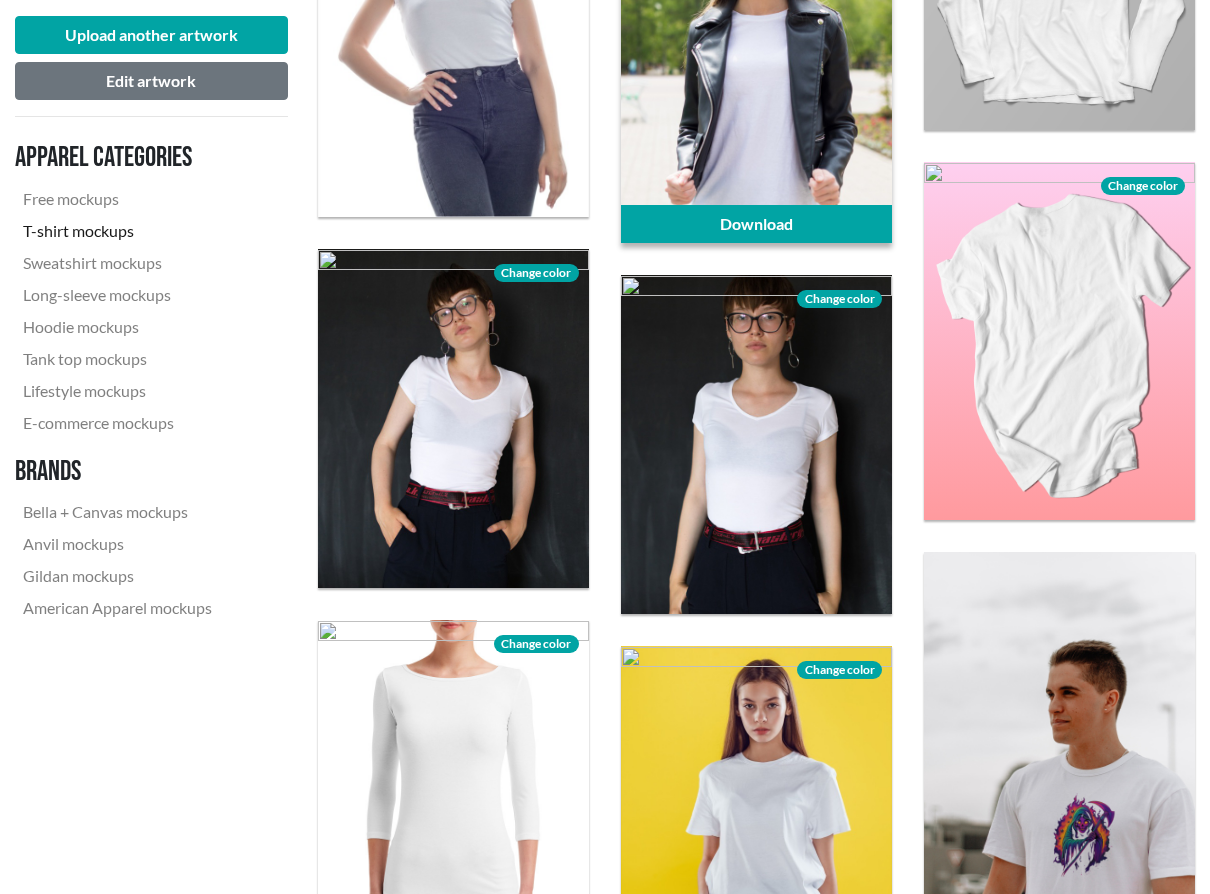 click at bounding box center (756, 73) 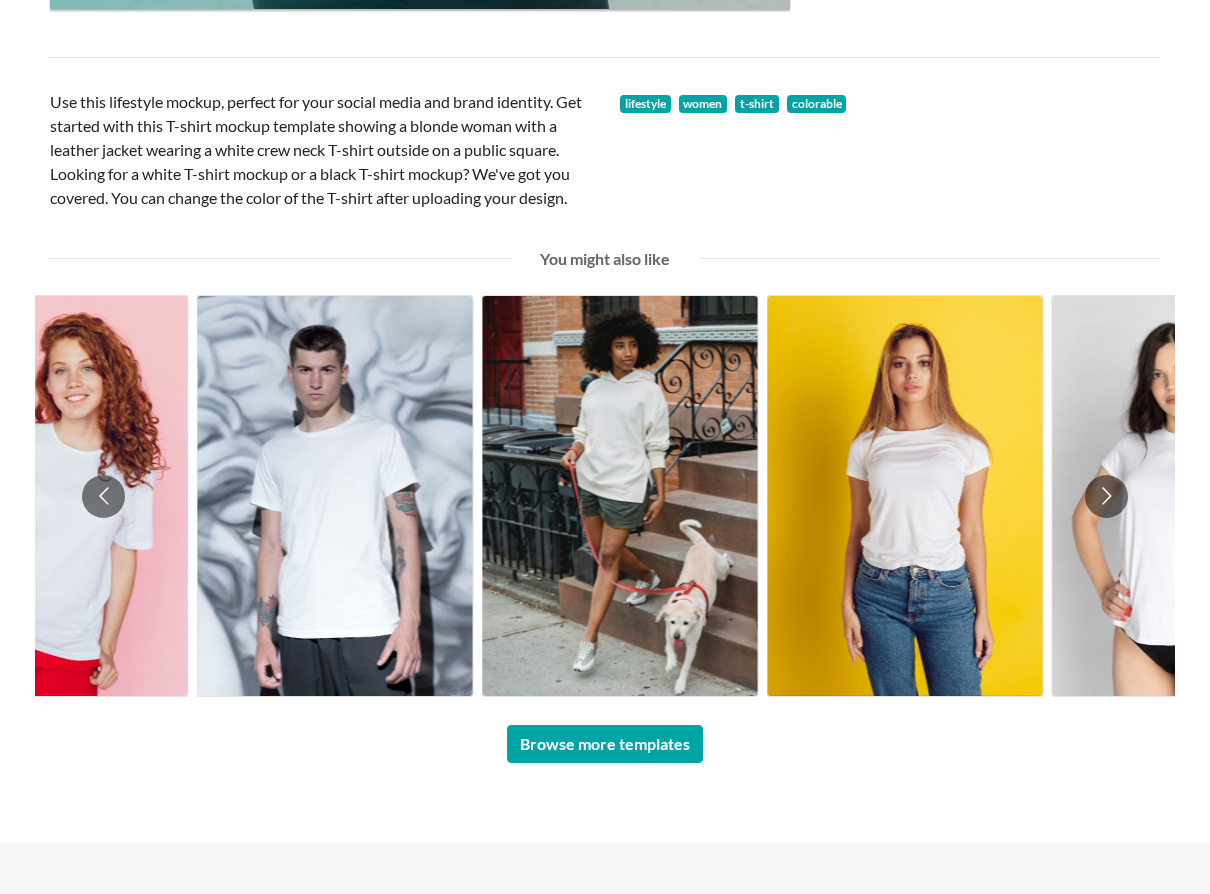 scroll, scrollTop: 1171, scrollLeft: 0, axis: vertical 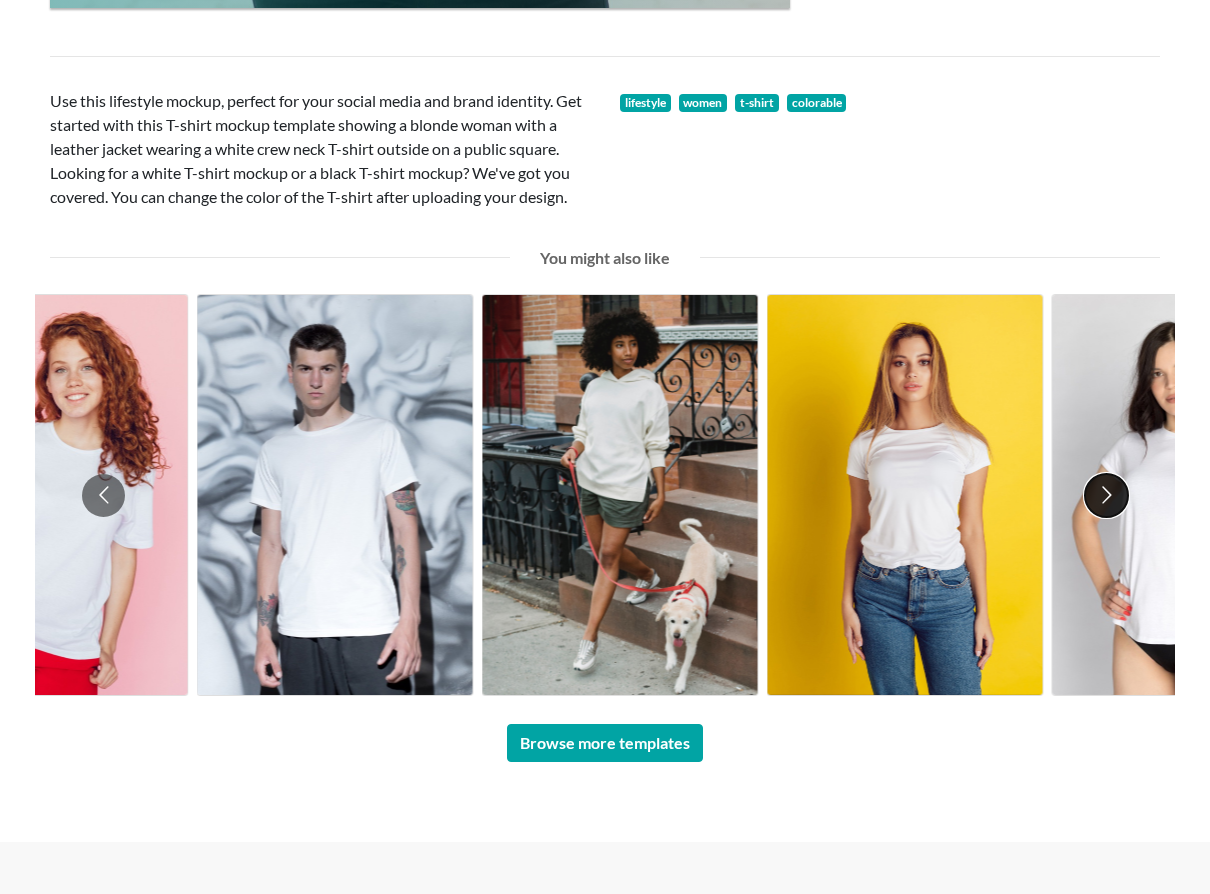 click at bounding box center (1106, 495) 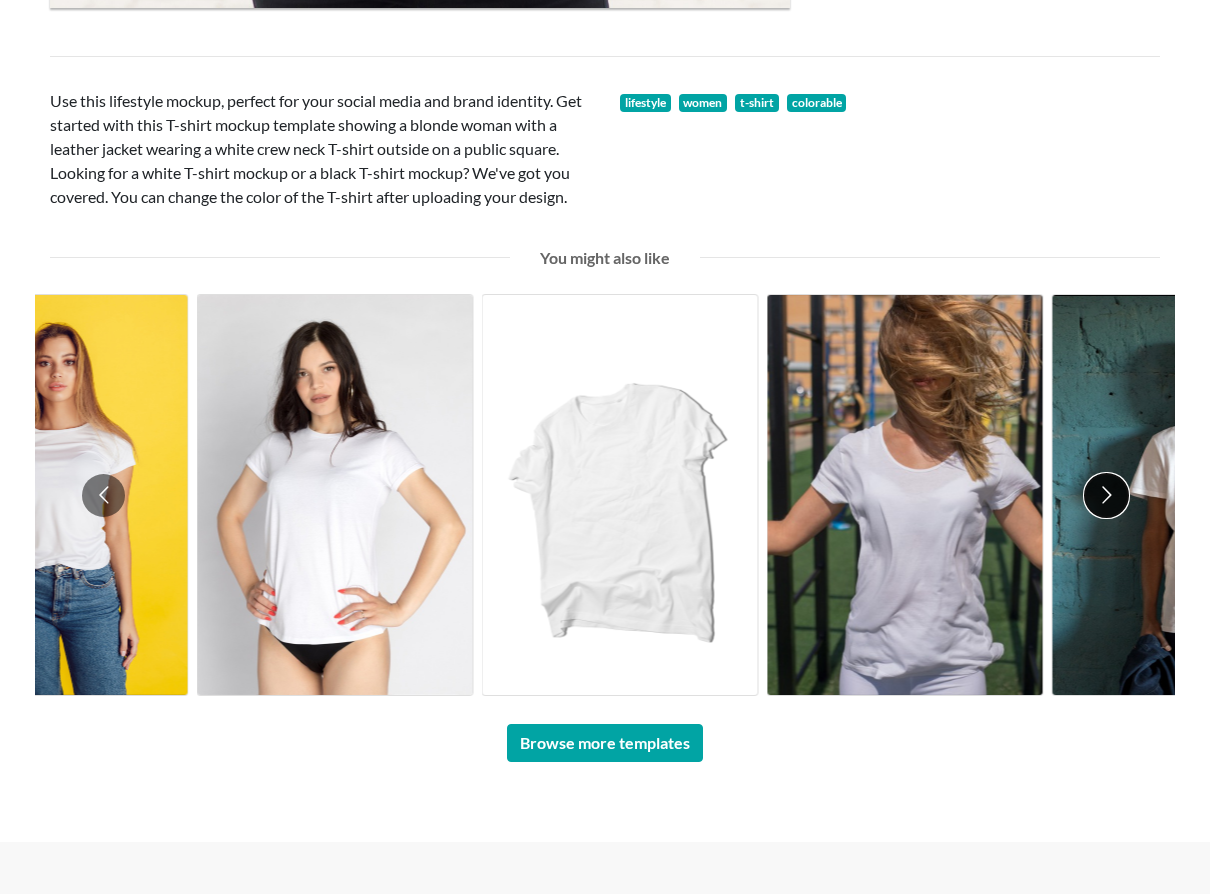 click at bounding box center [1106, 495] 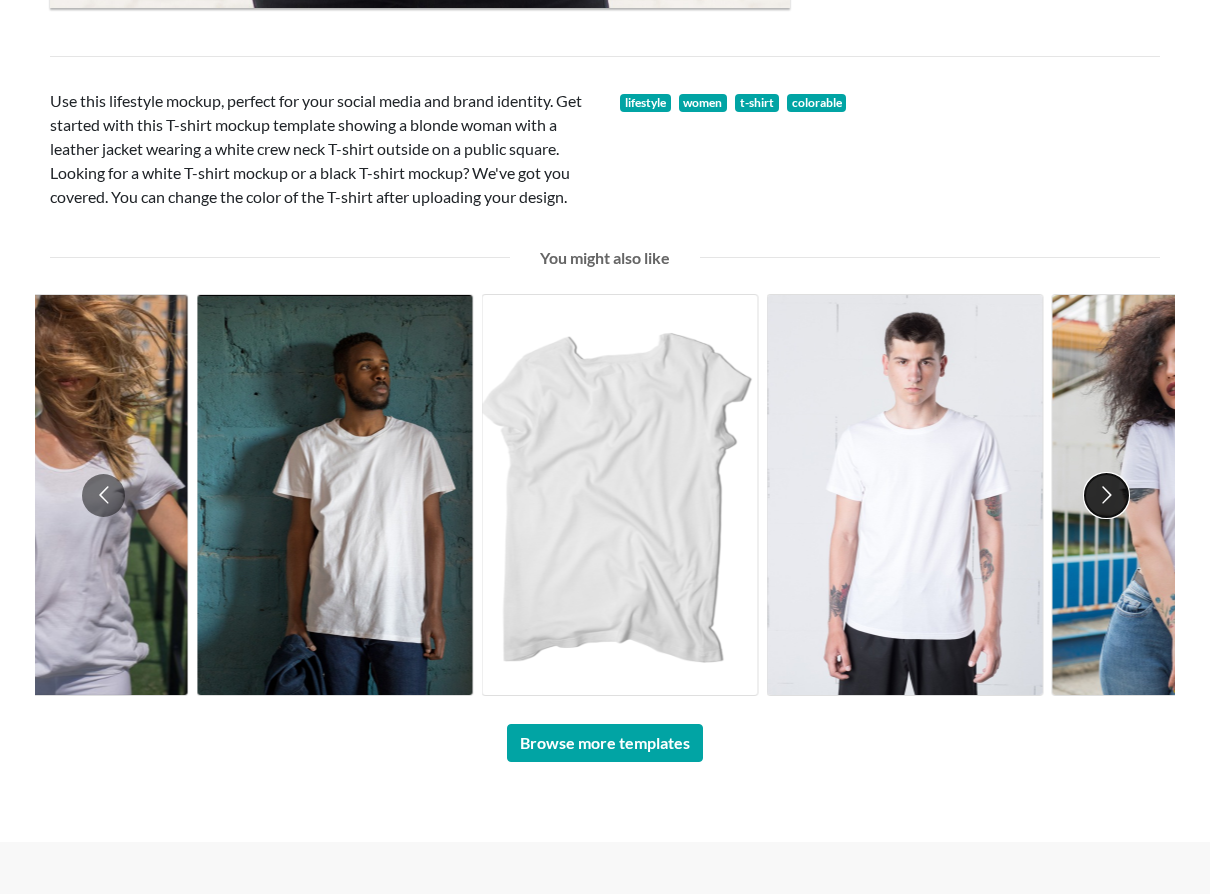 click at bounding box center (1106, 495) 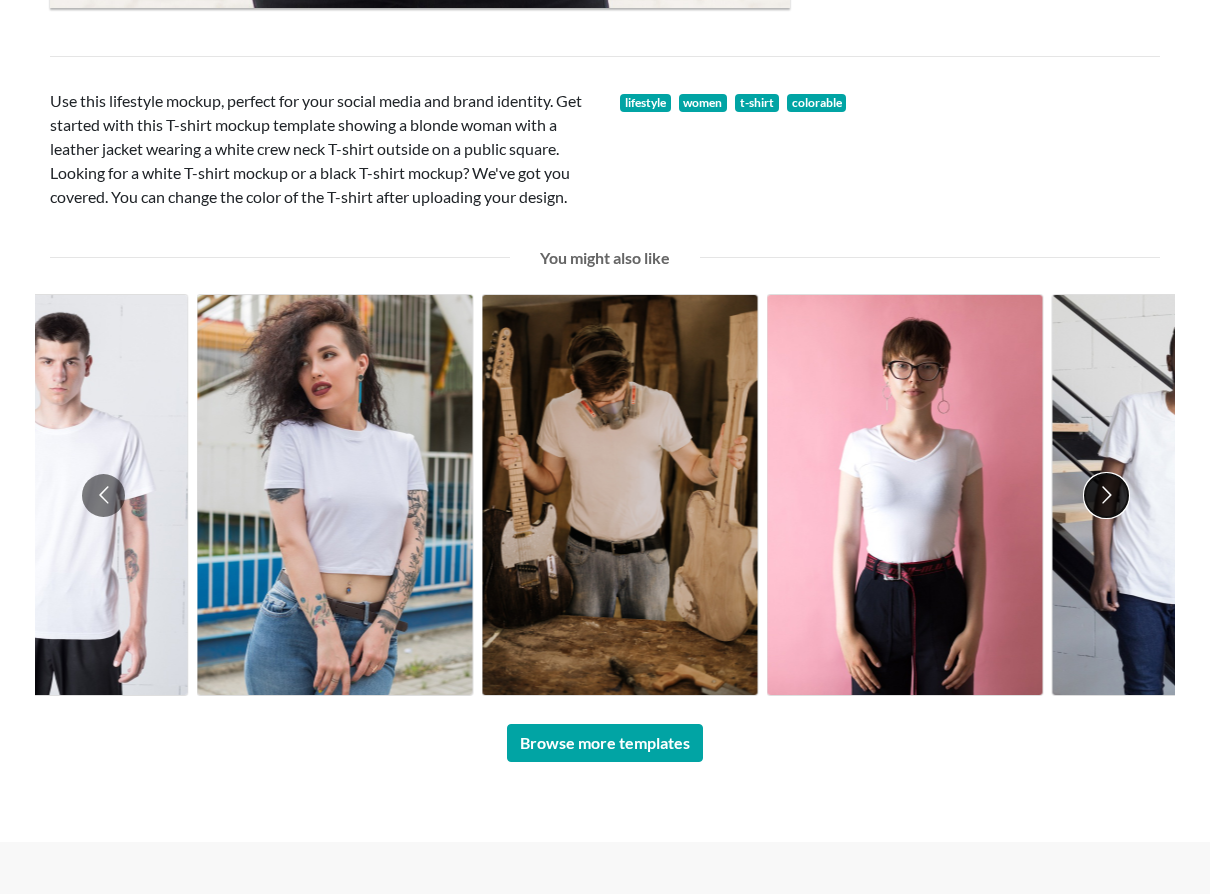 click at bounding box center [1106, 495] 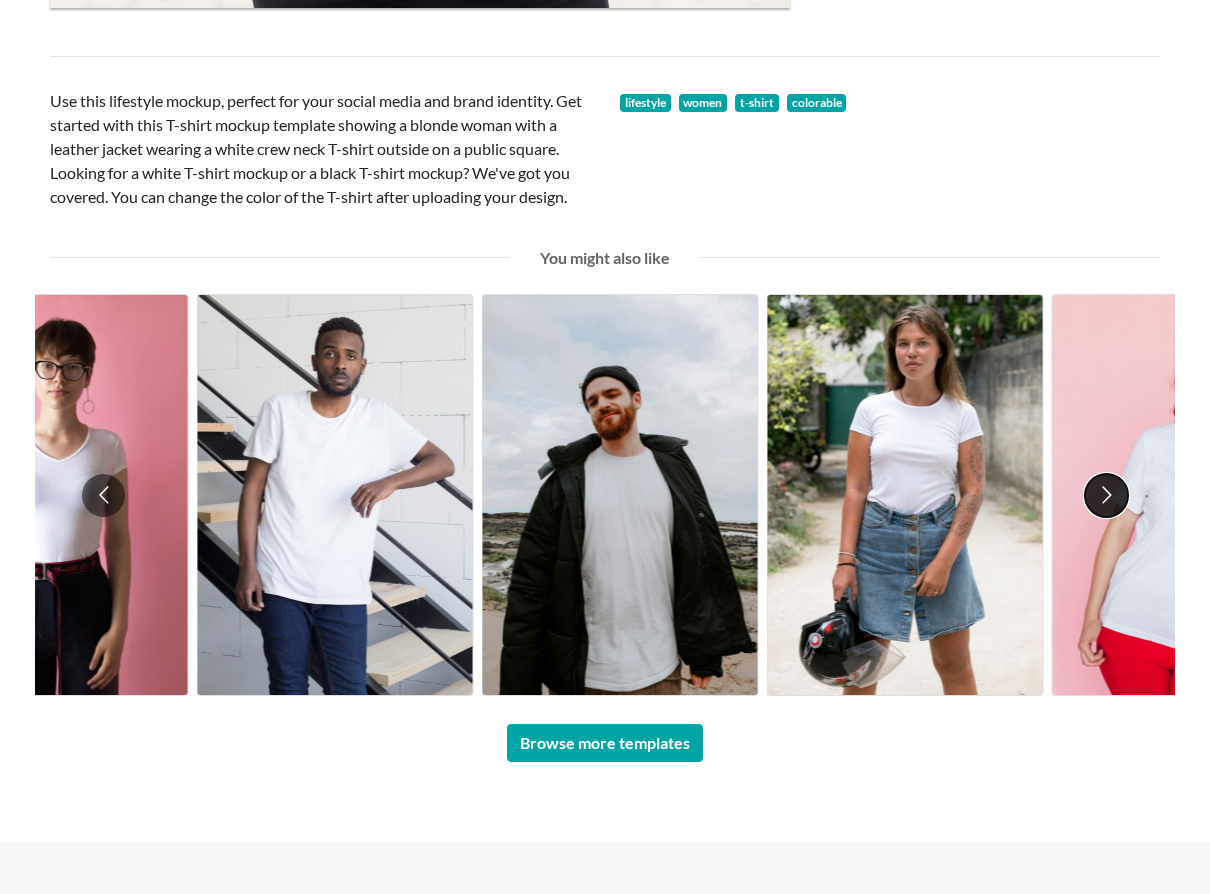 click at bounding box center [1106, 495] 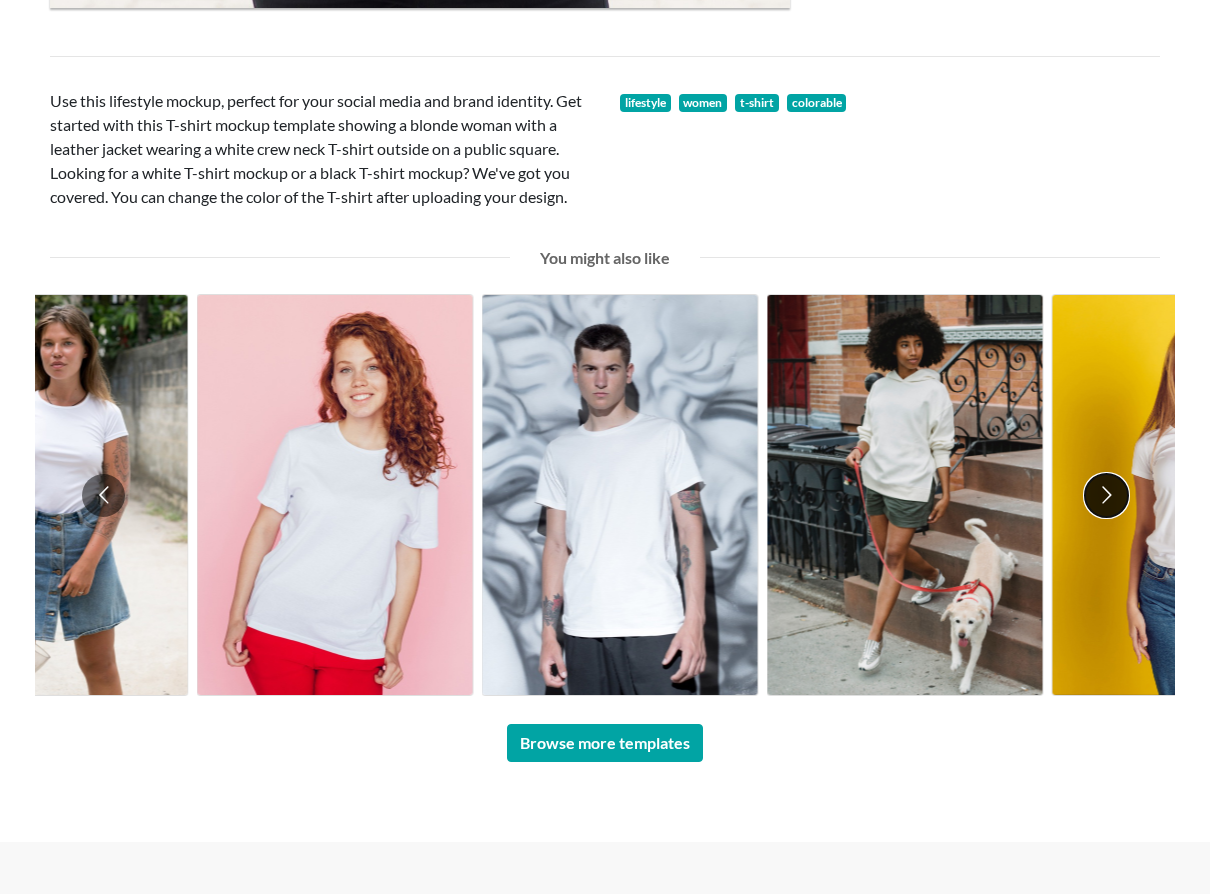 click at bounding box center (1106, 495) 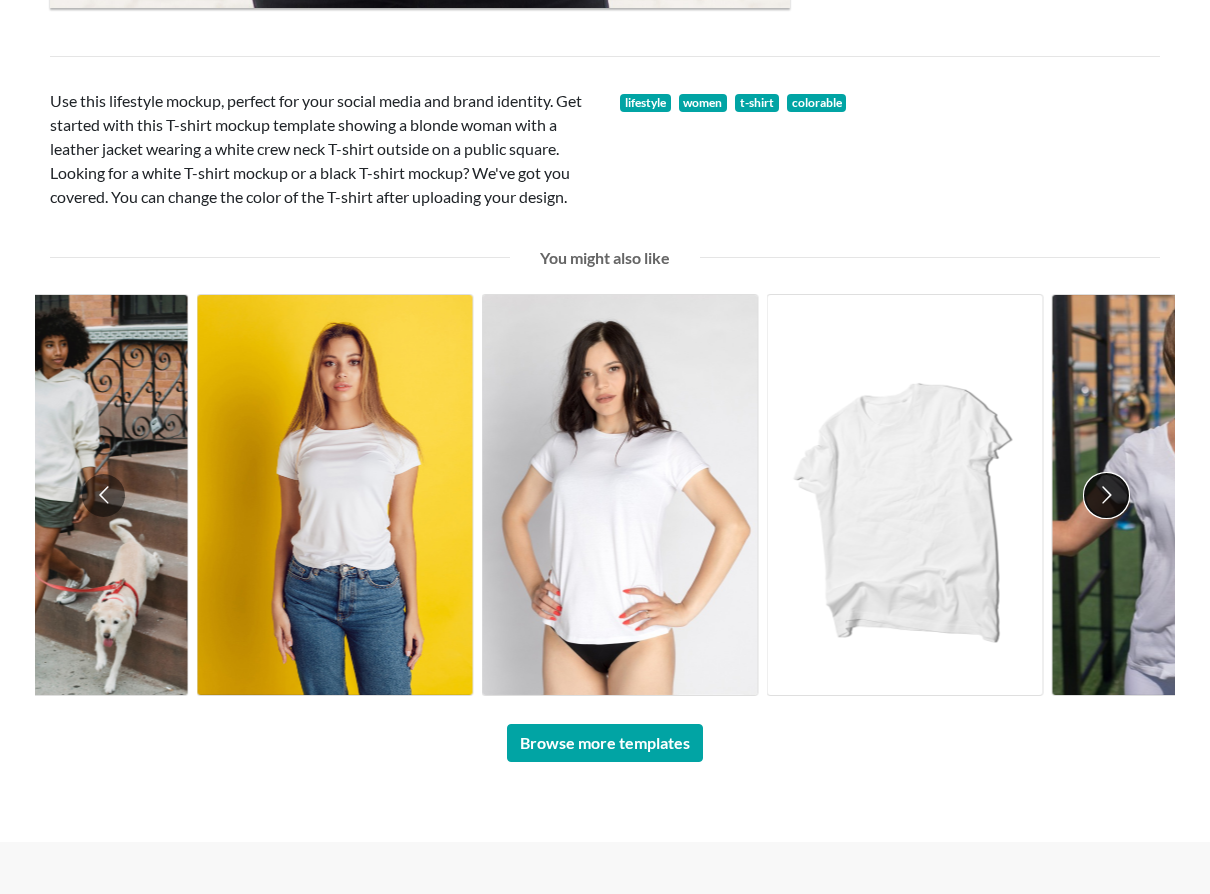 click at bounding box center (1106, 495) 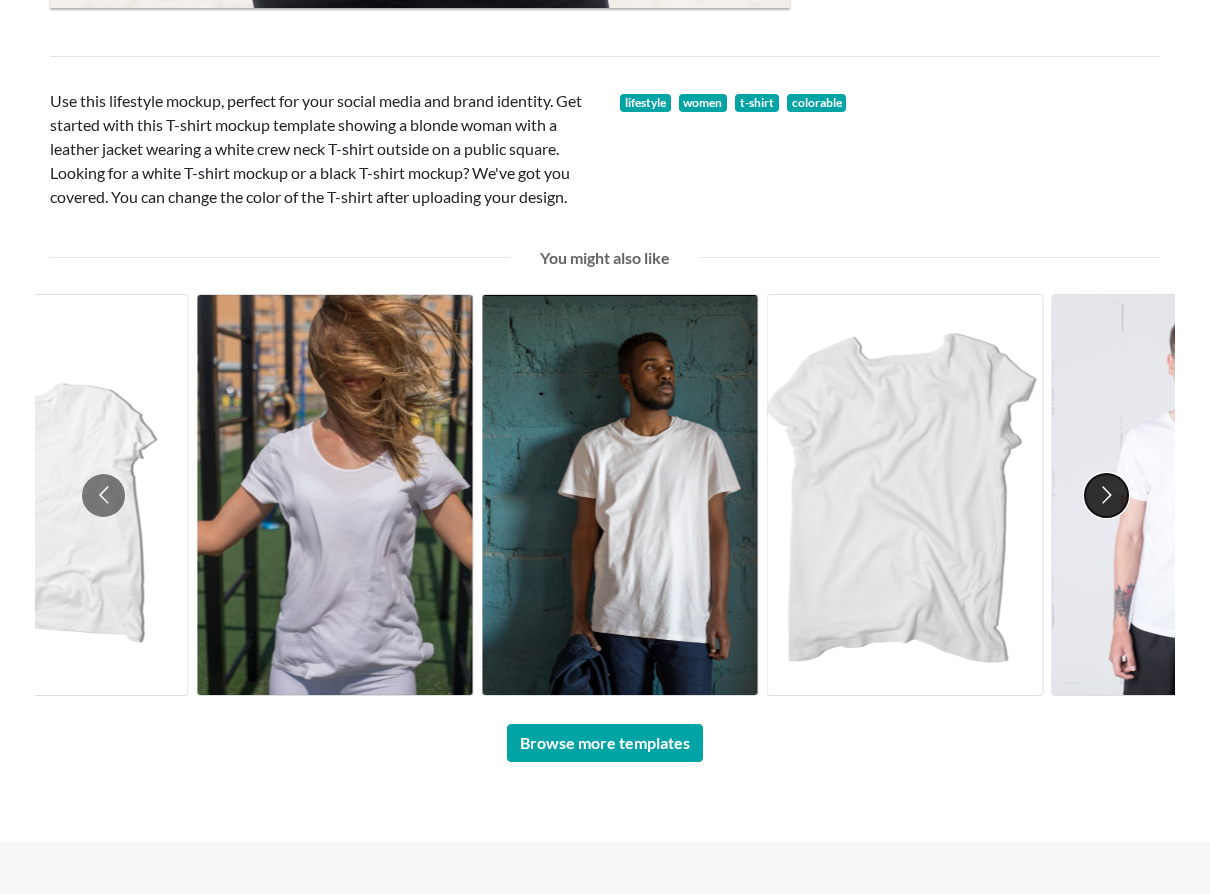 click at bounding box center (1106, 495) 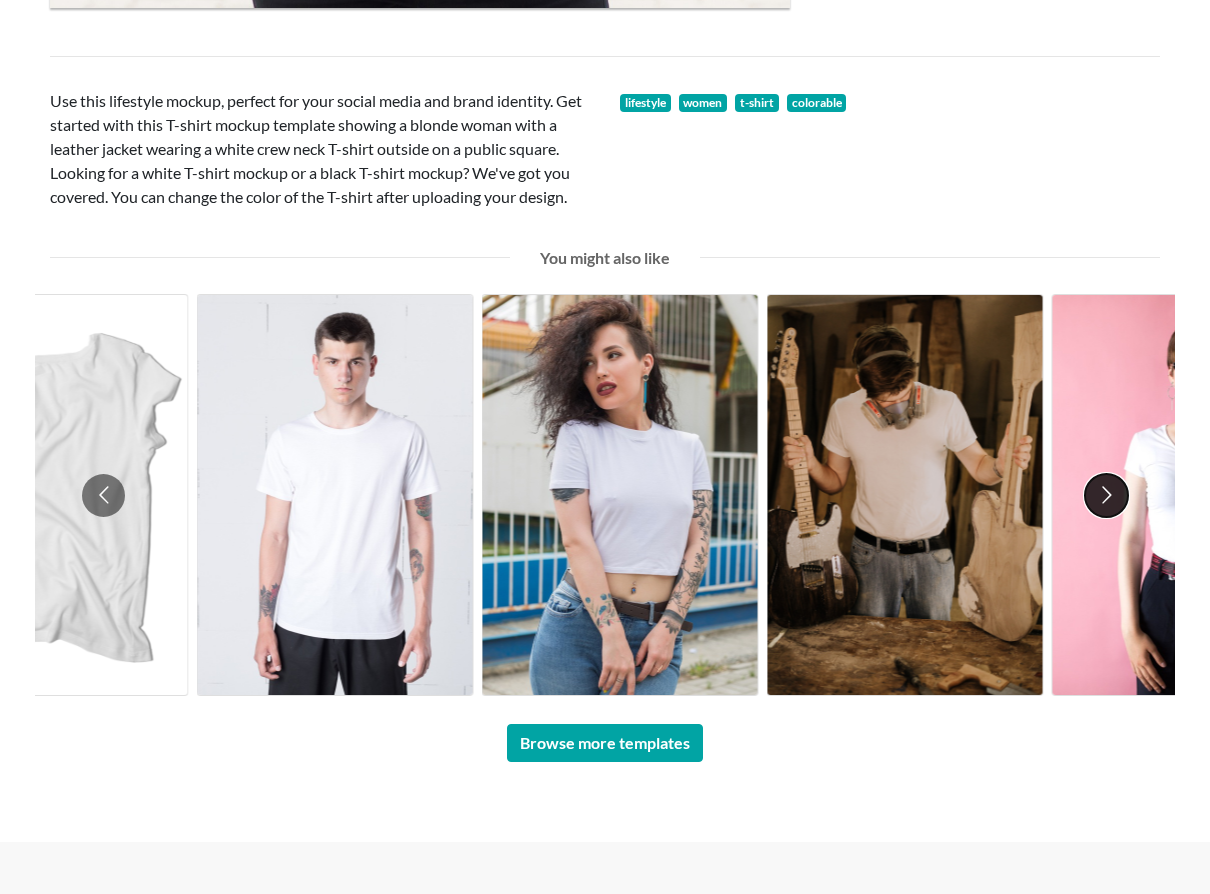 click at bounding box center [1106, 495] 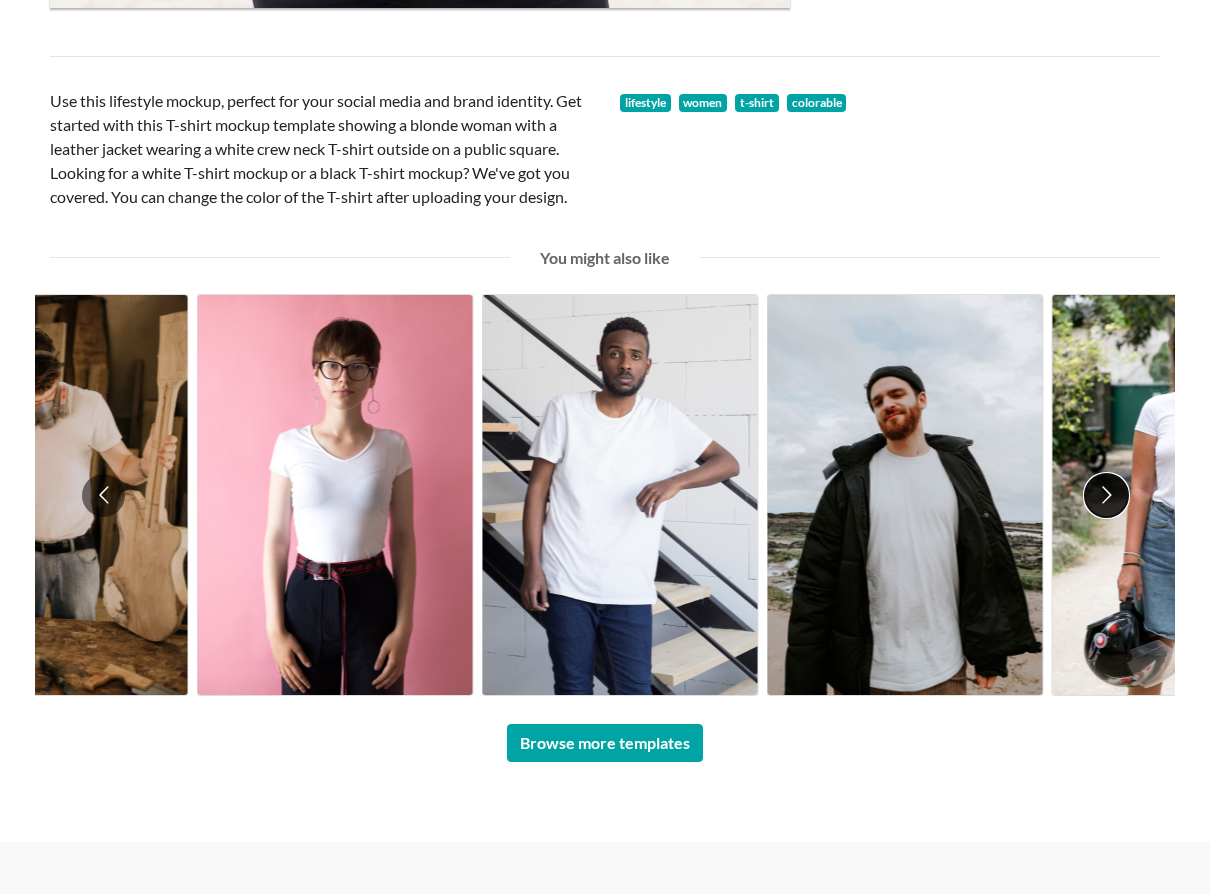 click at bounding box center [1106, 495] 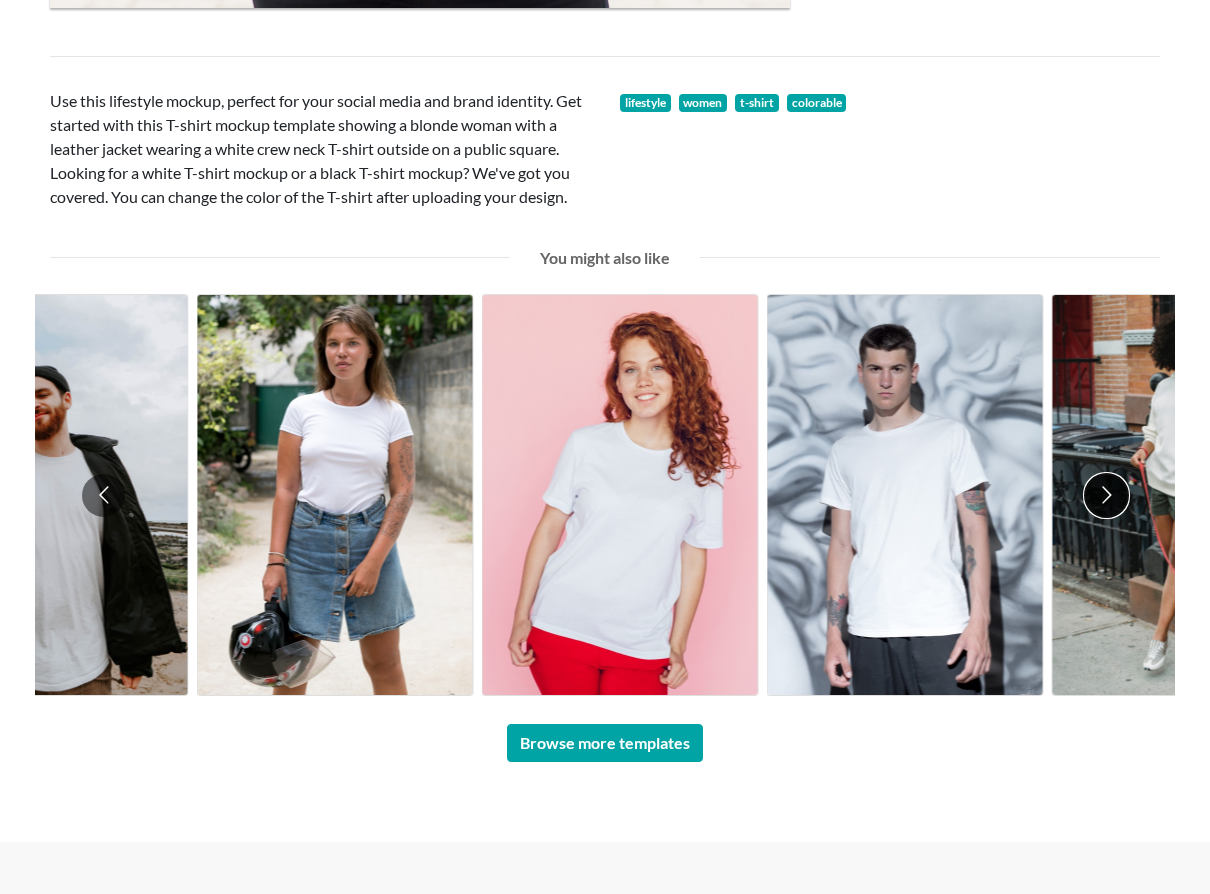 click at bounding box center (1106, 495) 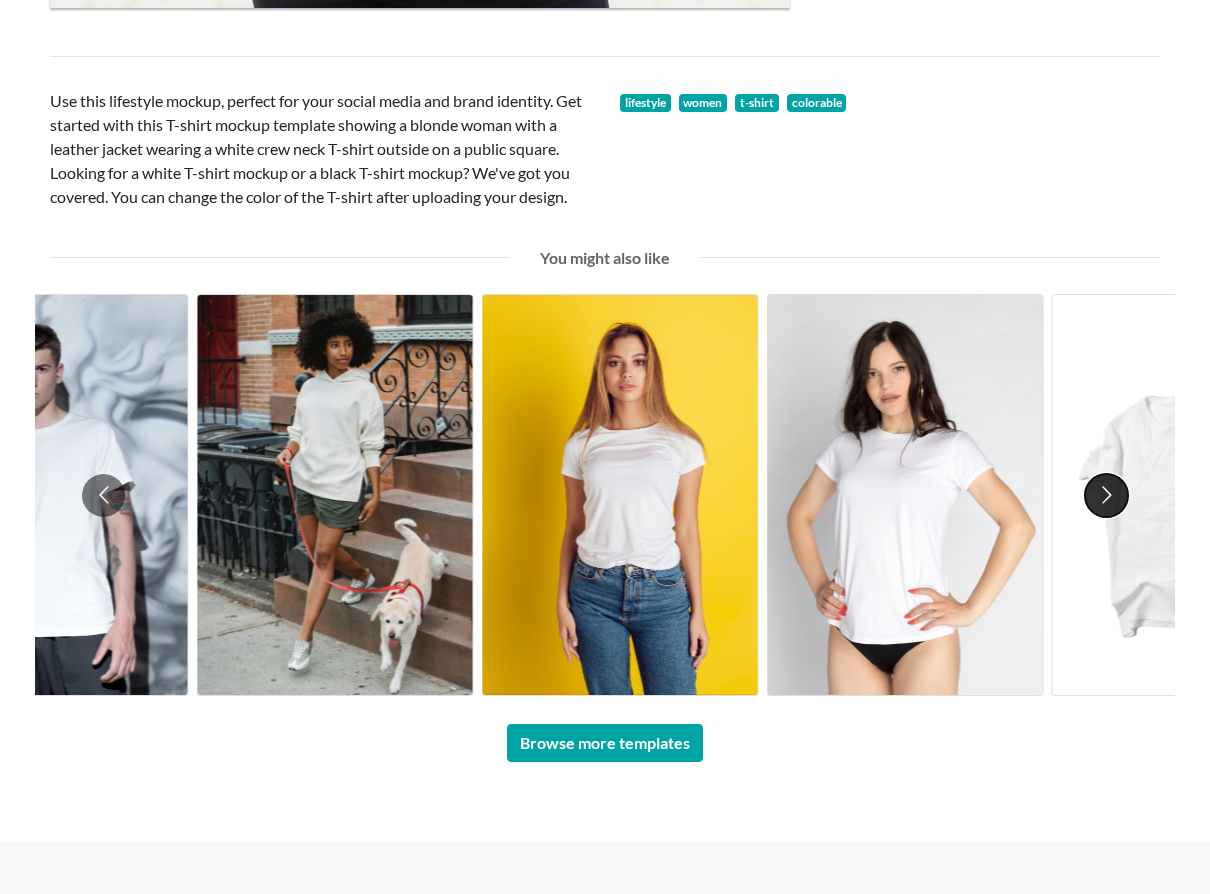 click at bounding box center [1106, 495] 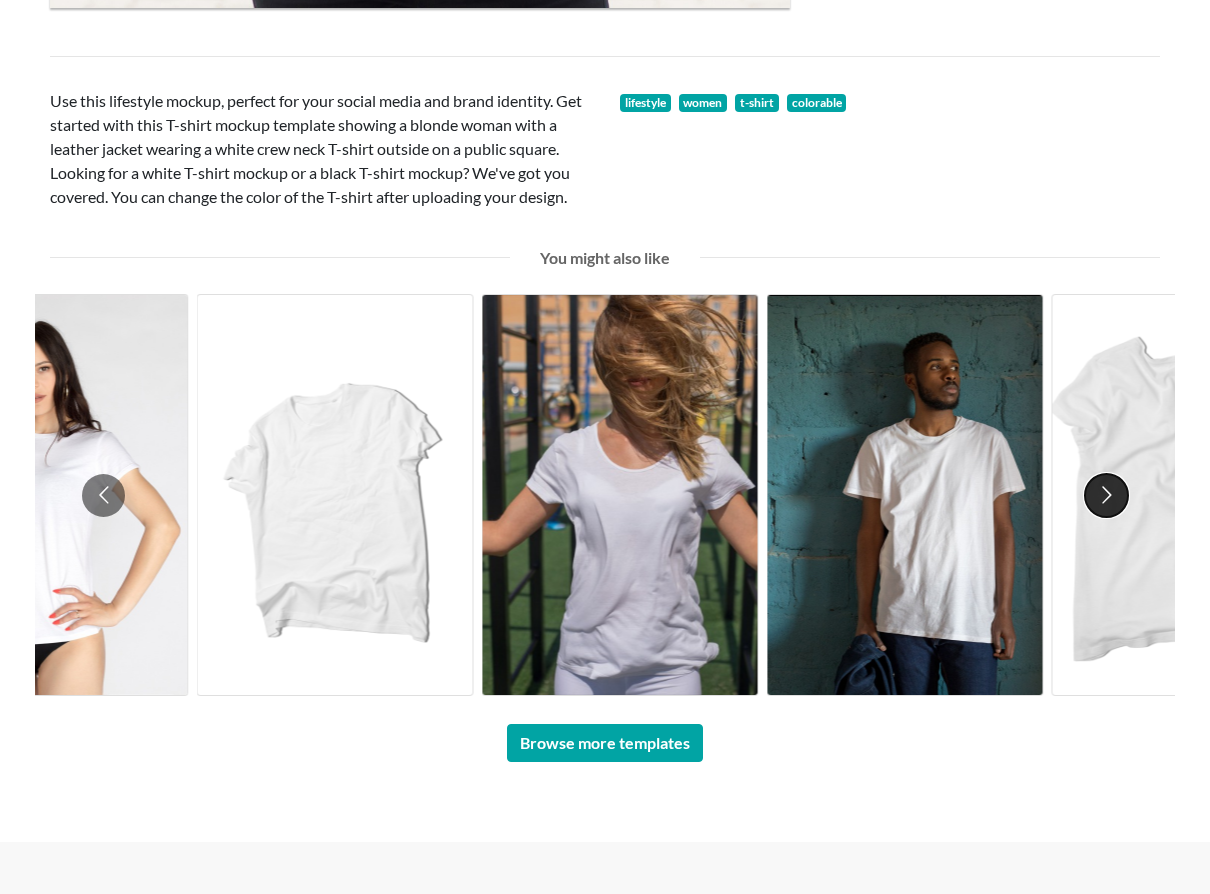 click at bounding box center (1106, 495) 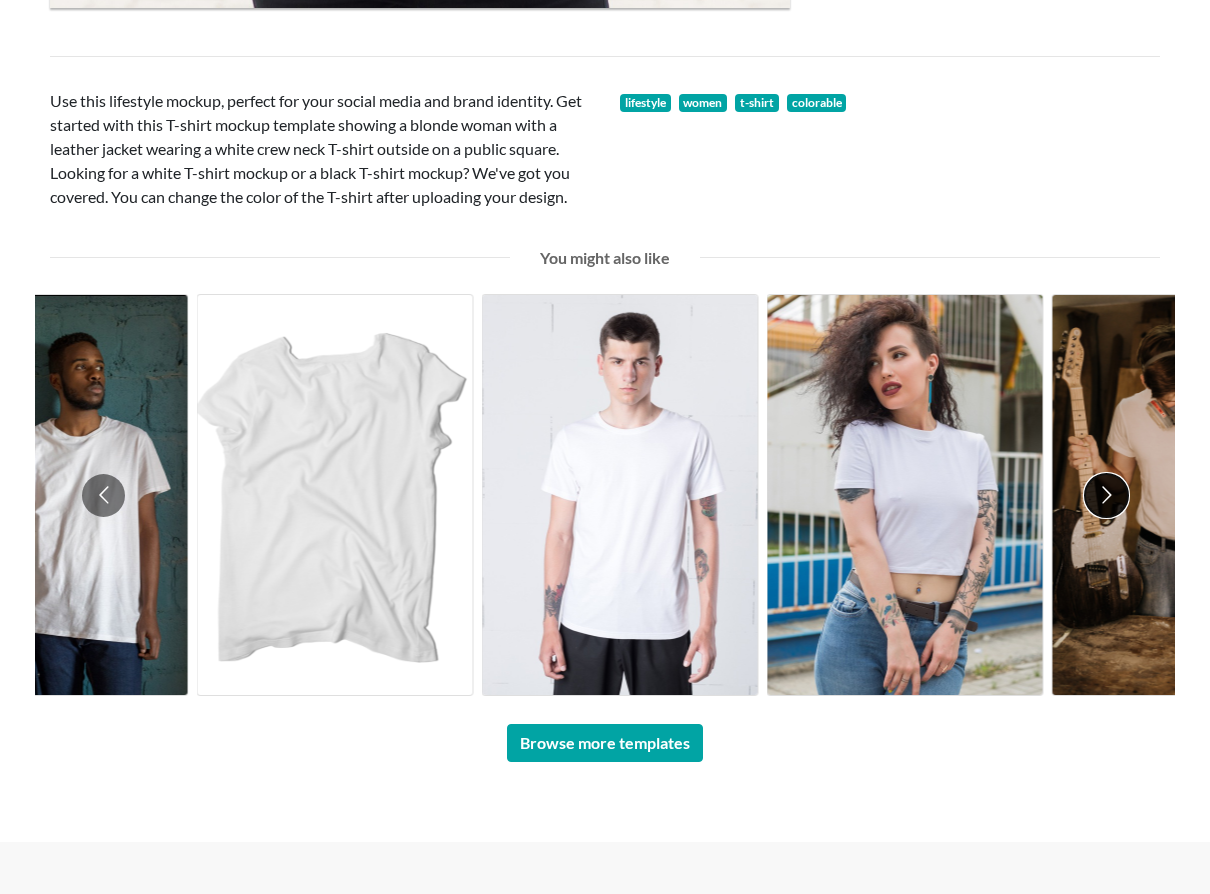 click at bounding box center (1106, 495) 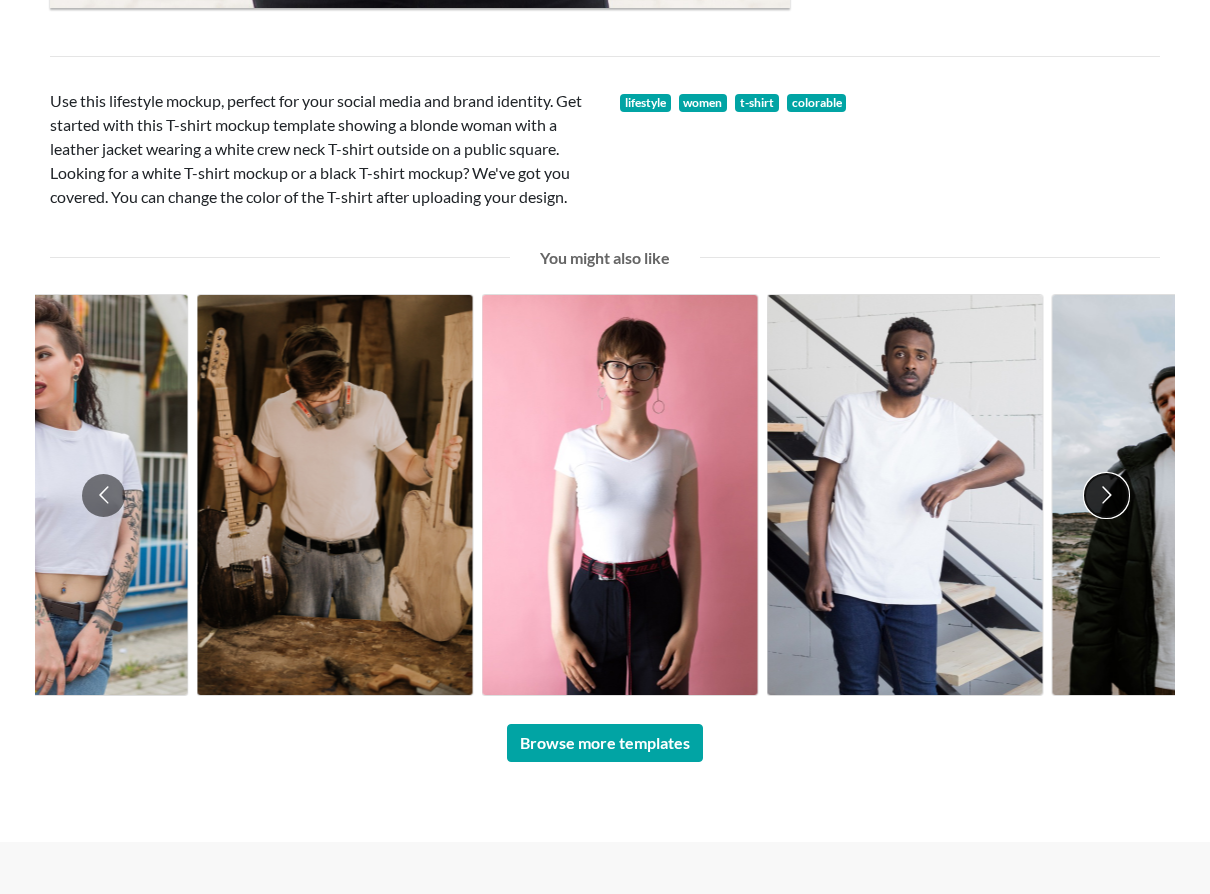 click at bounding box center [1106, 495] 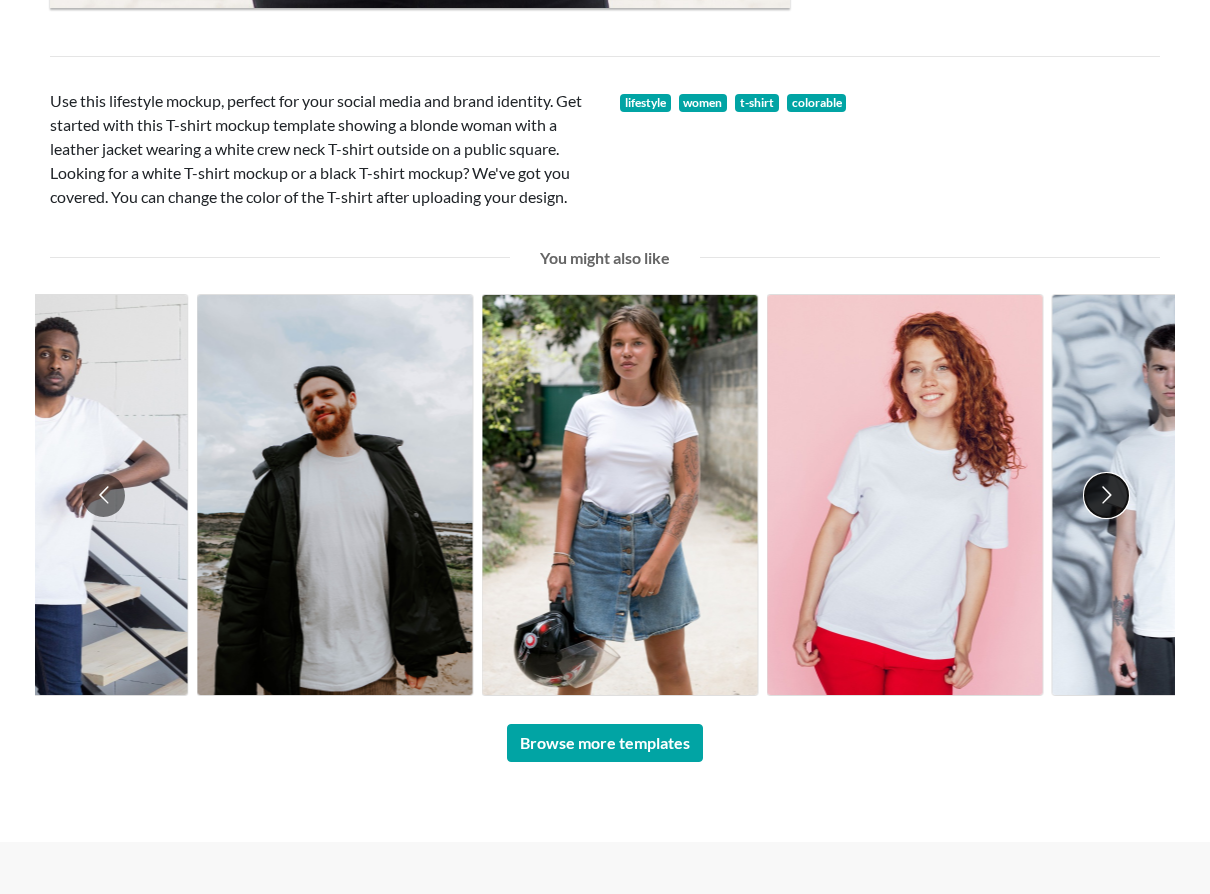 click at bounding box center [1106, 495] 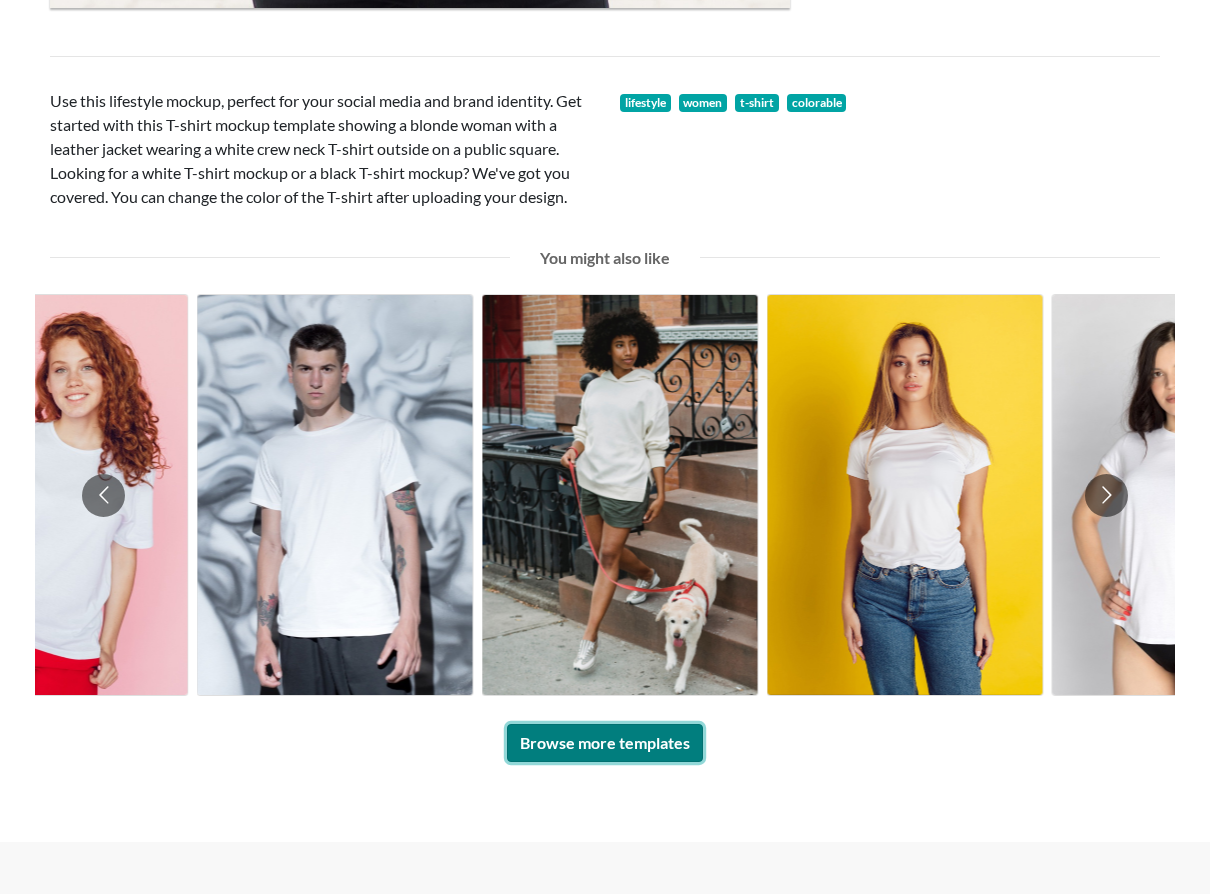 click on "Browse more templates" at bounding box center [605, 743] 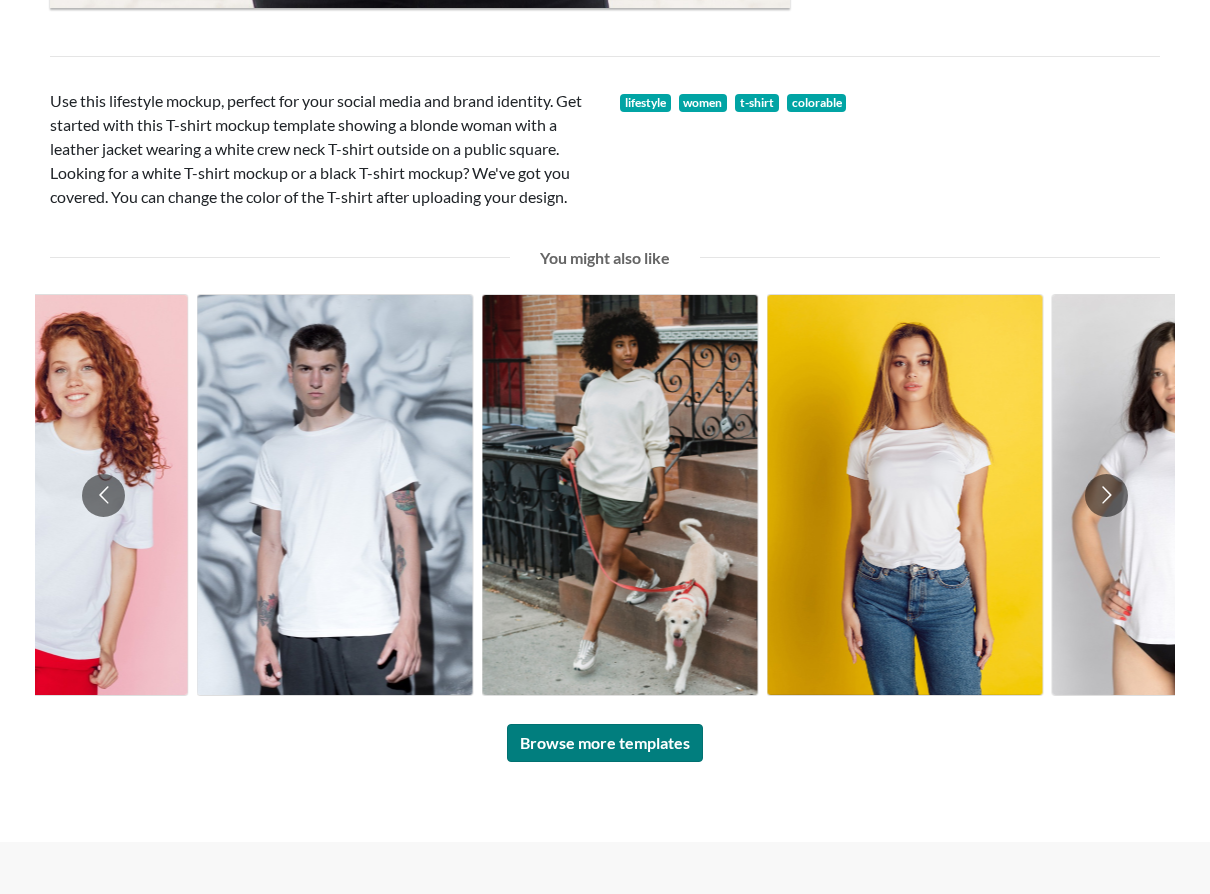 scroll, scrollTop: 0, scrollLeft: 0, axis: both 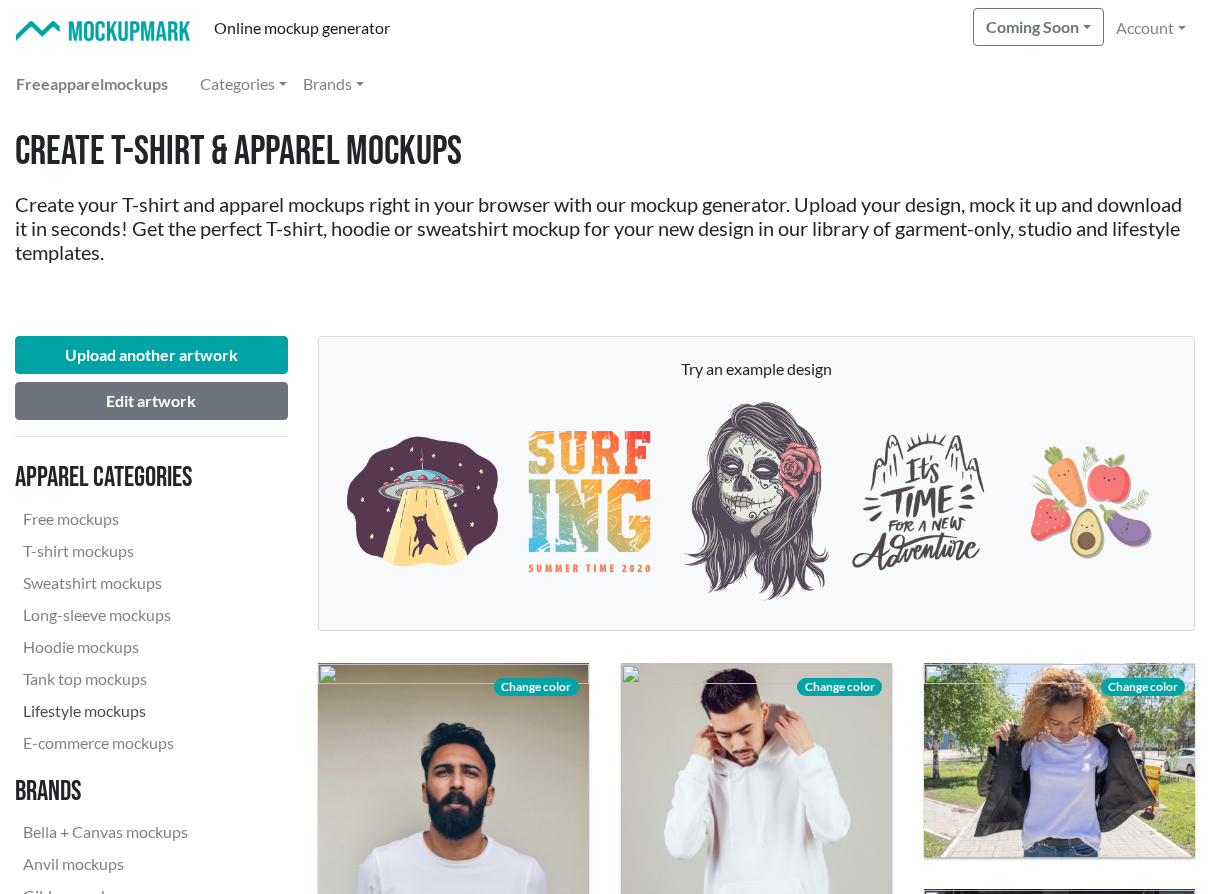 click on "Lifestyle mockups" at bounding box center (117, 711) 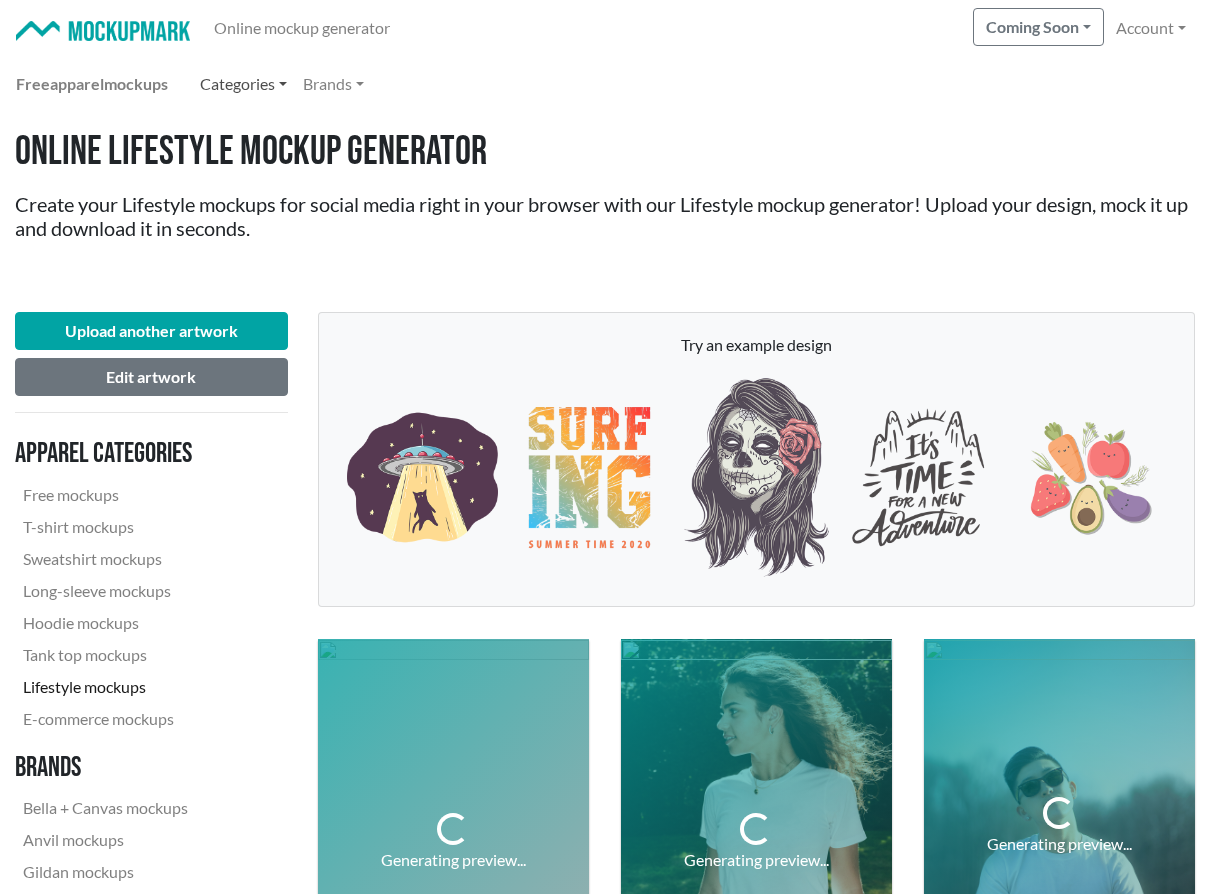 click on "Categories" at bounding box center [243, 84] 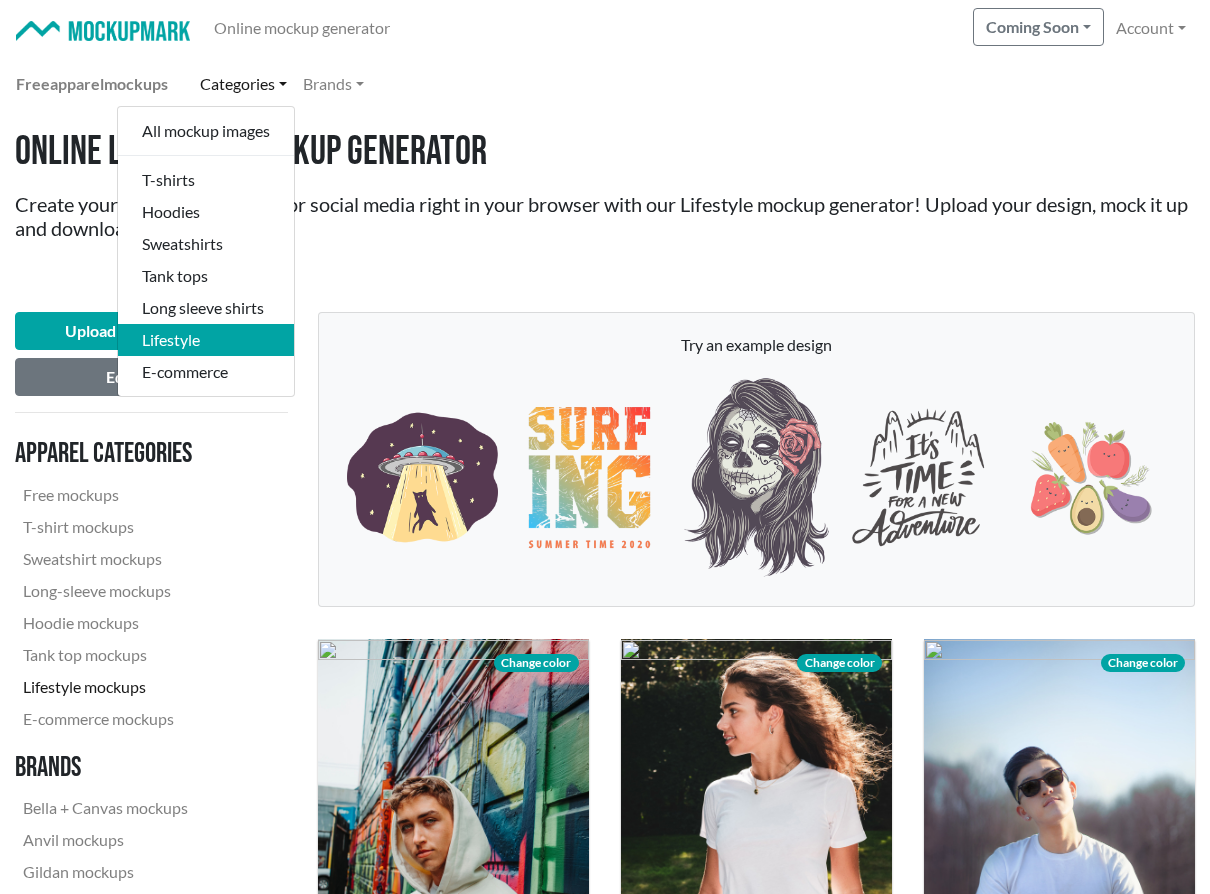 click on "Online Lifestyle Mockup Generator" at bounding box center (605, 152) 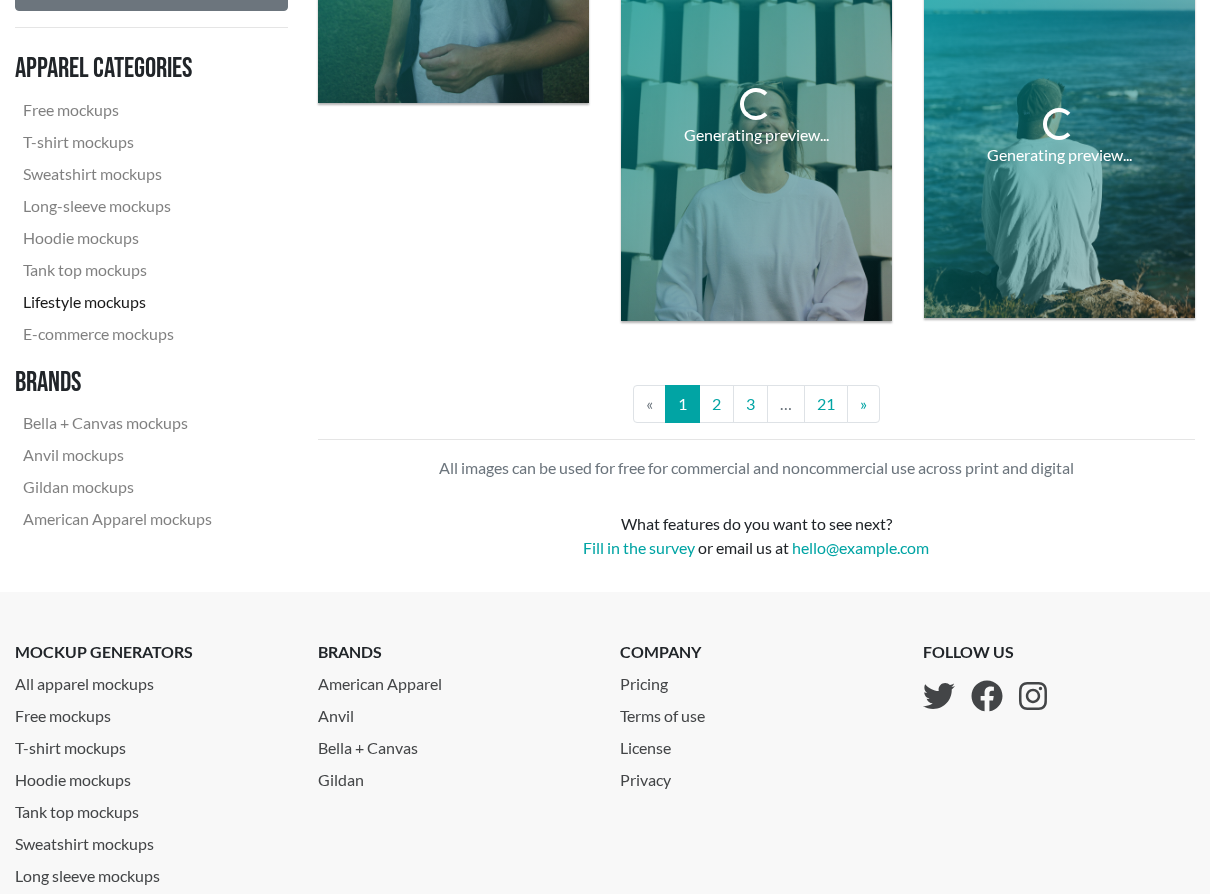 scroll, scrollTop: 3600, scrollLeft: 0, axis: vertical 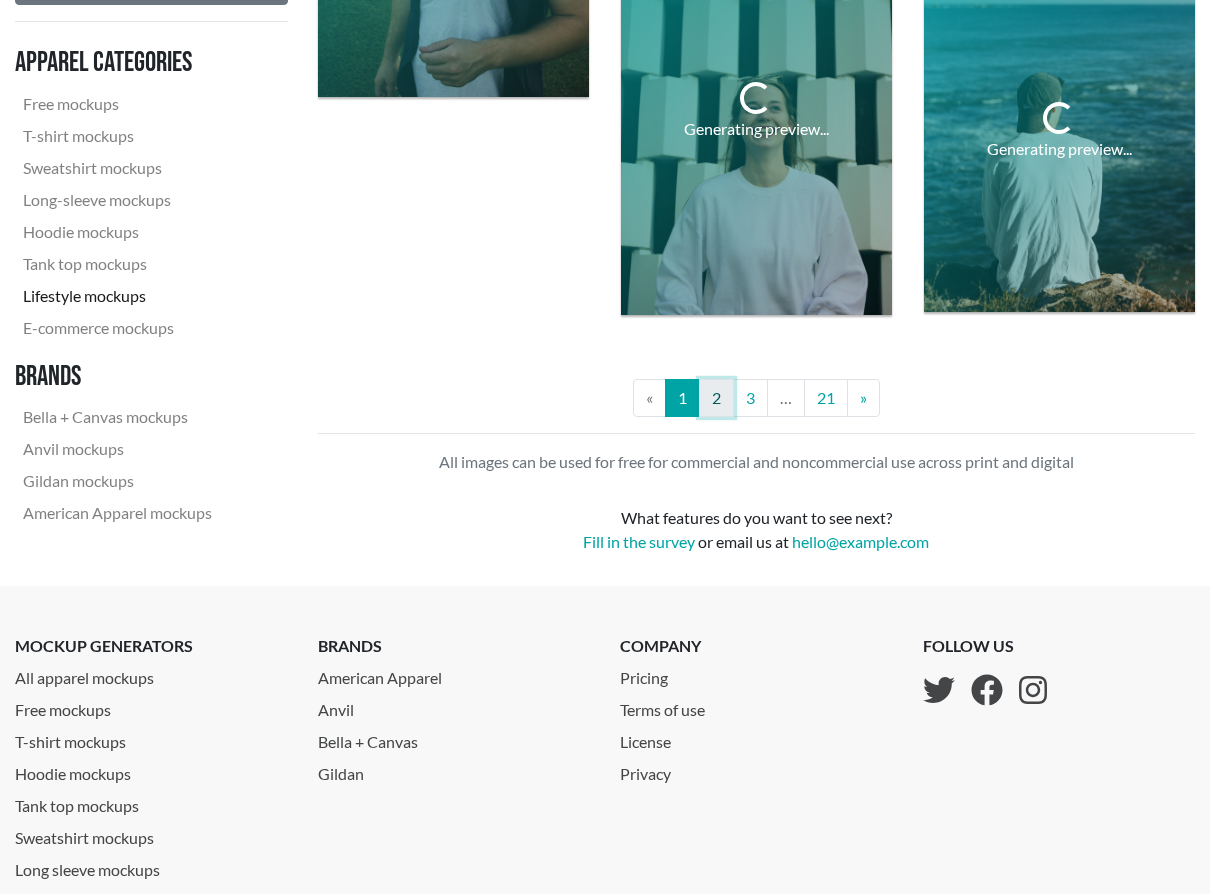click on "2" at bounding box center [716, 398] 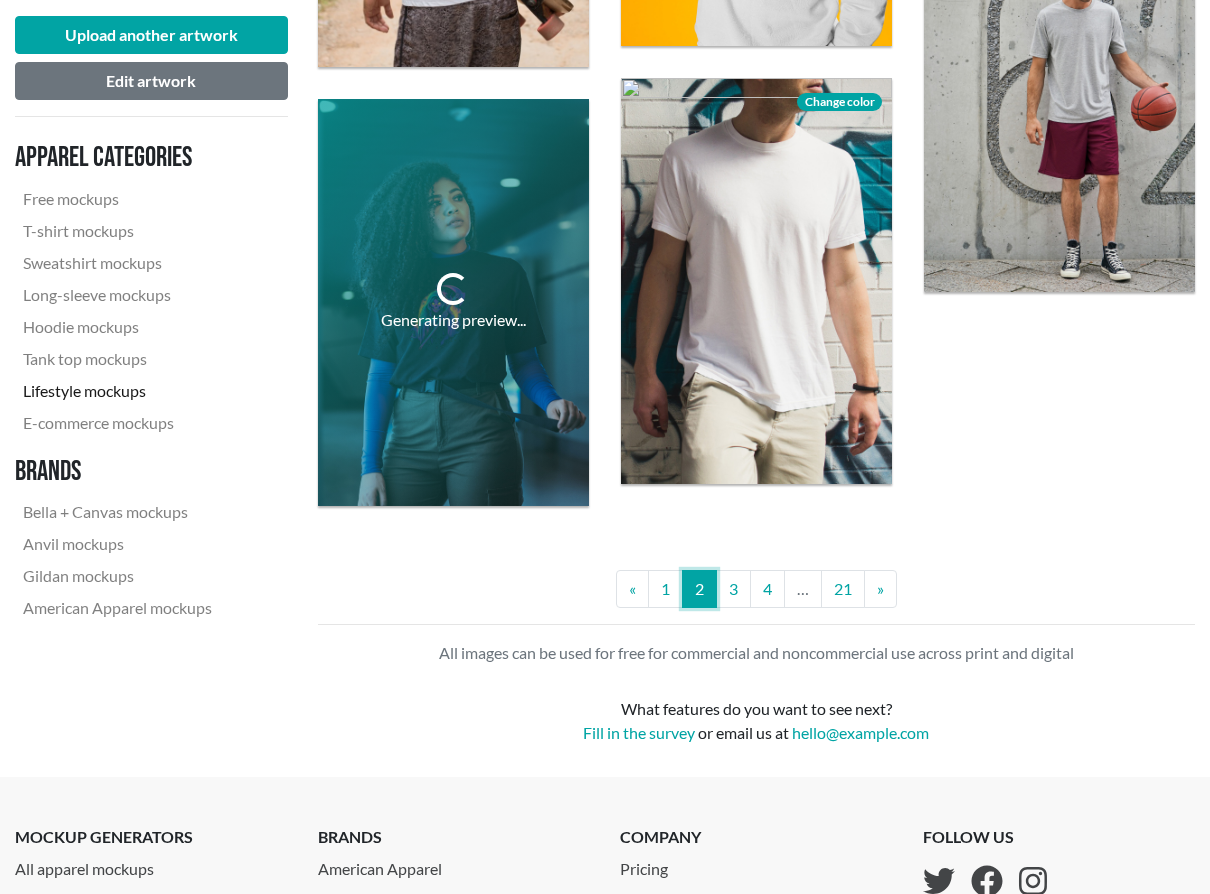 scroll, scrollTop: 3261, scrollLeft: 0, axis: vertical 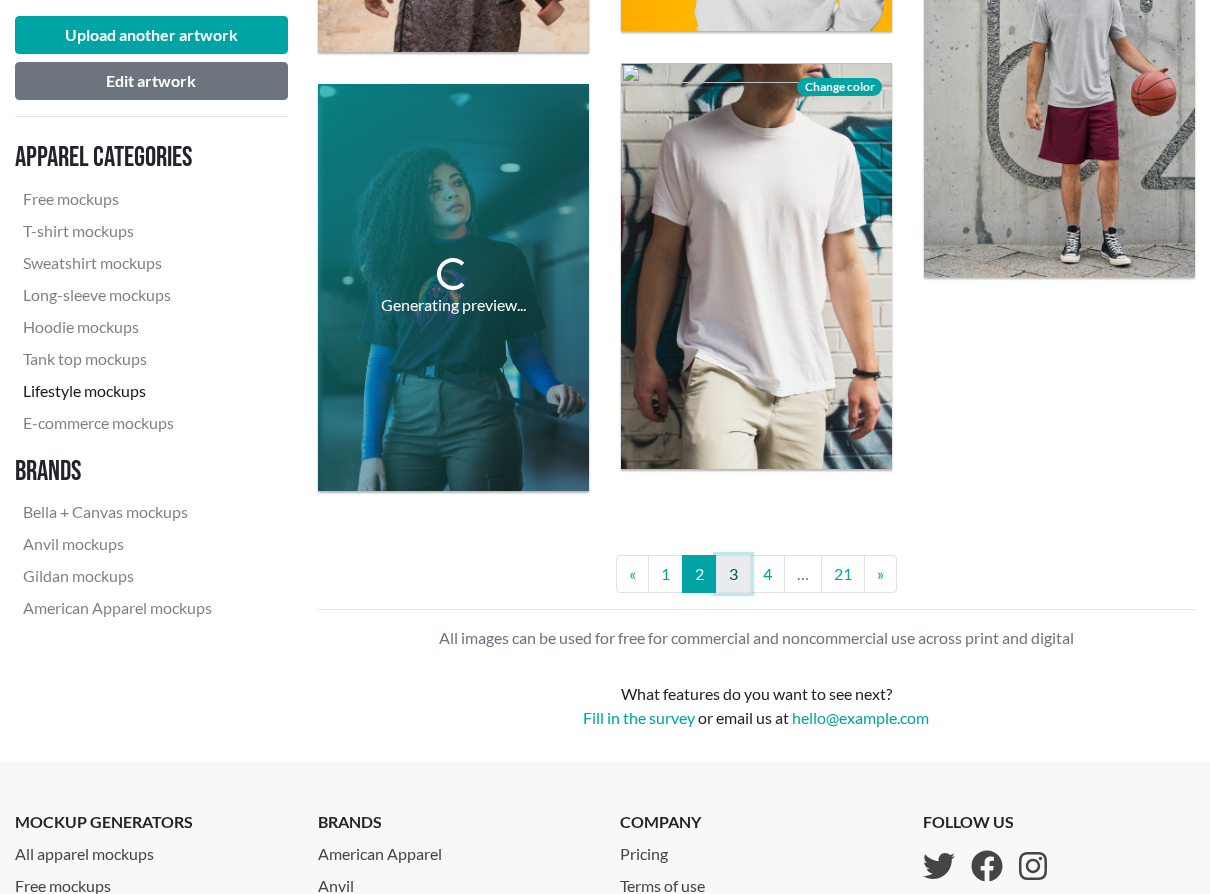 click on "3" at bounding box center [733, 574] 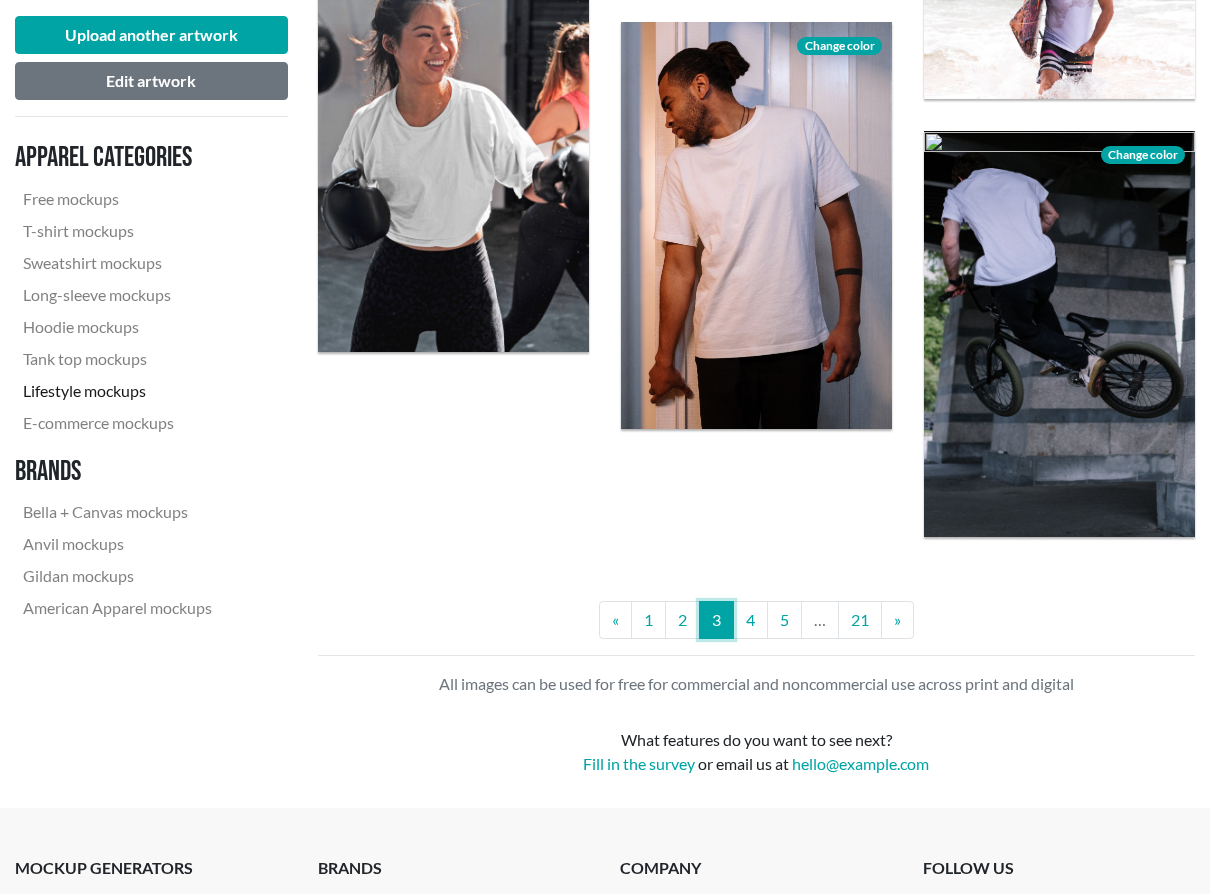 scroll, scrollTop: 3237, scrollLeft: 0, axis: vertical 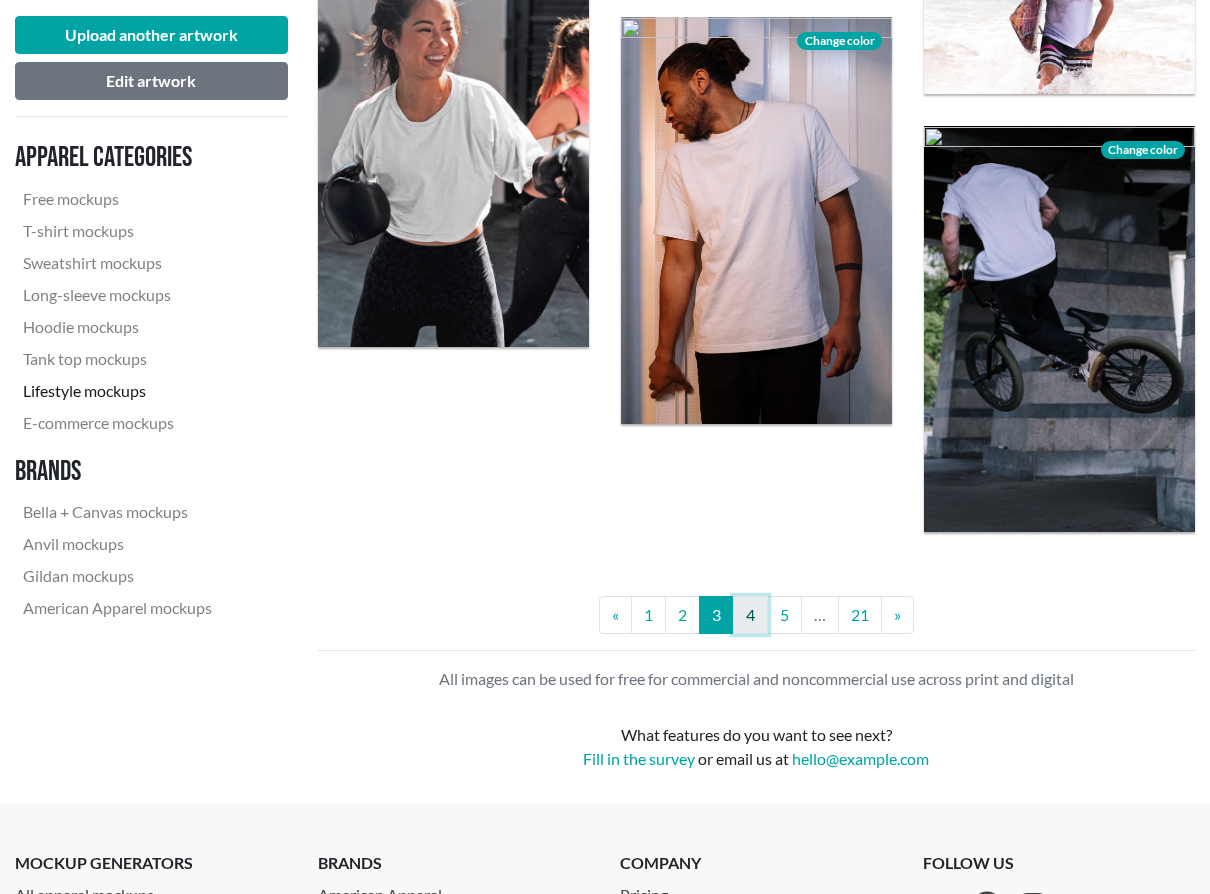 click on "4" at bounding box center [750, 615] 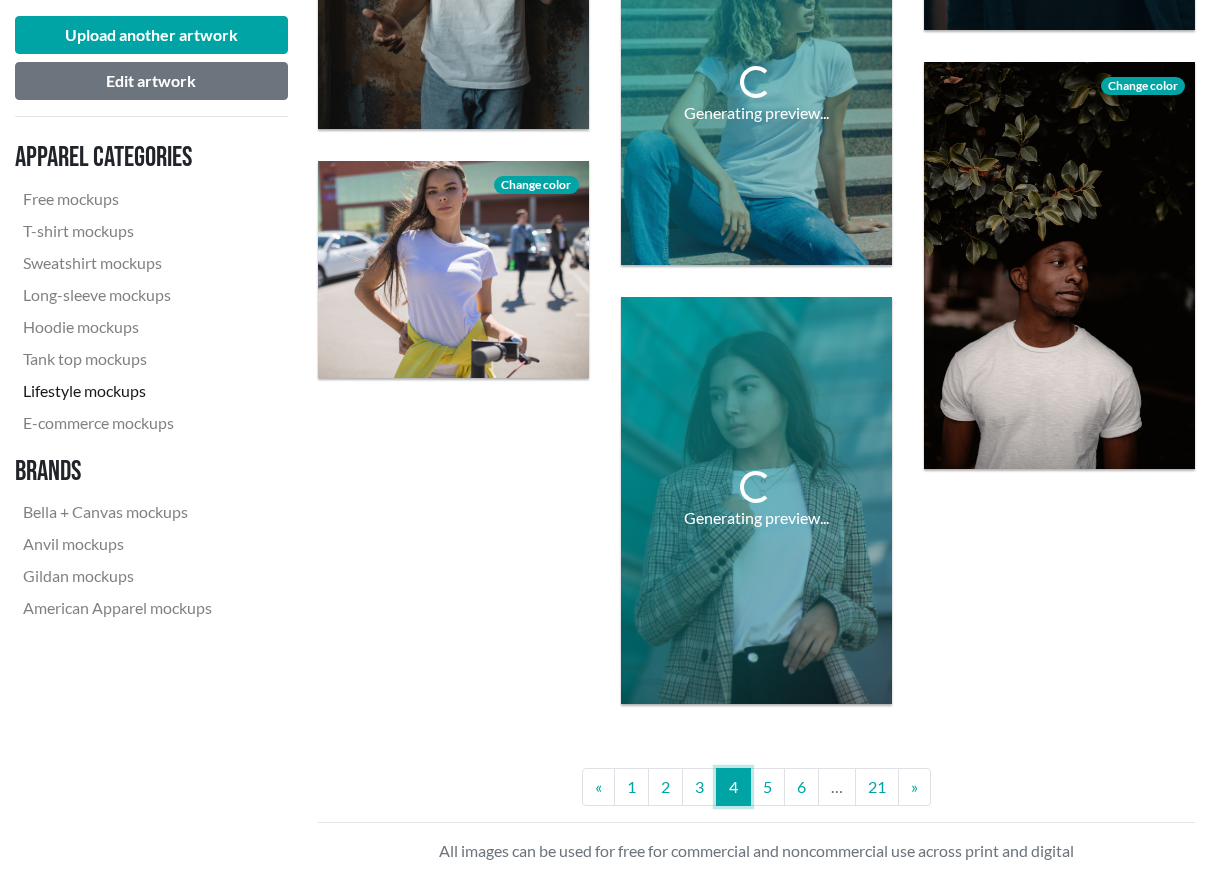 scroll, scrollTop: 3086, scrollLeft: 0, axis: vertical 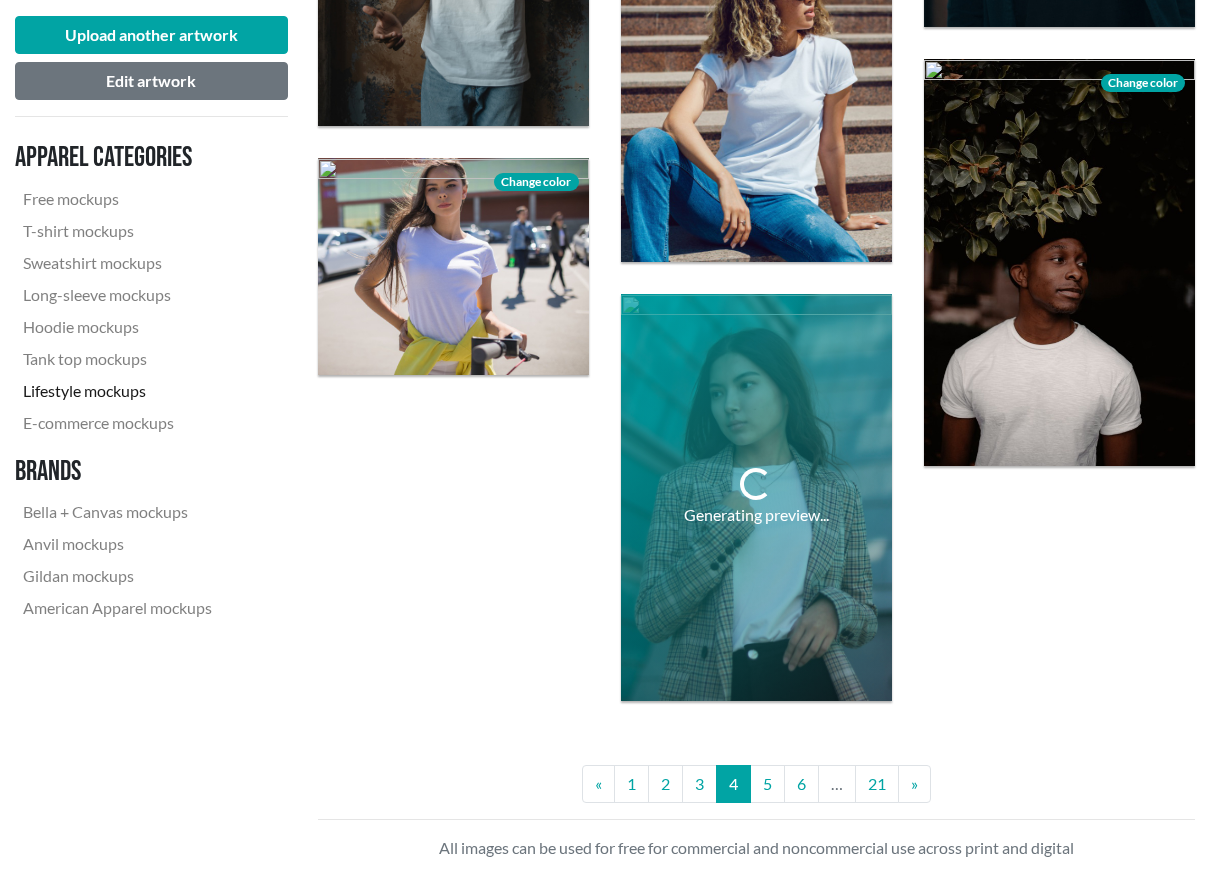 click on "Try an example design Download Change color Download Change color Download Change color Download Change color Download Change color Download Download Change color Download Change color Download Change color Download Change color Download Change color Download Change color Download Change color Download Change color Download Change color Download Download Change color Download Change color Download Change color Download Change color Generating preview... « Previous 1 2 3 4 5 6 … 21 » Next All images can be used for free for commercial and noncommercial use across print and digital What features do you want to see next? Fill in the survey or email us at hello@example.com" at bounding box center (757, -925) 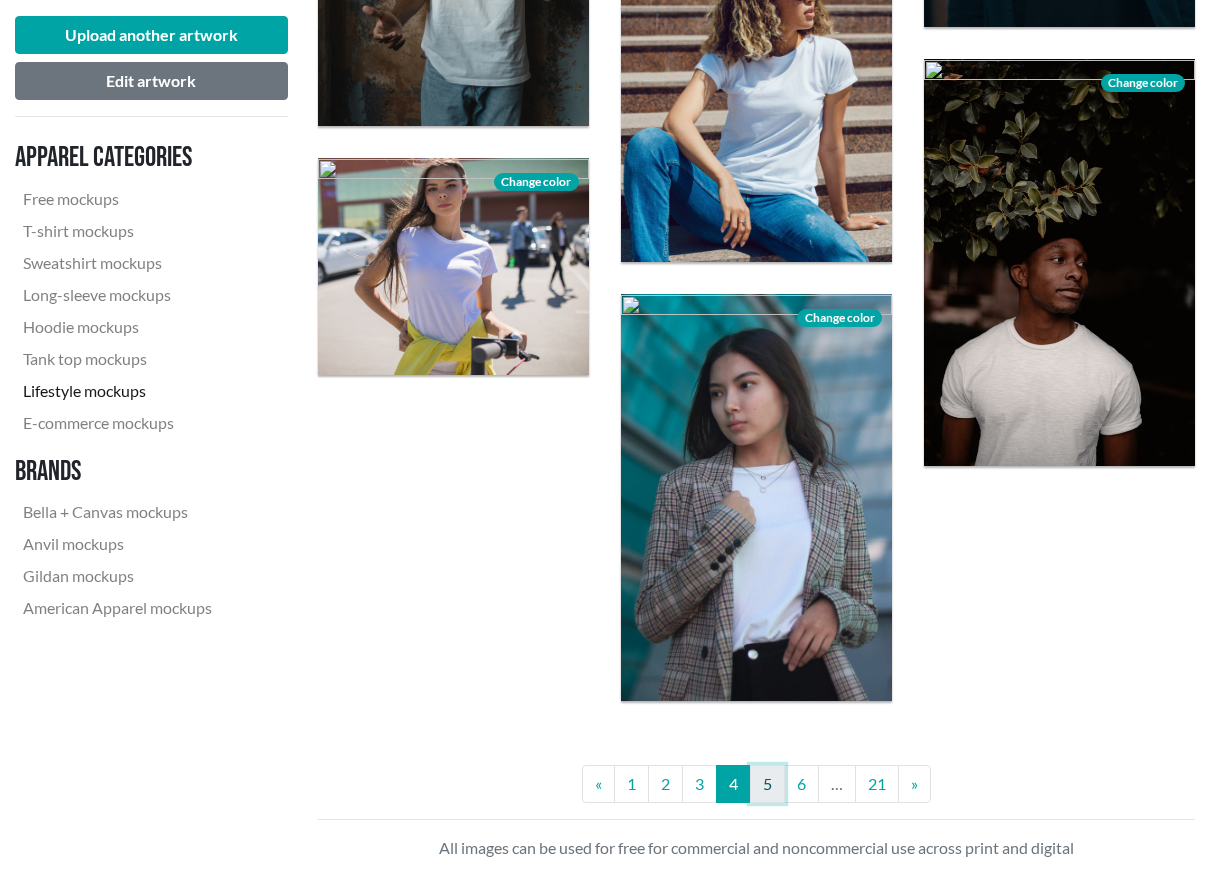 click on "5" at bounding box center [767, 784] 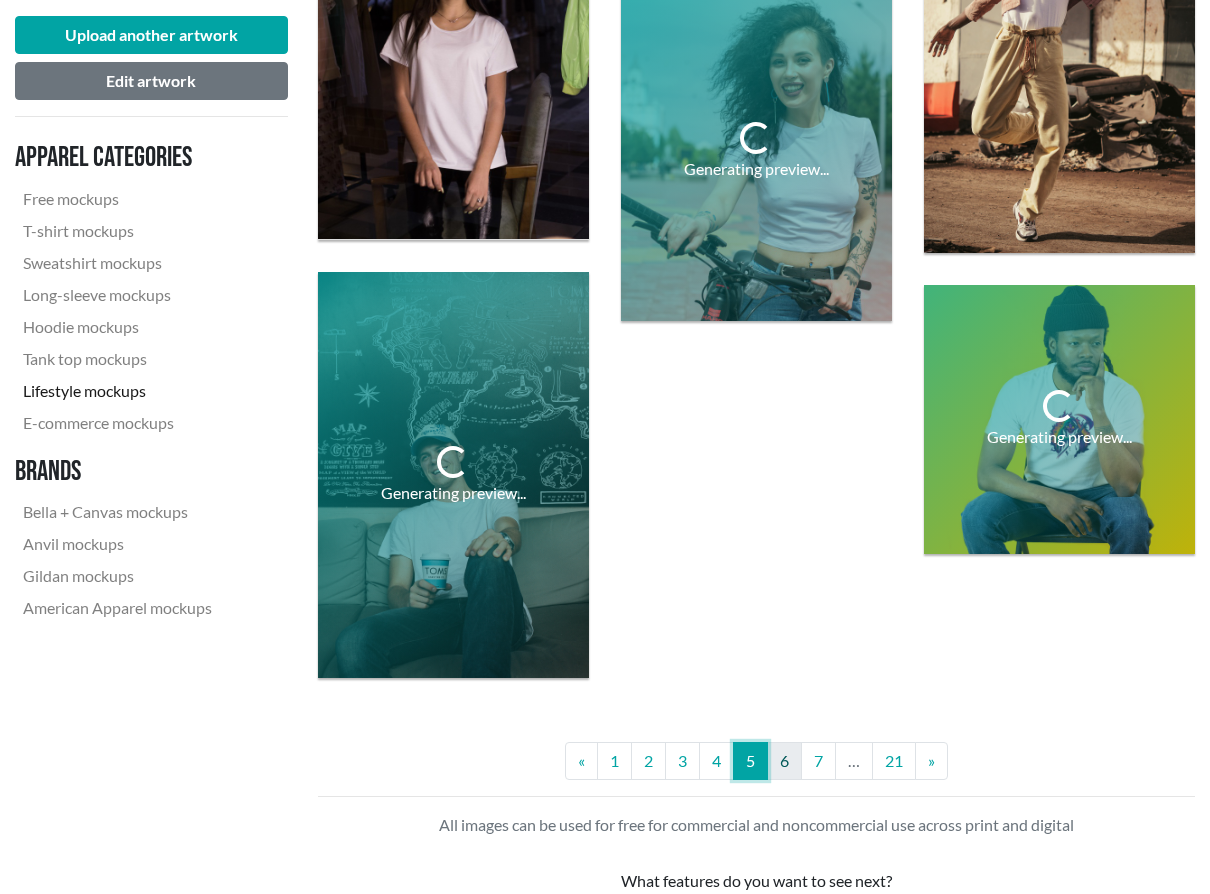 scroll, scrollTop: 3125, scrollLeft: 0, axis: vertical 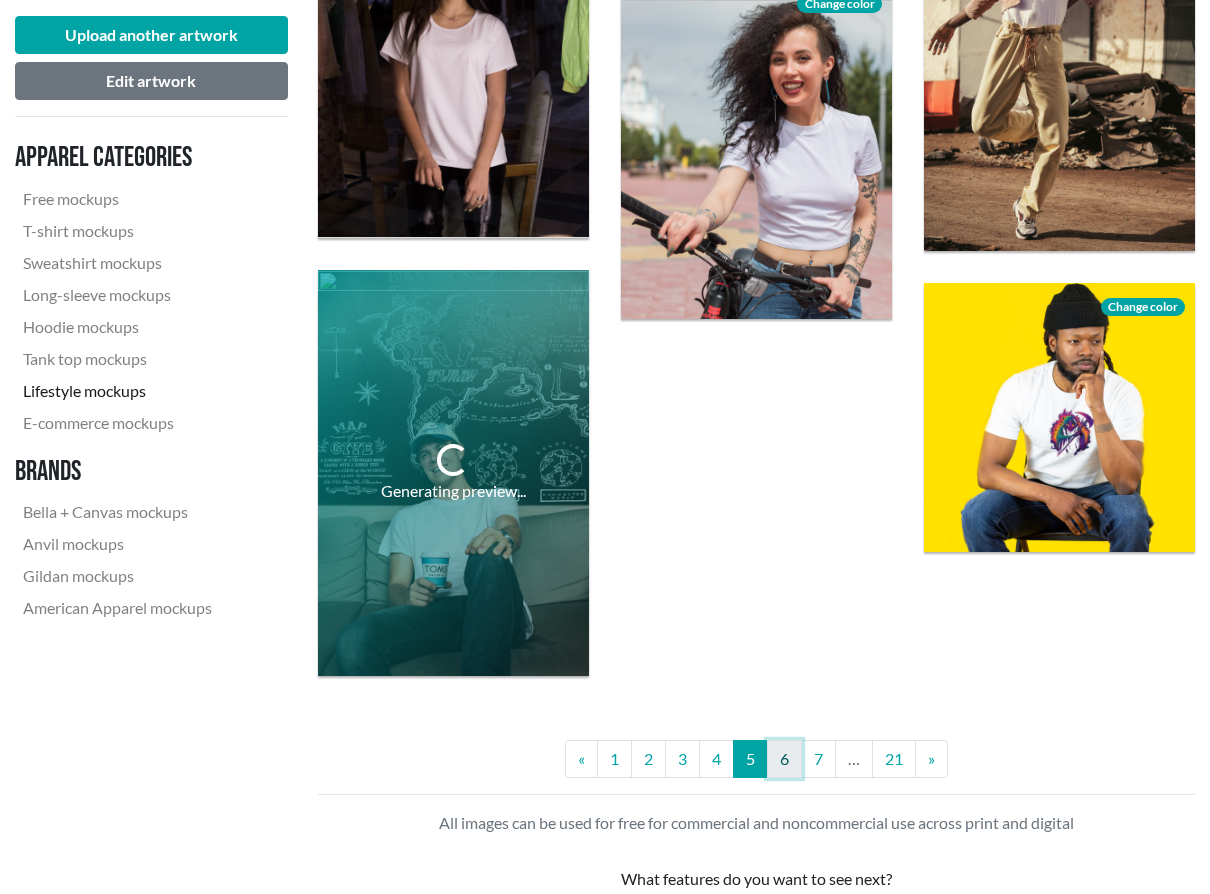 click on "6" at bounding box center [784, 759] 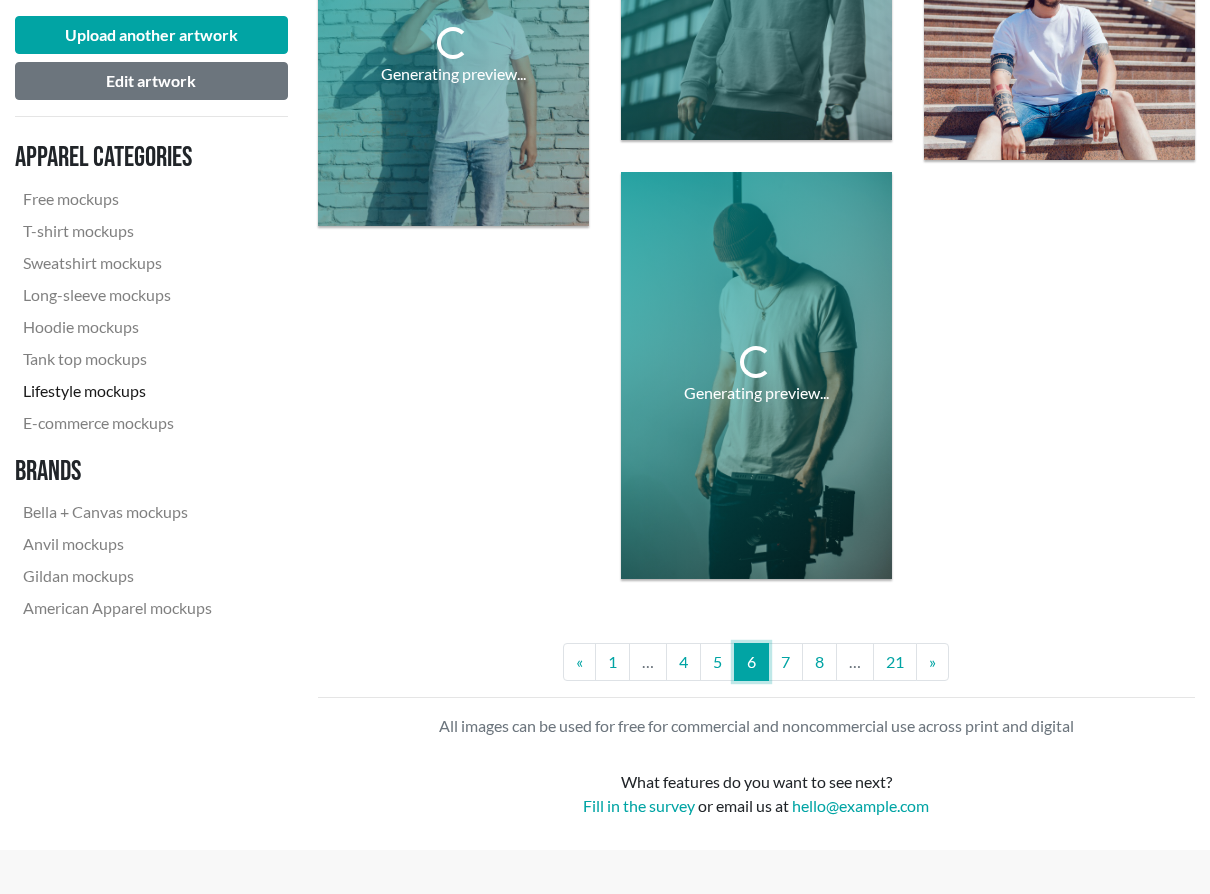 scroll, scrollTop: 3383, scrollLeft: 0, axis: vertical 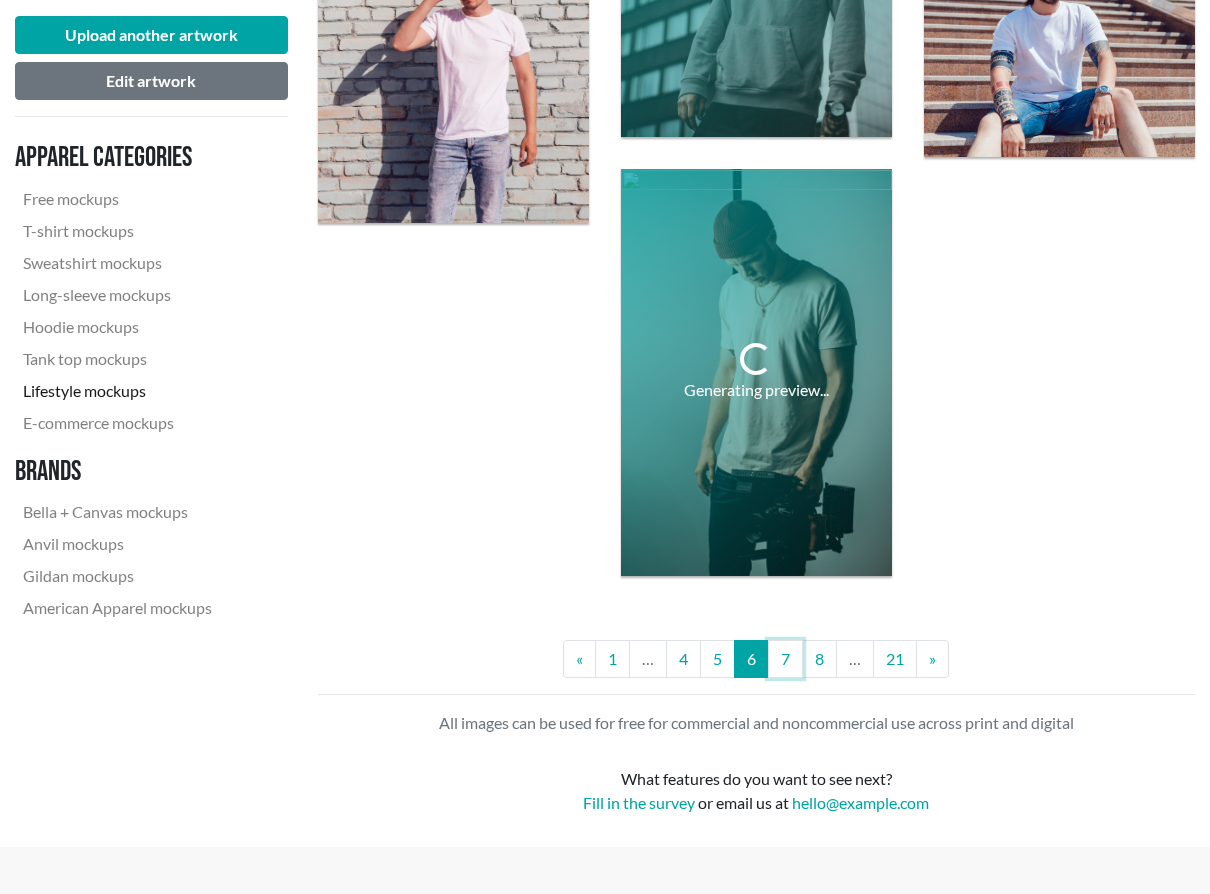 click on "7" at bounding box center [785, 659] 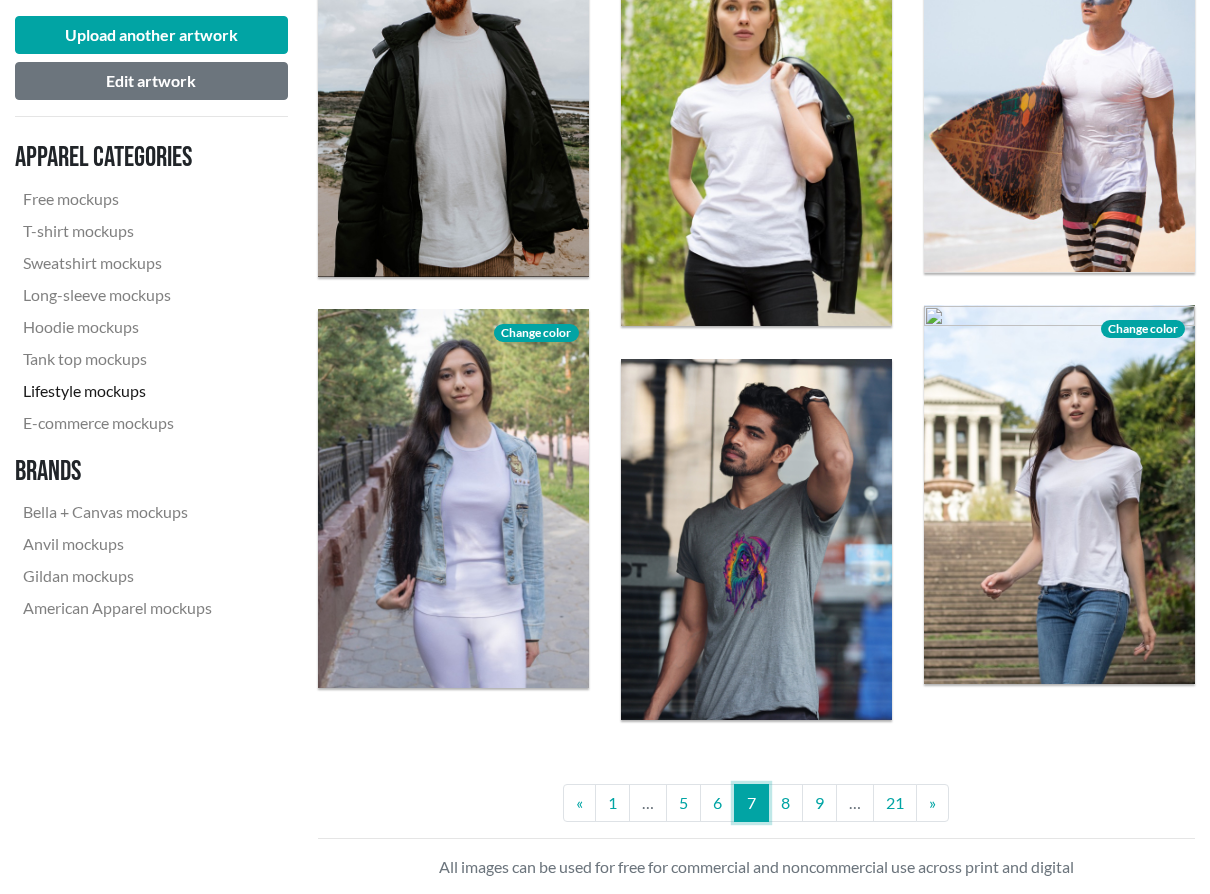 scroll, scrollTop: 2902, scrollLeft: 0, axis: vertical 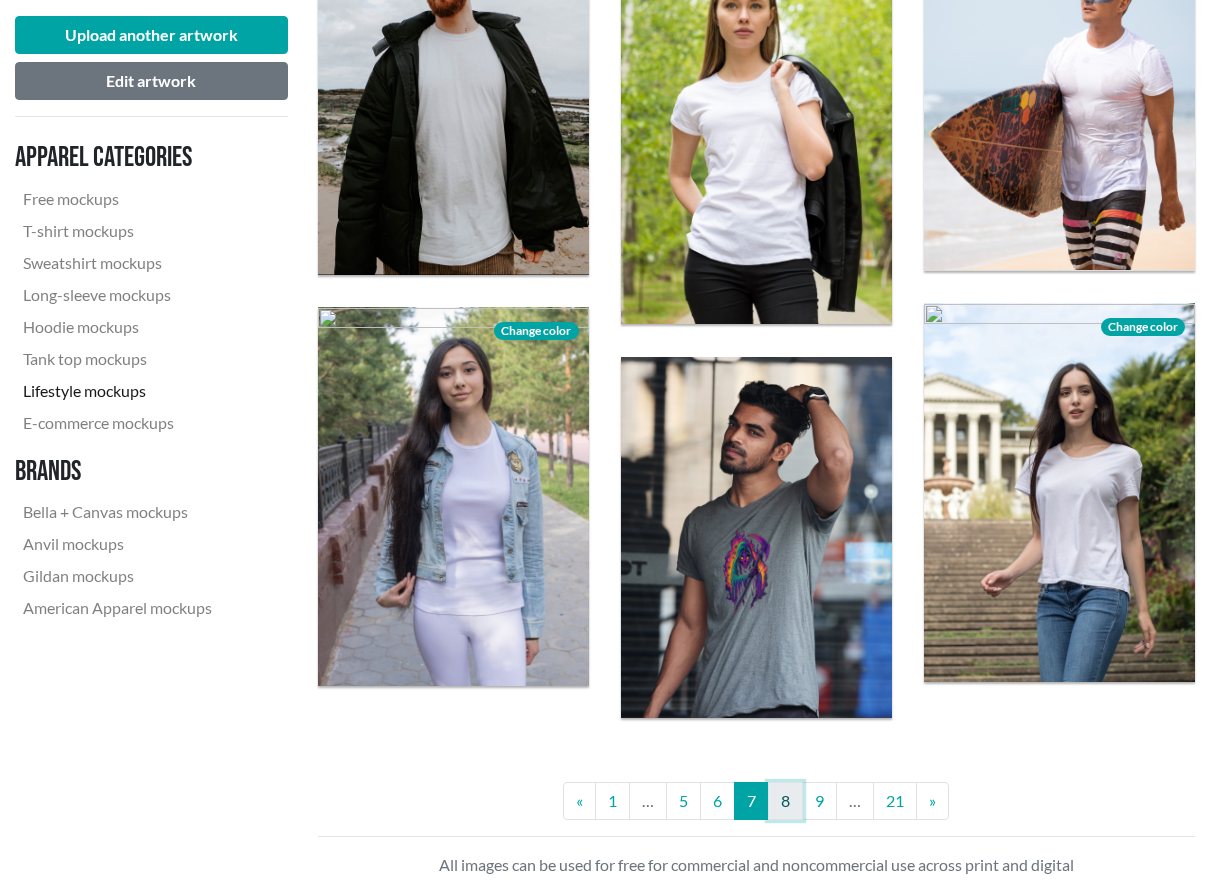 click on "8" at bounding box center (785, 801) 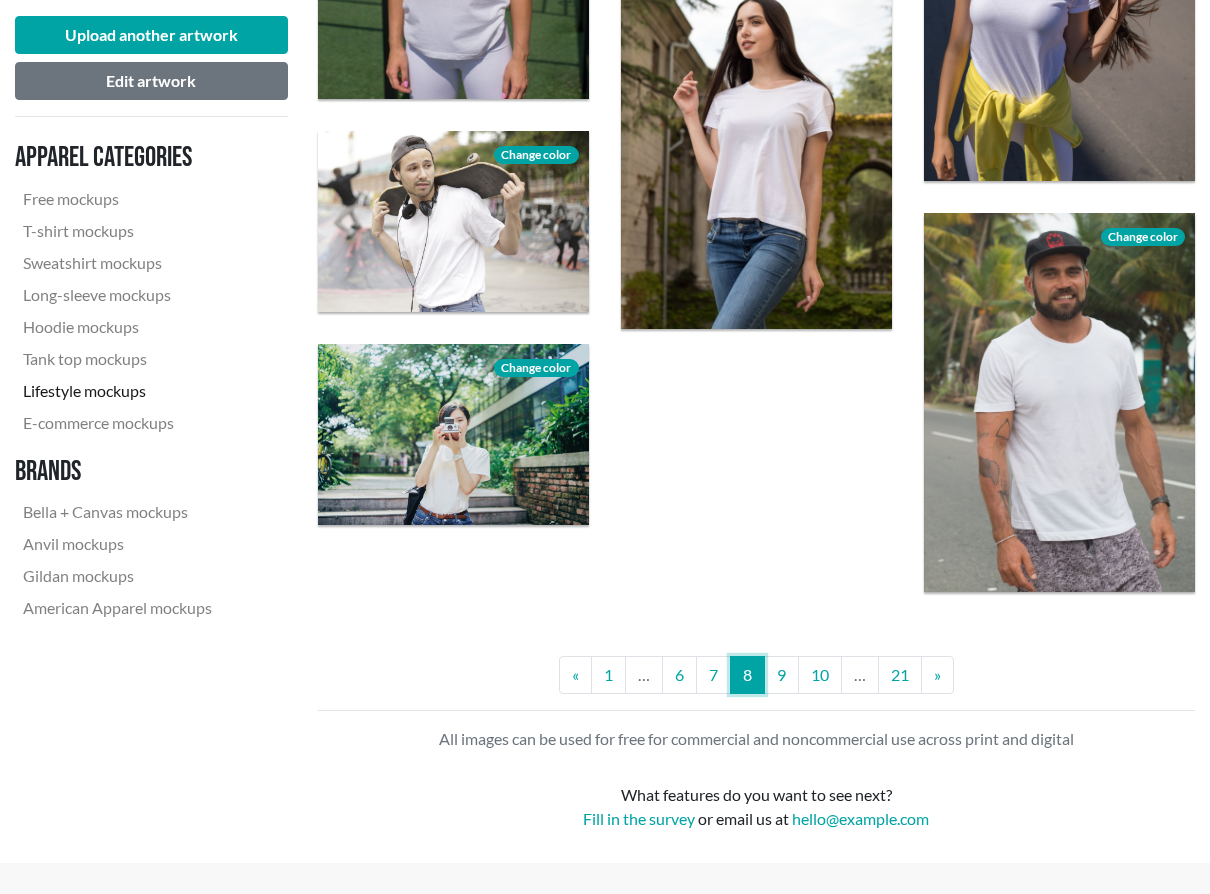 scroll, scrollTop: 2993, scrollLeft: 0, axis: vertical 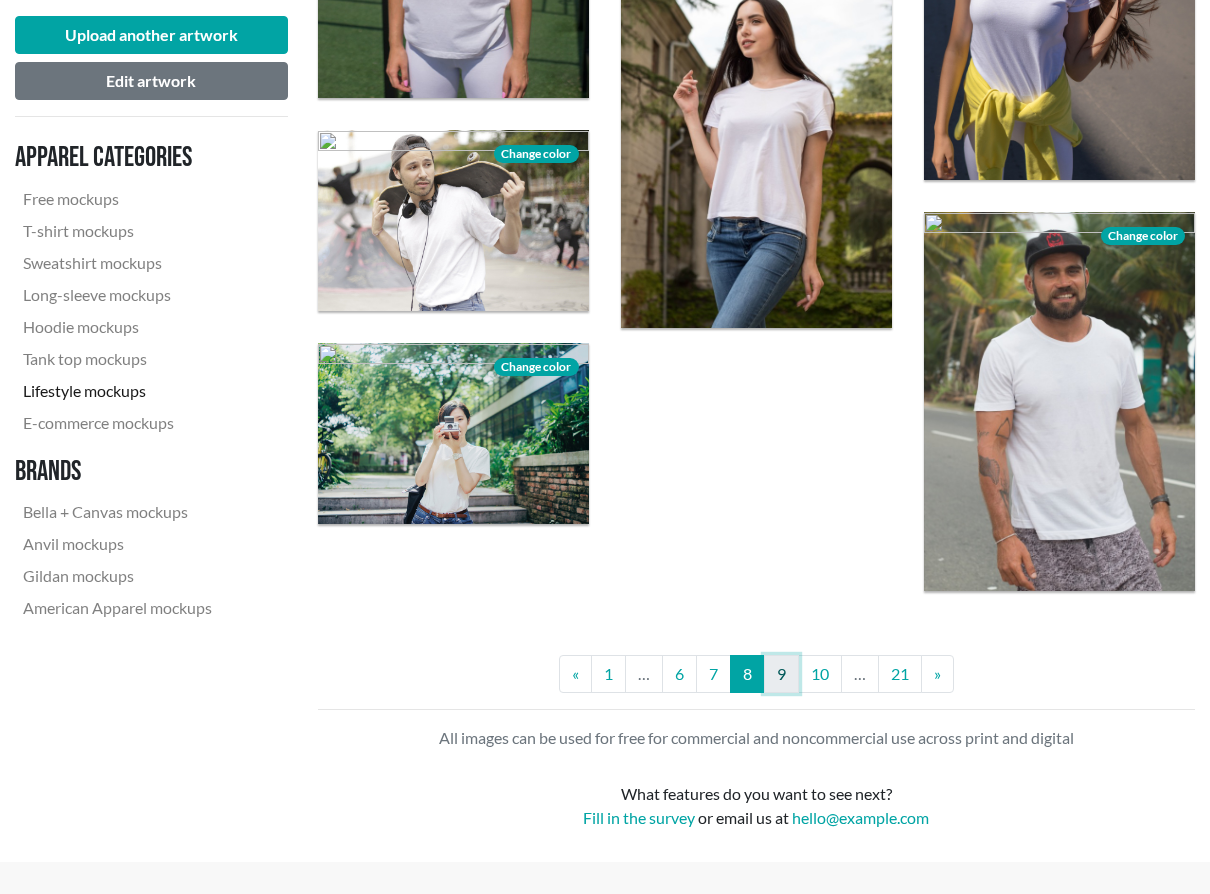 click on "9" at bounding box center [781, 674] 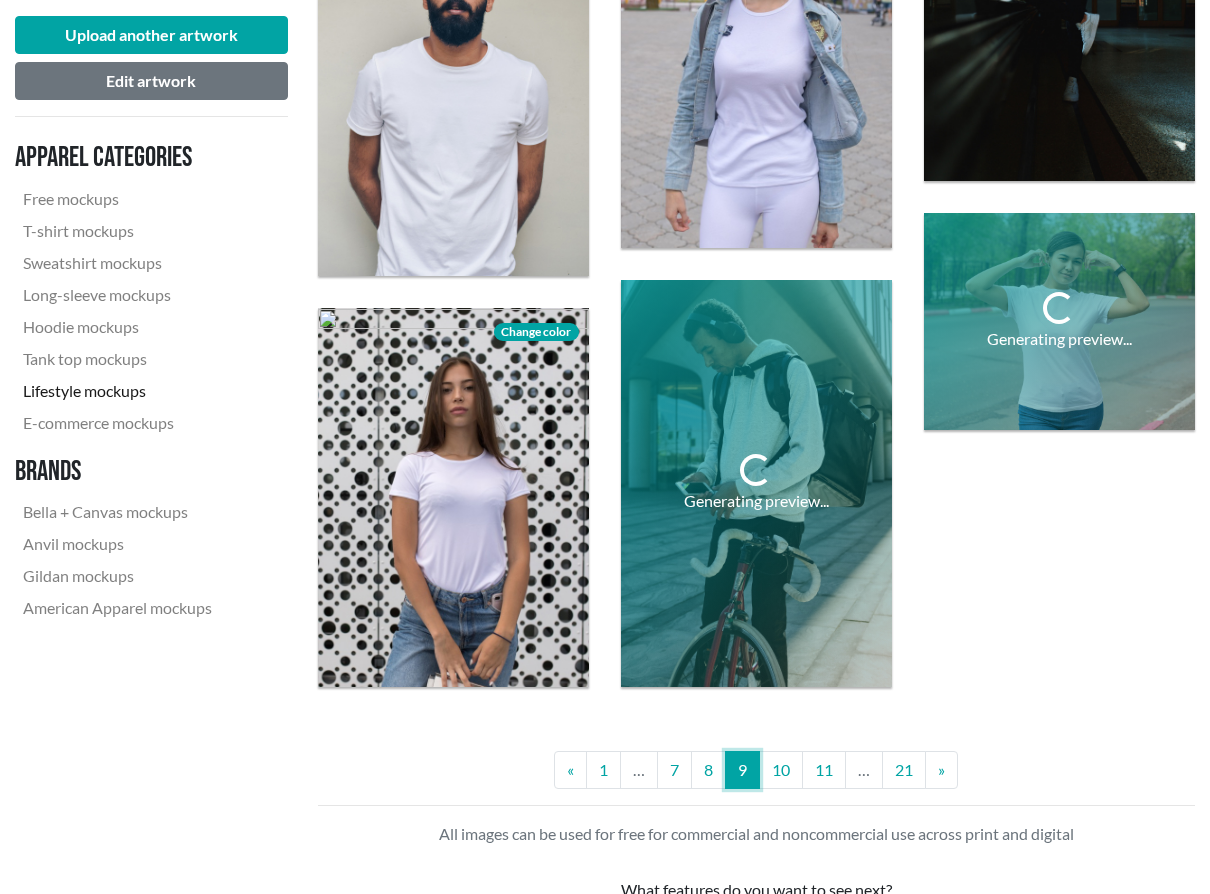 scroll, scrollTop: 3040, scrollLeft: 0, axis: vertical 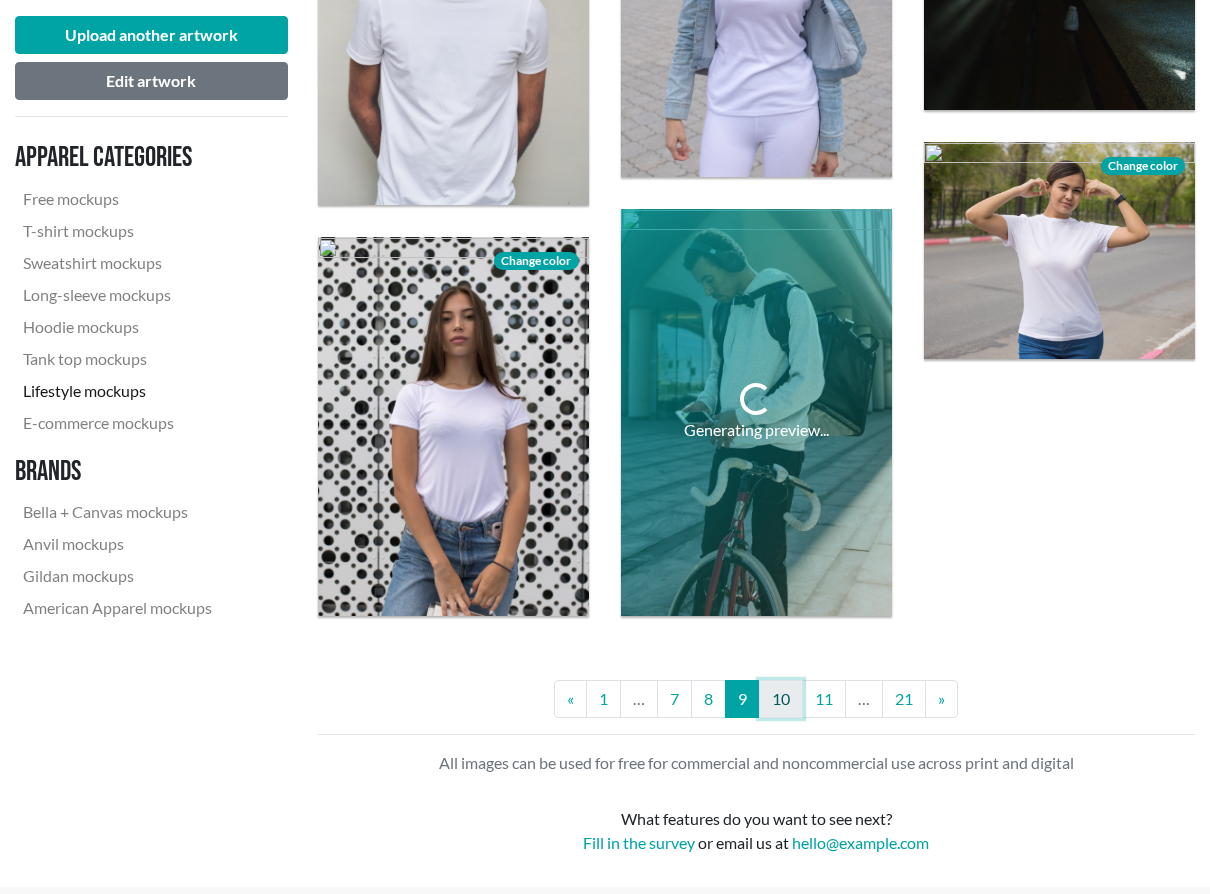 click on "10" at bounding box center [781, 699] 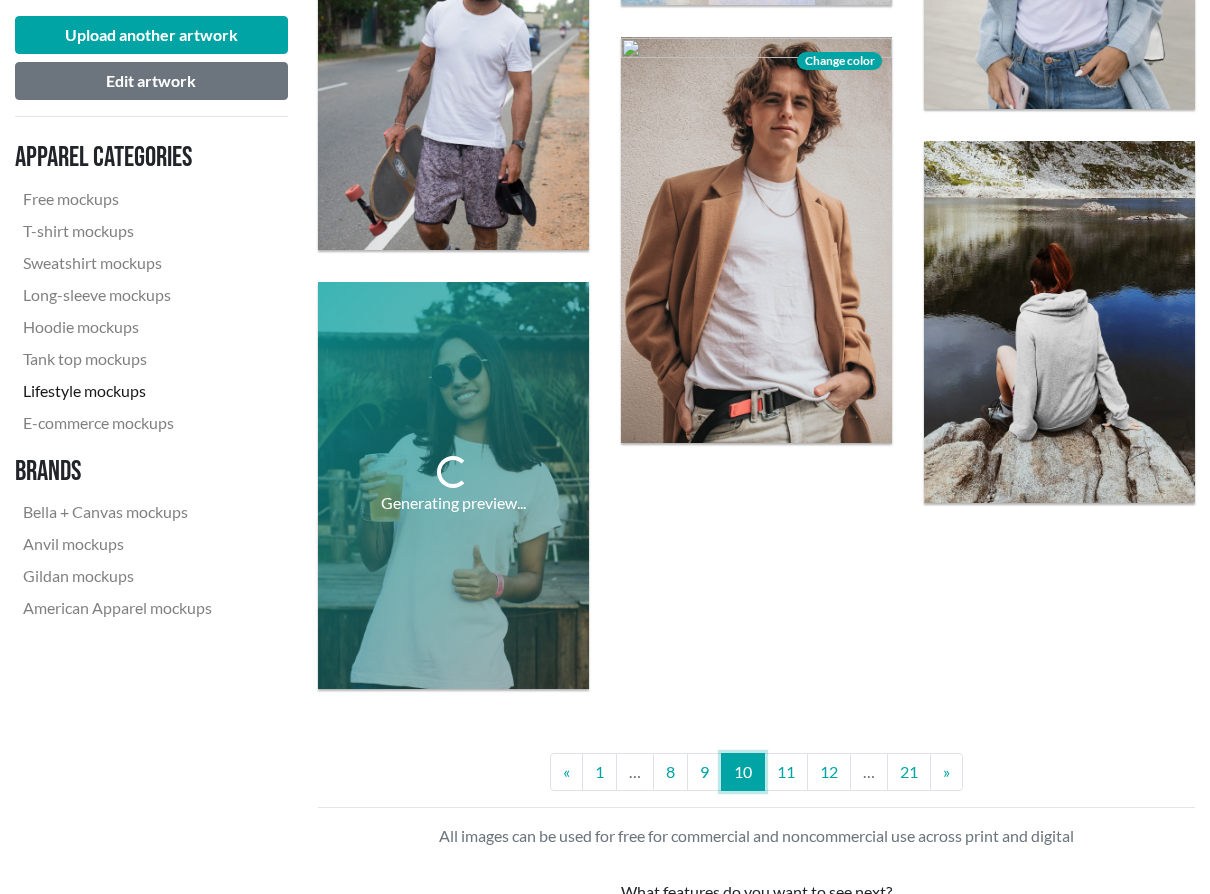scroll, scrollTop: 3194, scrollLeft: 0, axis: vertical 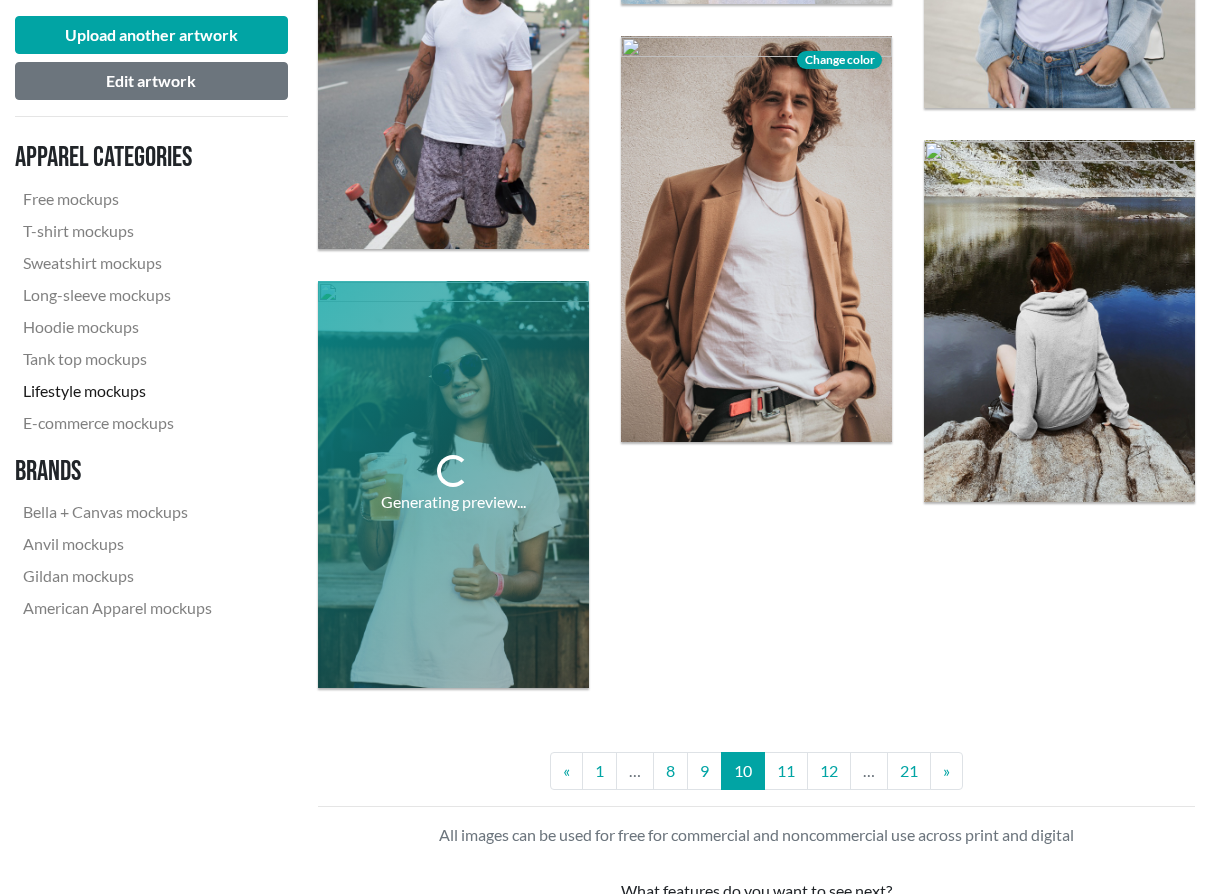 click on "Generating preview... « Previous 1 … 8 9 10 11 12 … 21 » Next All images can be used for free for commercial and noncommercial use across print and digital What features do you want to see next? Fill in the survey or email us at hello@example.com" at bounding box center (757, -986) 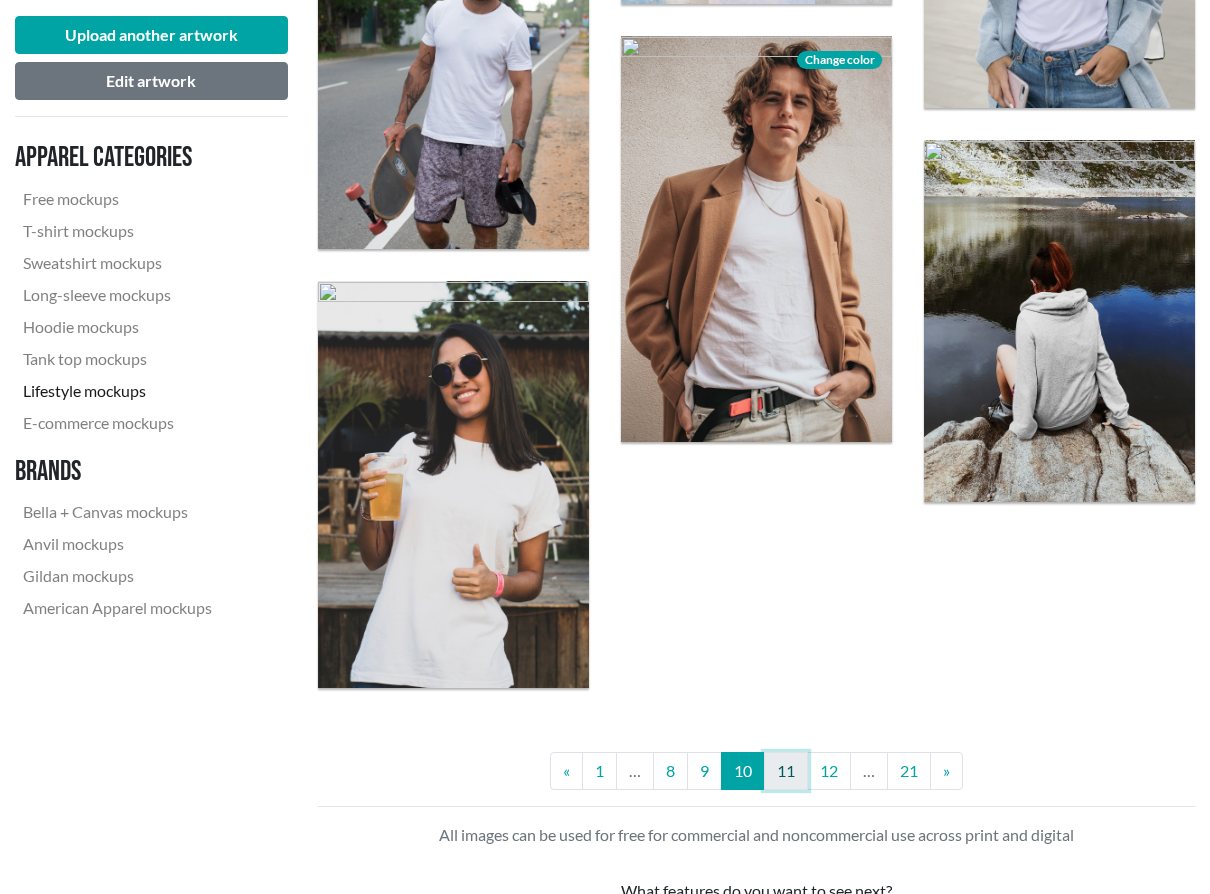click on "11" at bounding box center (786, 771) 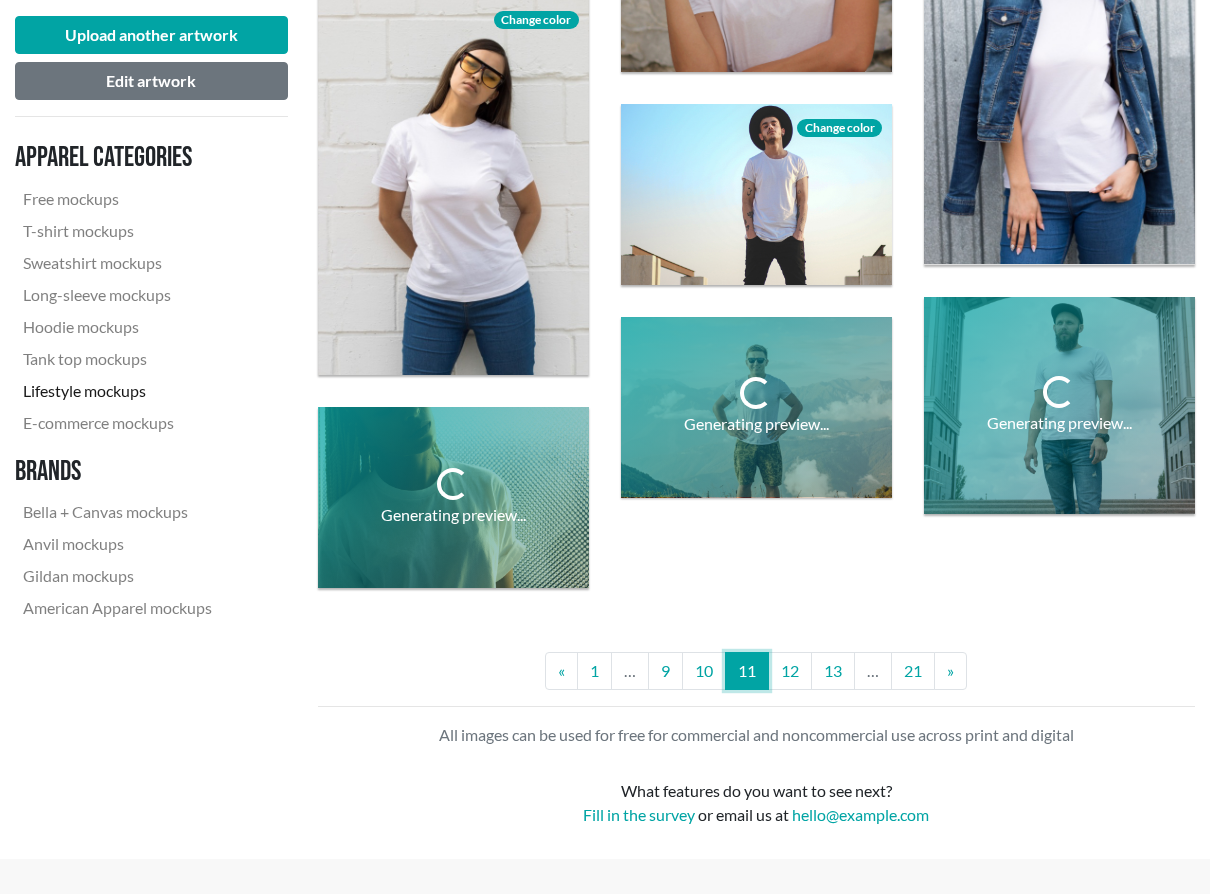 scroll, scrollTop: 2912, scrollLeft: 0, axis: vertical 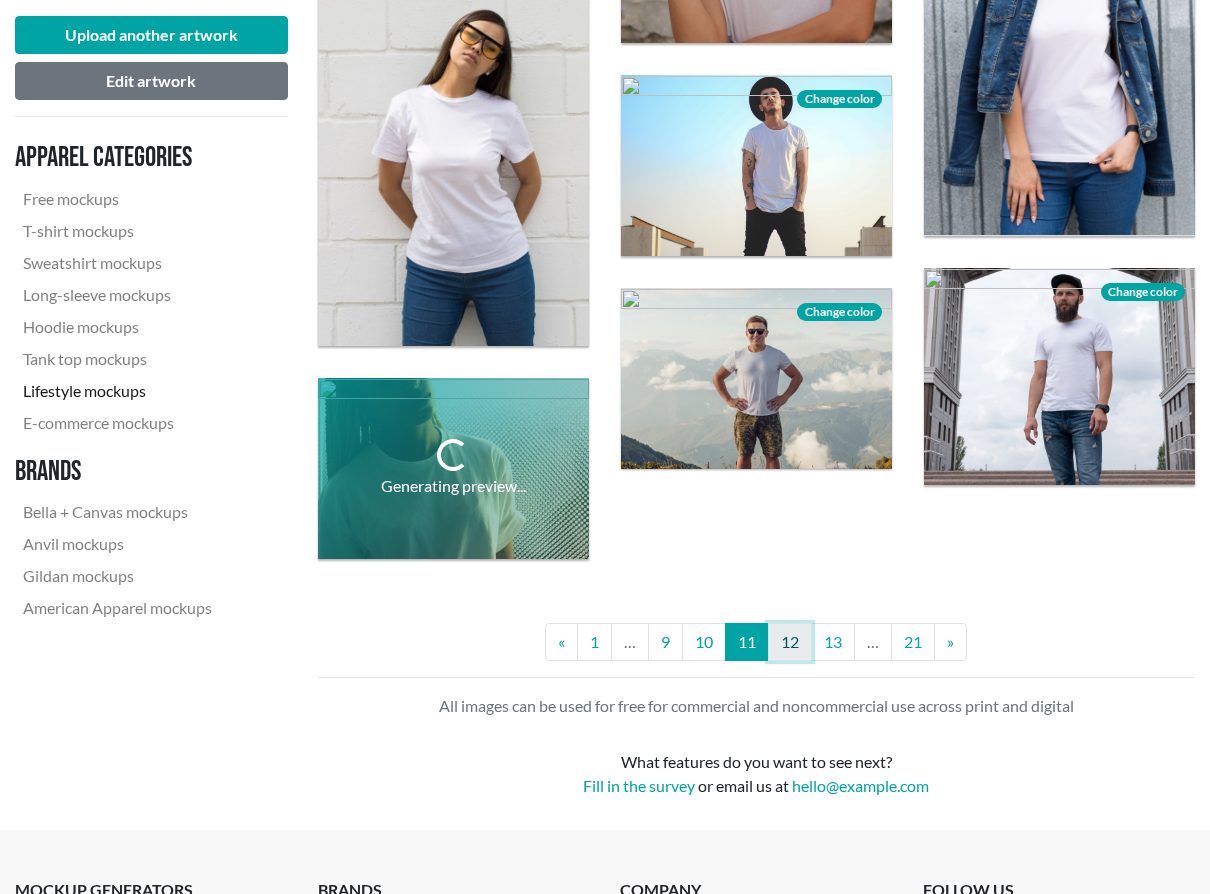 click on "12" at bounding box center (790, 642) 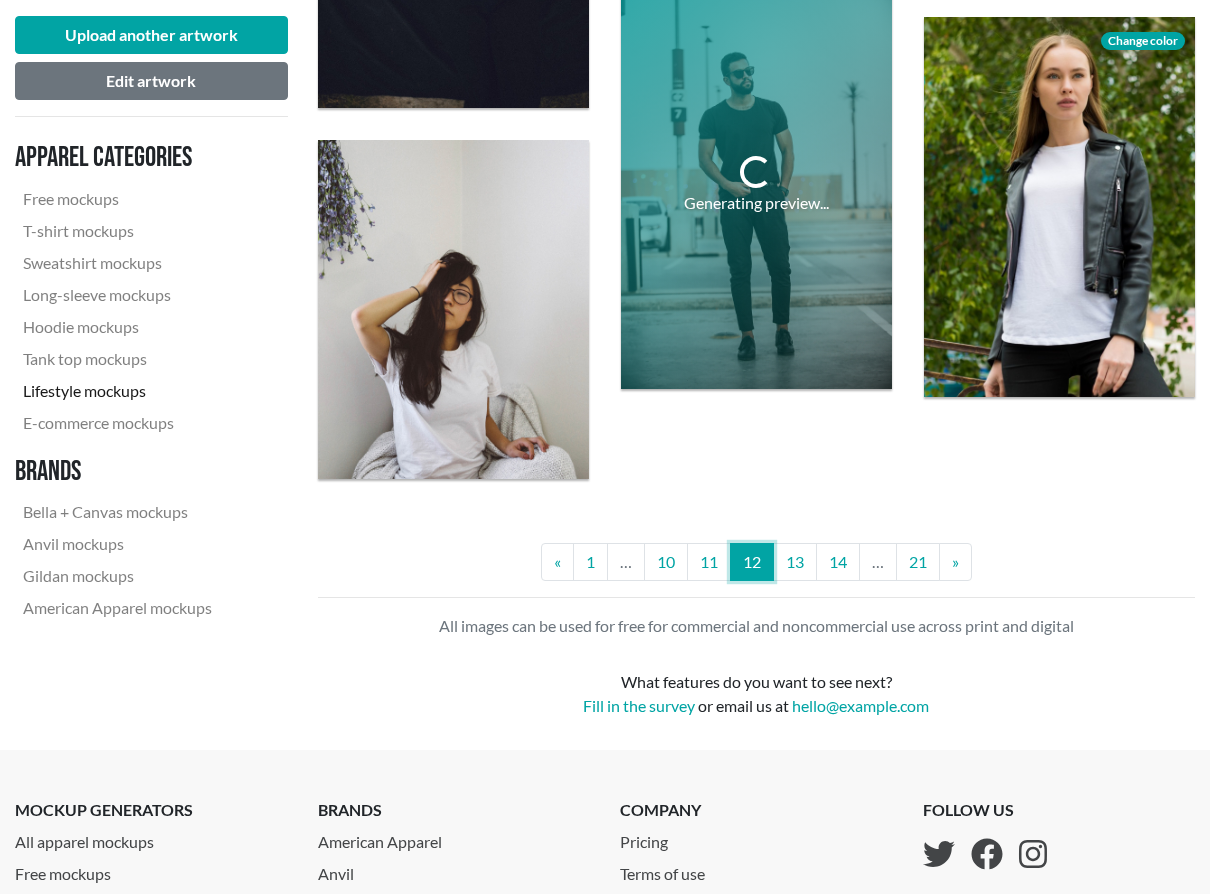 scroll, scrollTop: 3386, scrollLeft: 0, axis: vertical 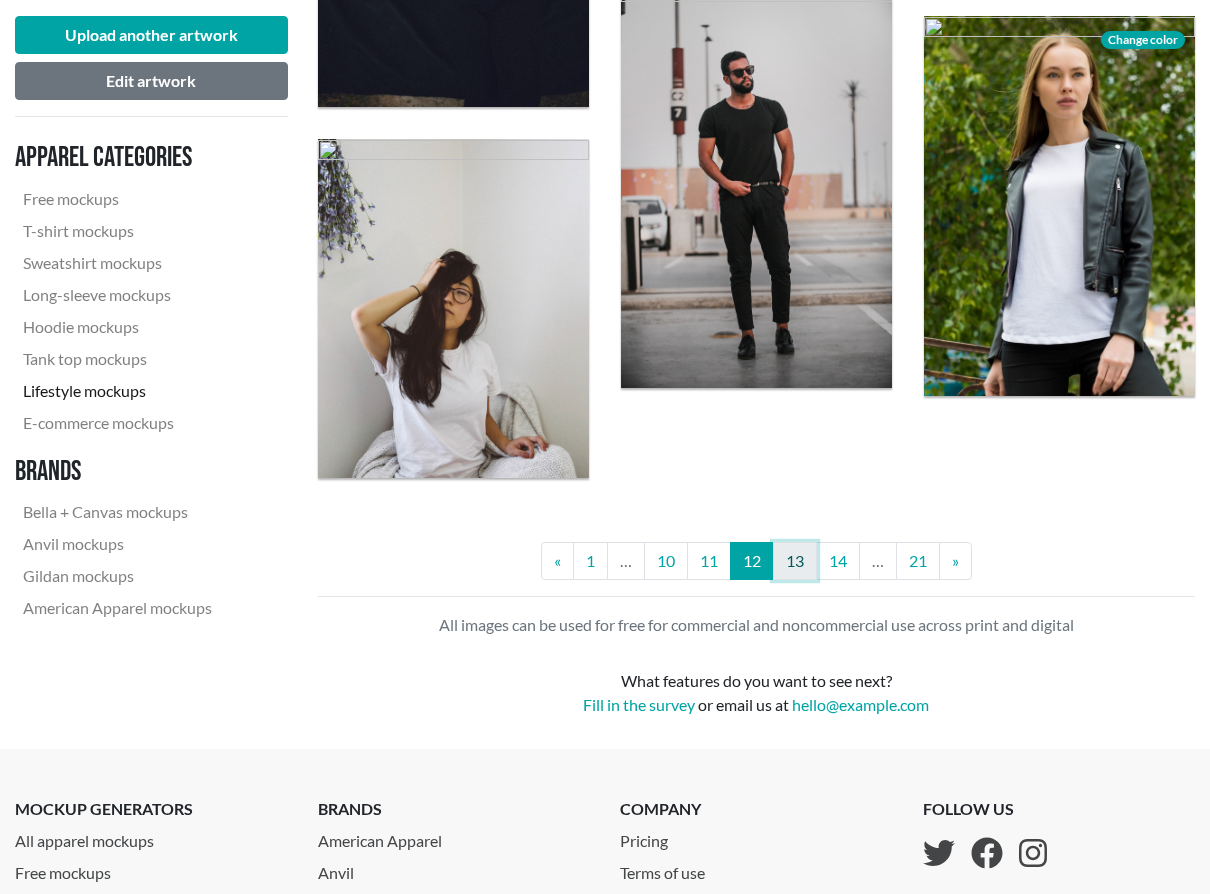 click on "13" at bounding box center [795, 561] 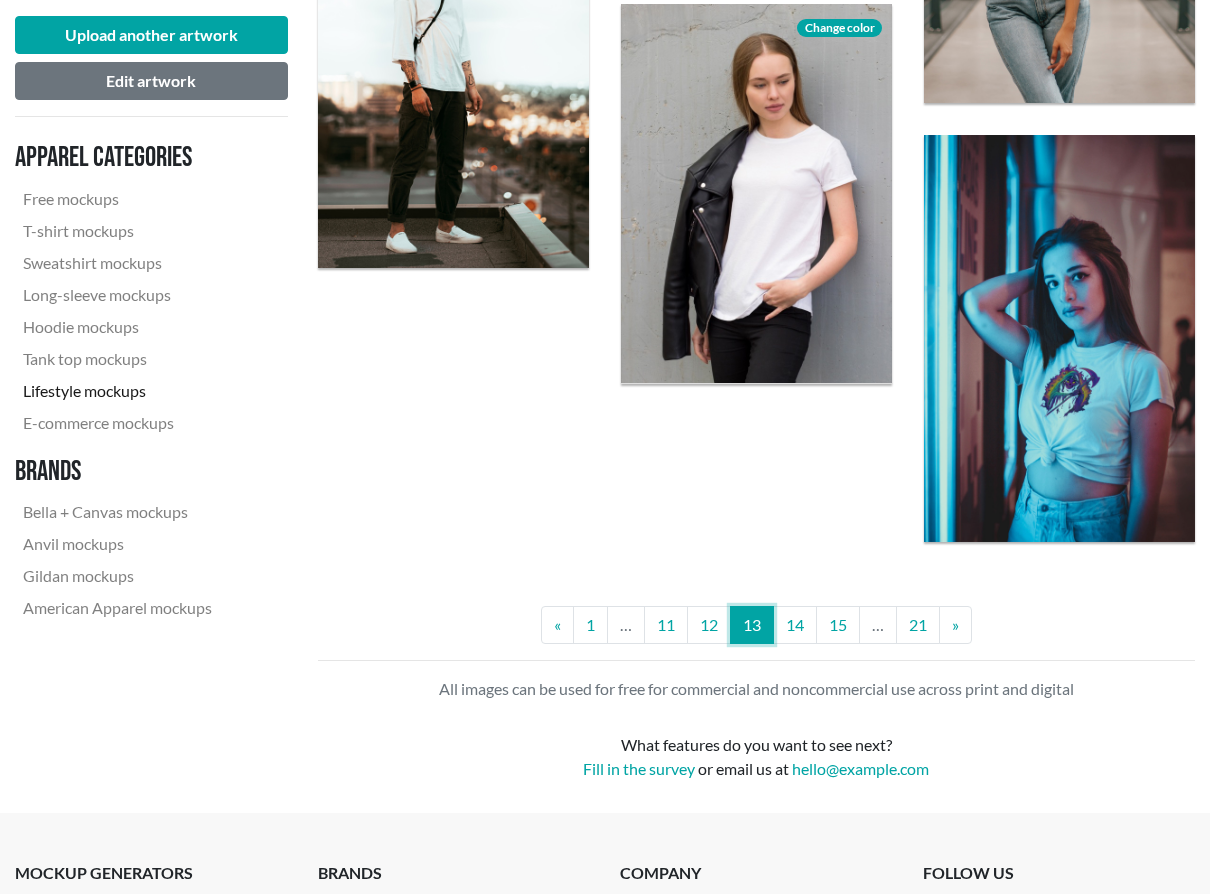scroll, scrollTop: 3102, scrollLeft: 0, axis: vertical 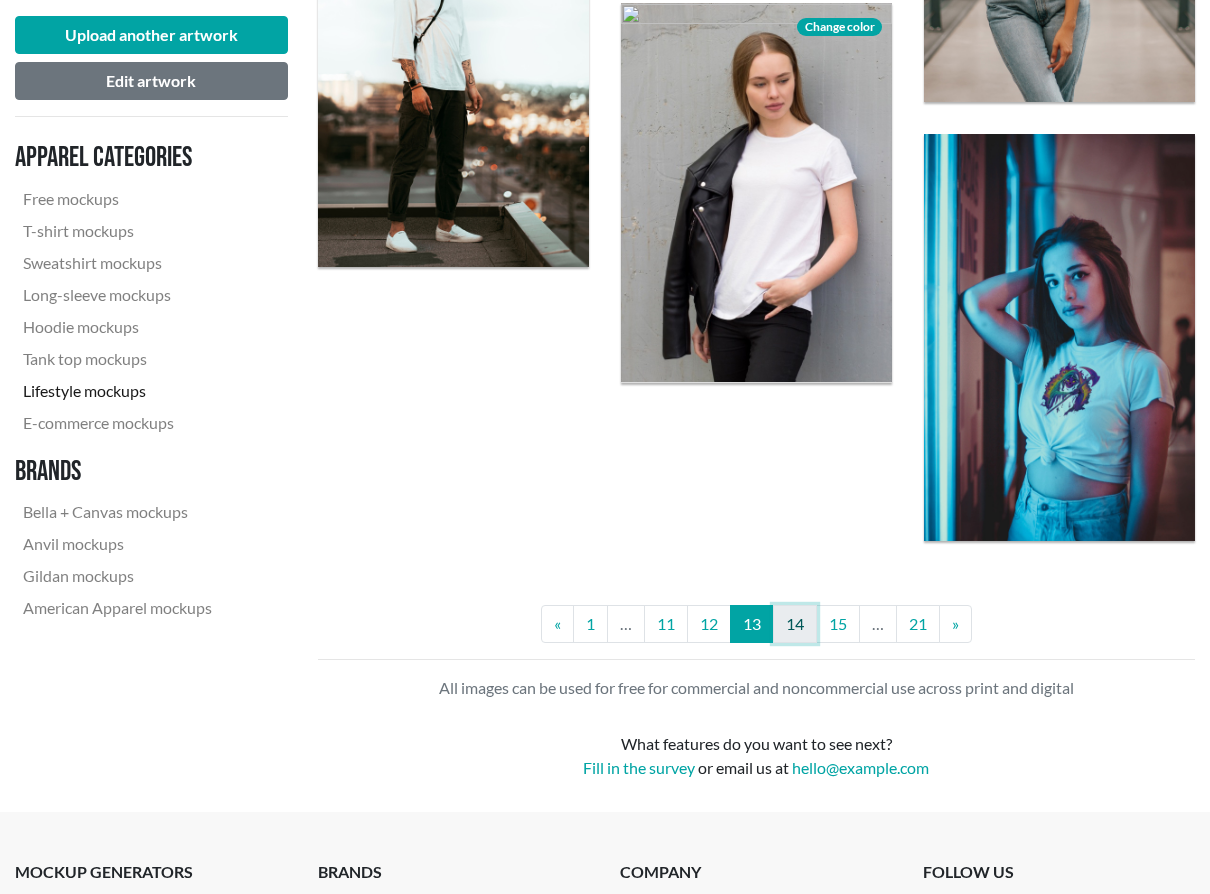 click on "14" at bounding box center (795, 624) 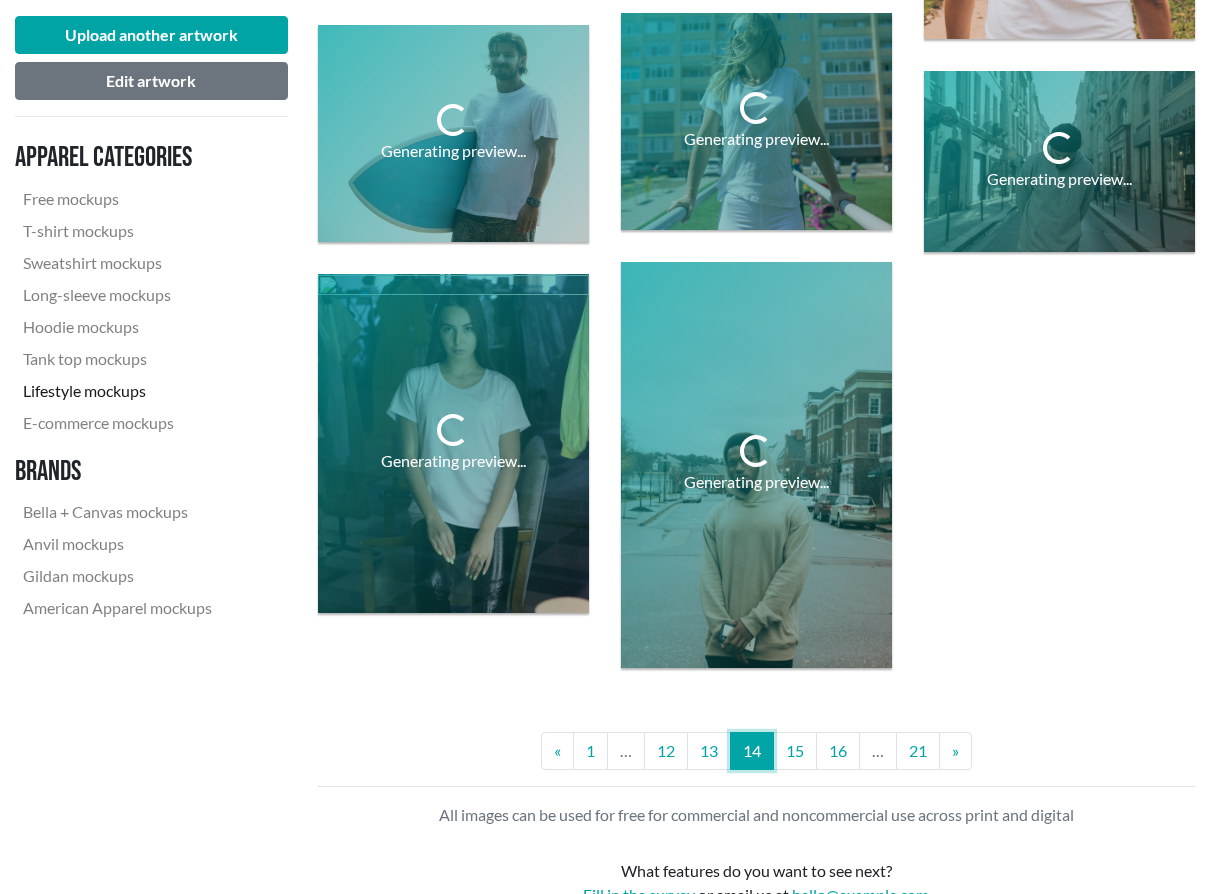 scroll, scrollTop: 3028, scrollLeft: 0, axis: vertical 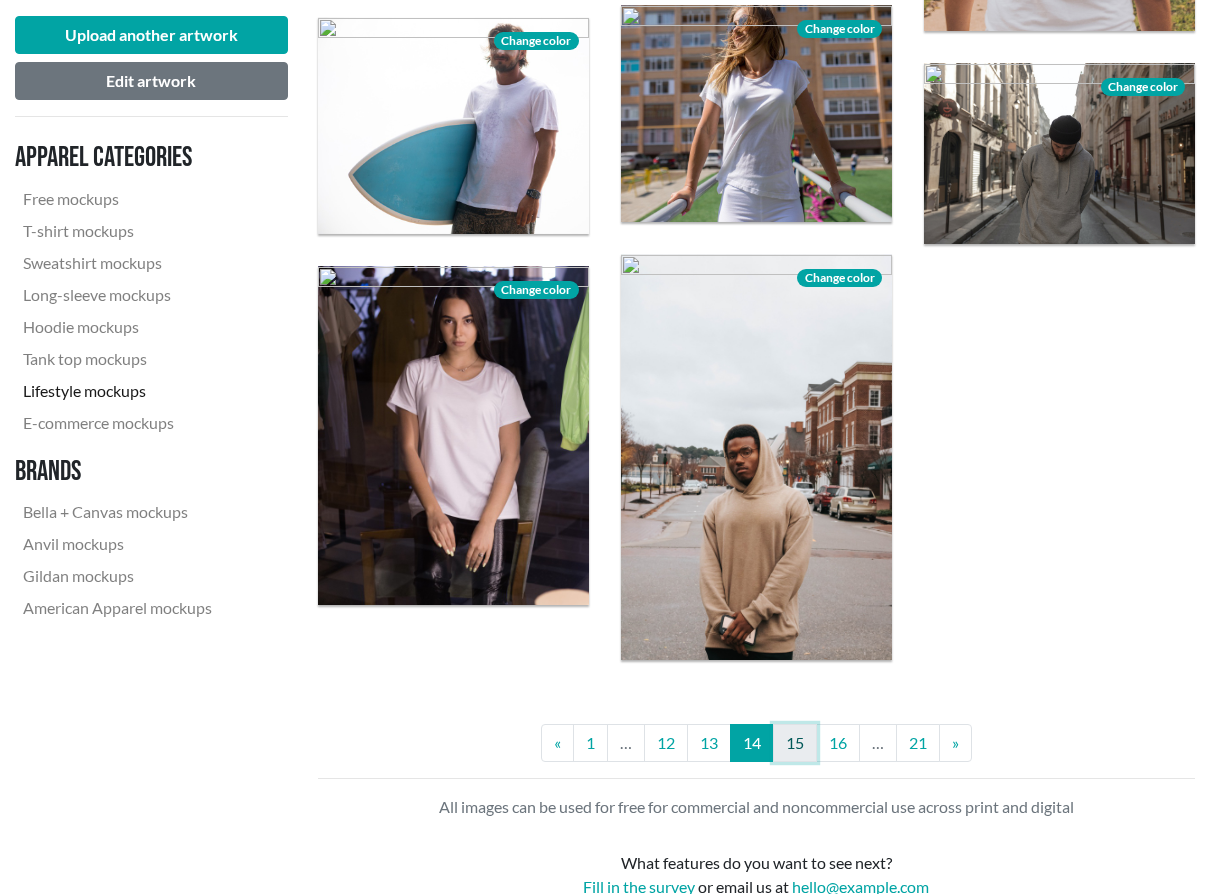 click on "15" at bounding box center (795, 743) 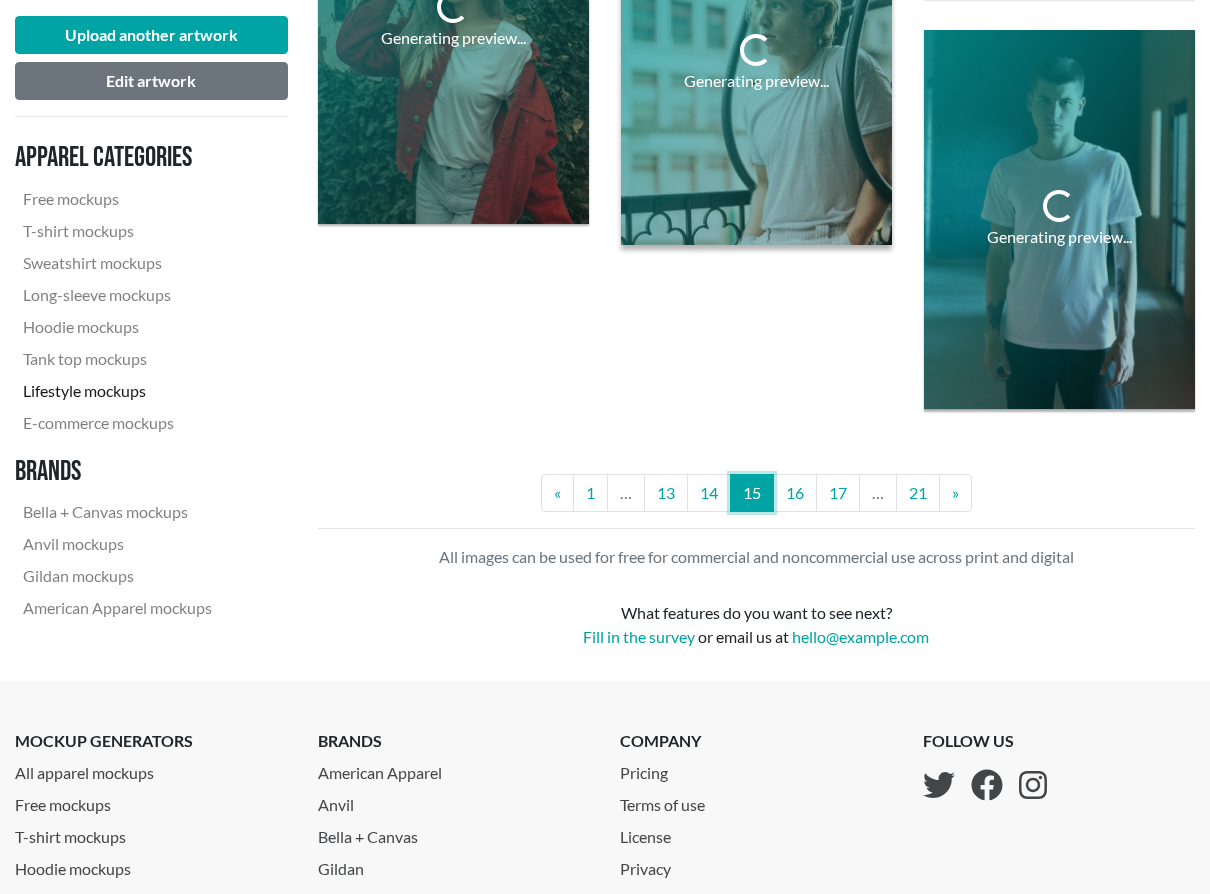 scroll, scrollTop: 3366, scrollLeft: 0, axis: vertical 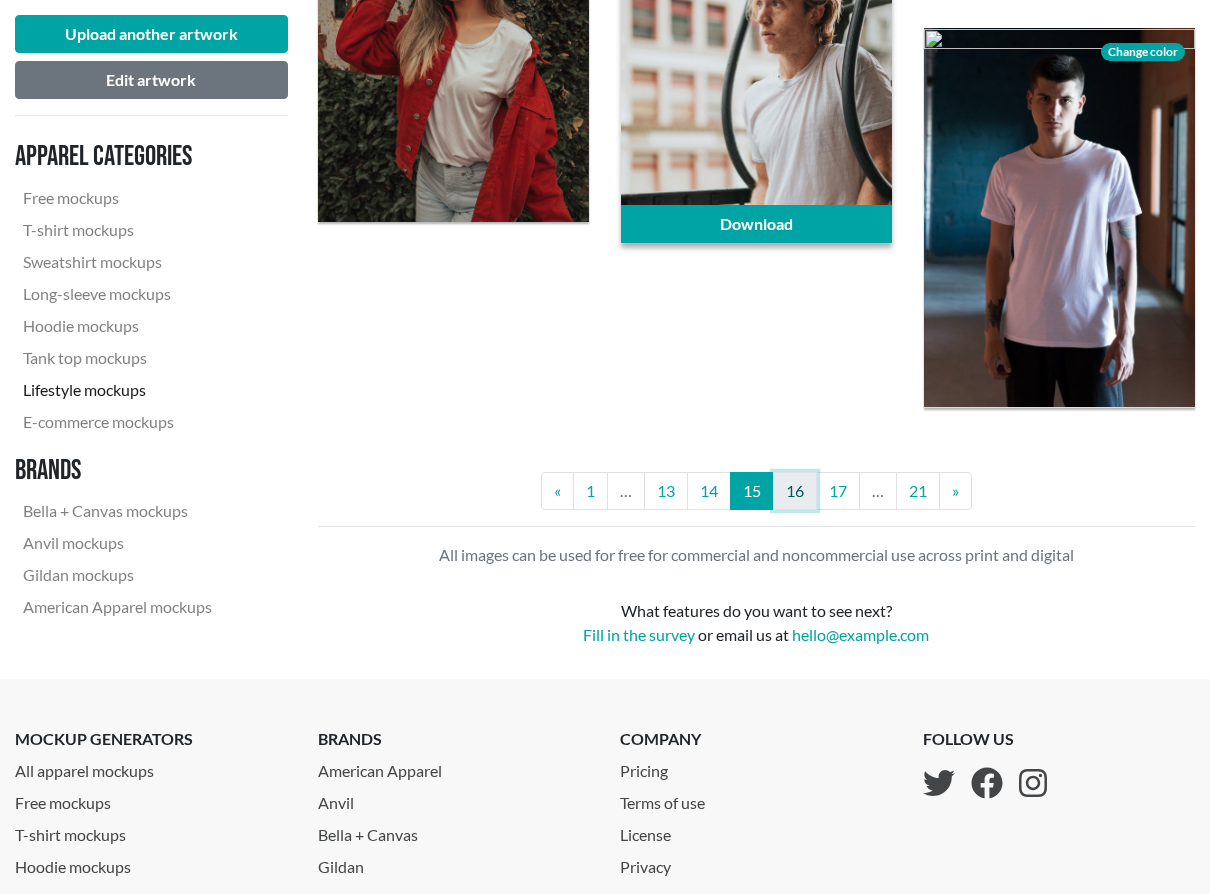 click on "16" at bounding box center (795, 491) 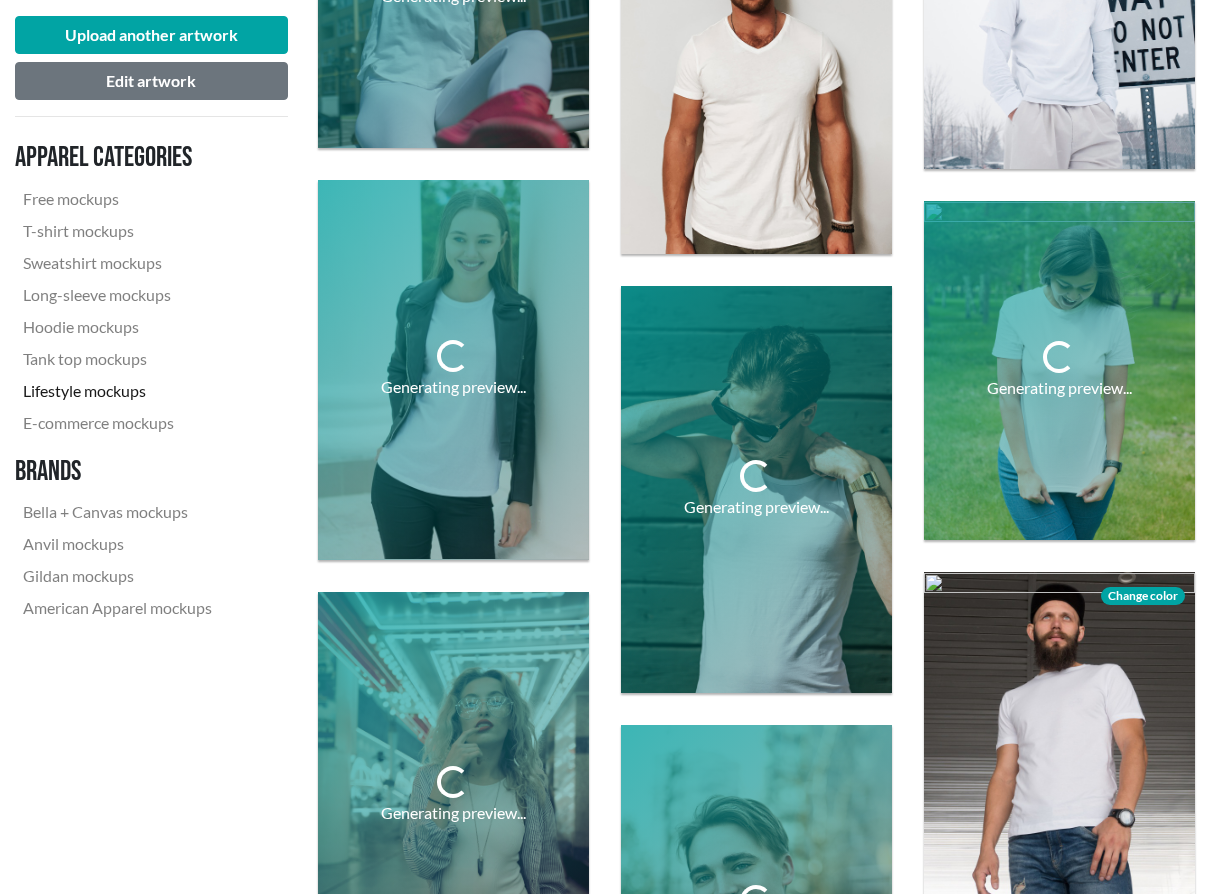 scroll, scrollTop: 2351, scrollLeft: 0, axis: vertical 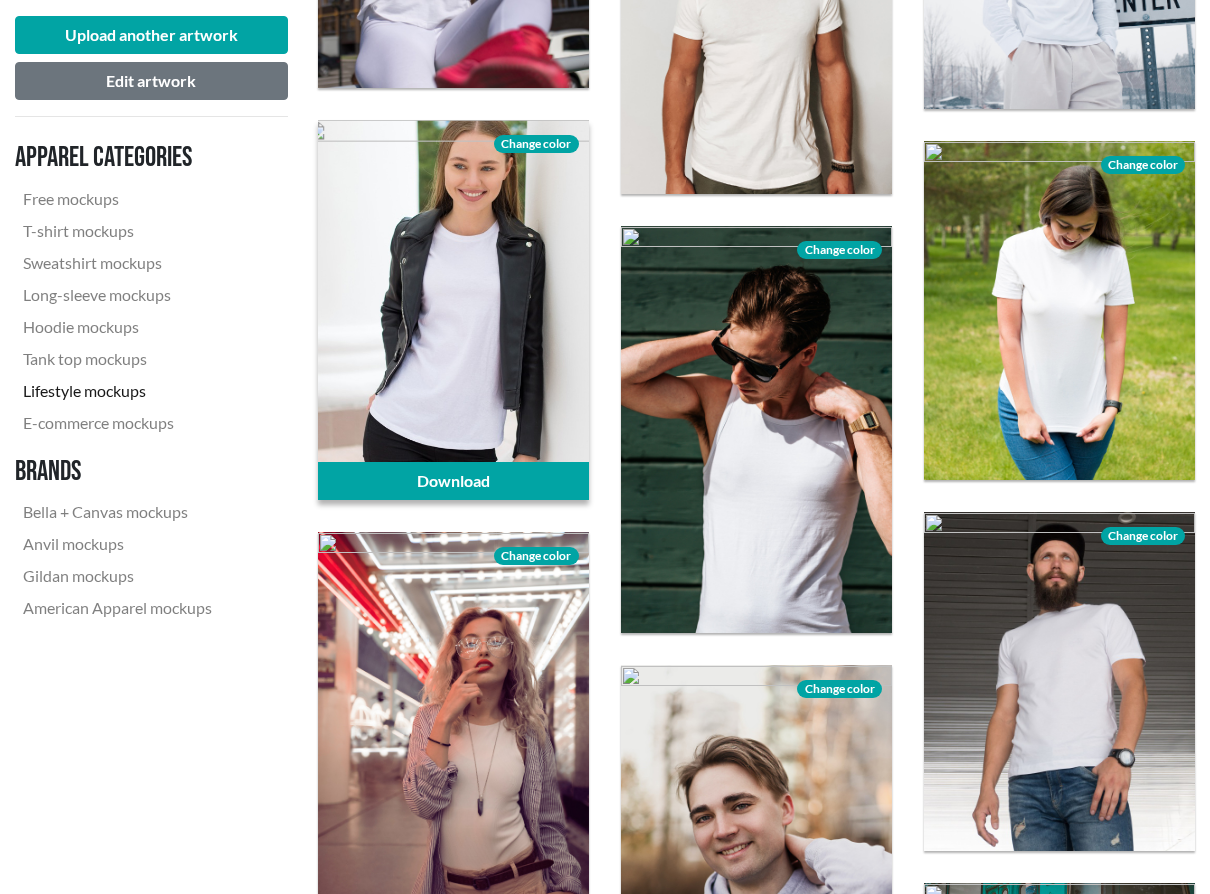 click at bounding box center (453, 310) 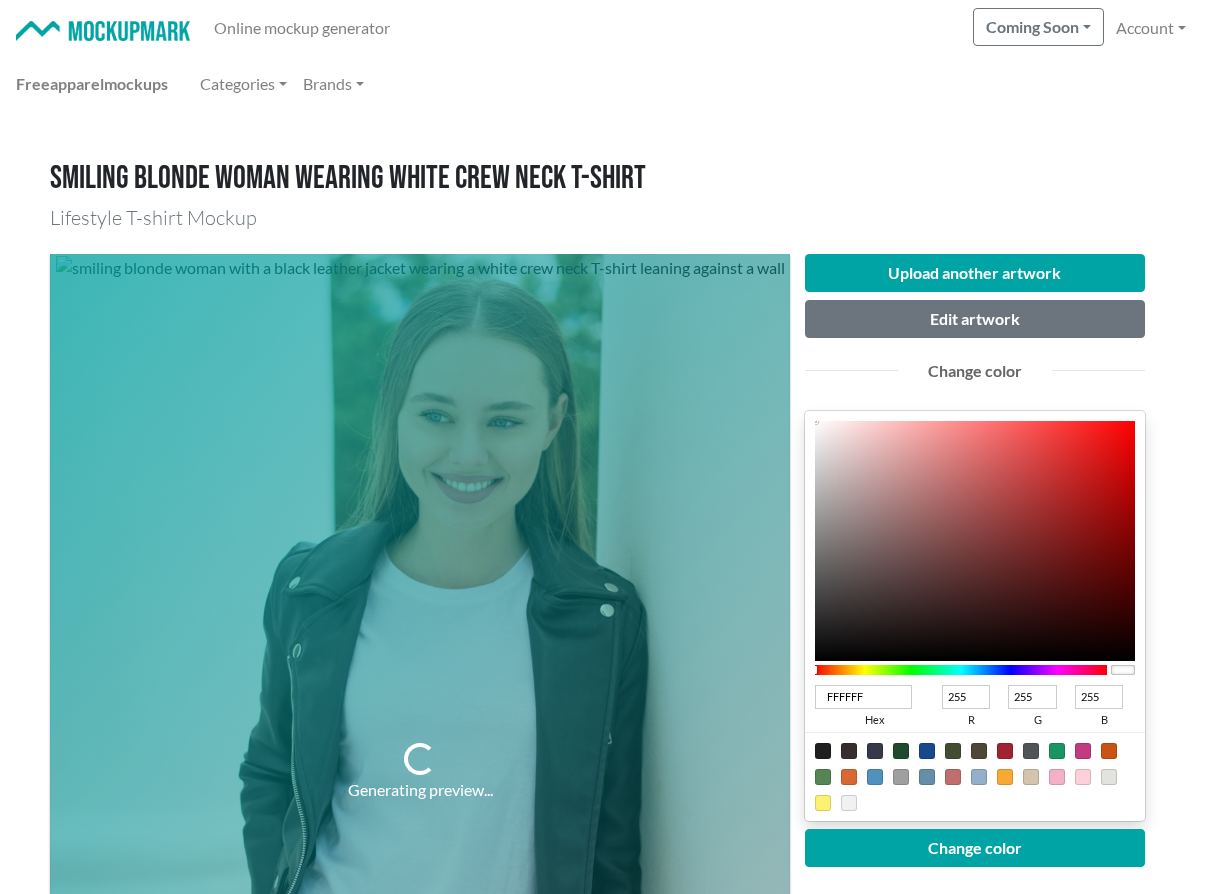 type on "FDFCFC" 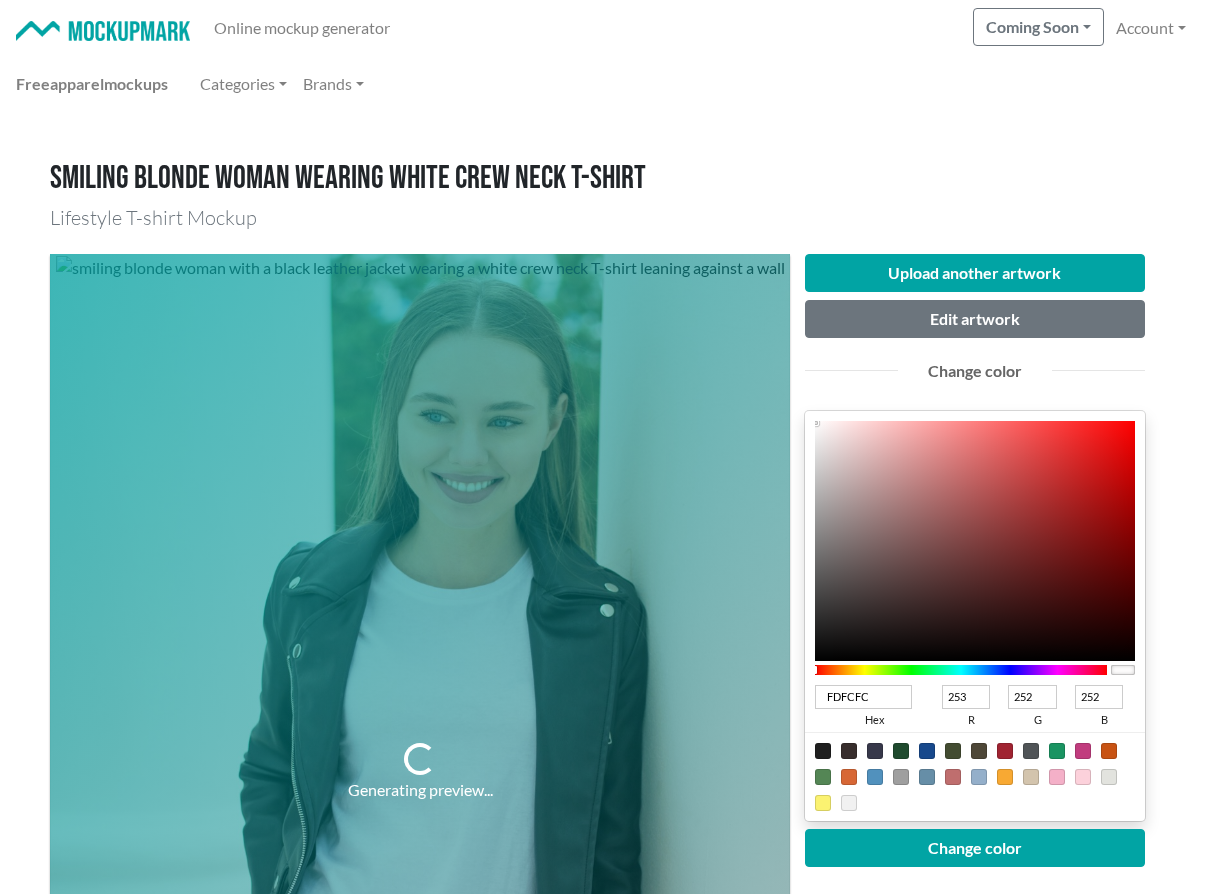 type on "FCFBFB" 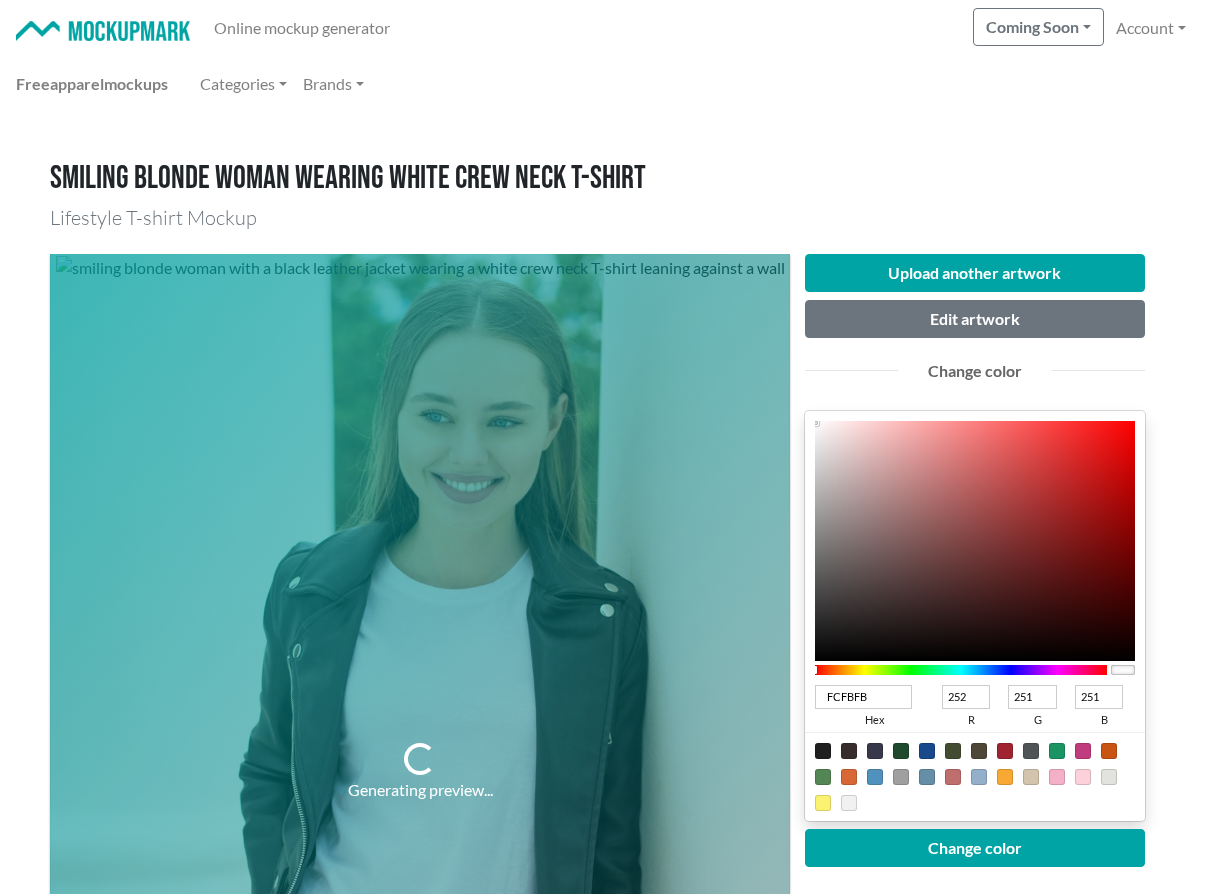 type on "E3E0E0" 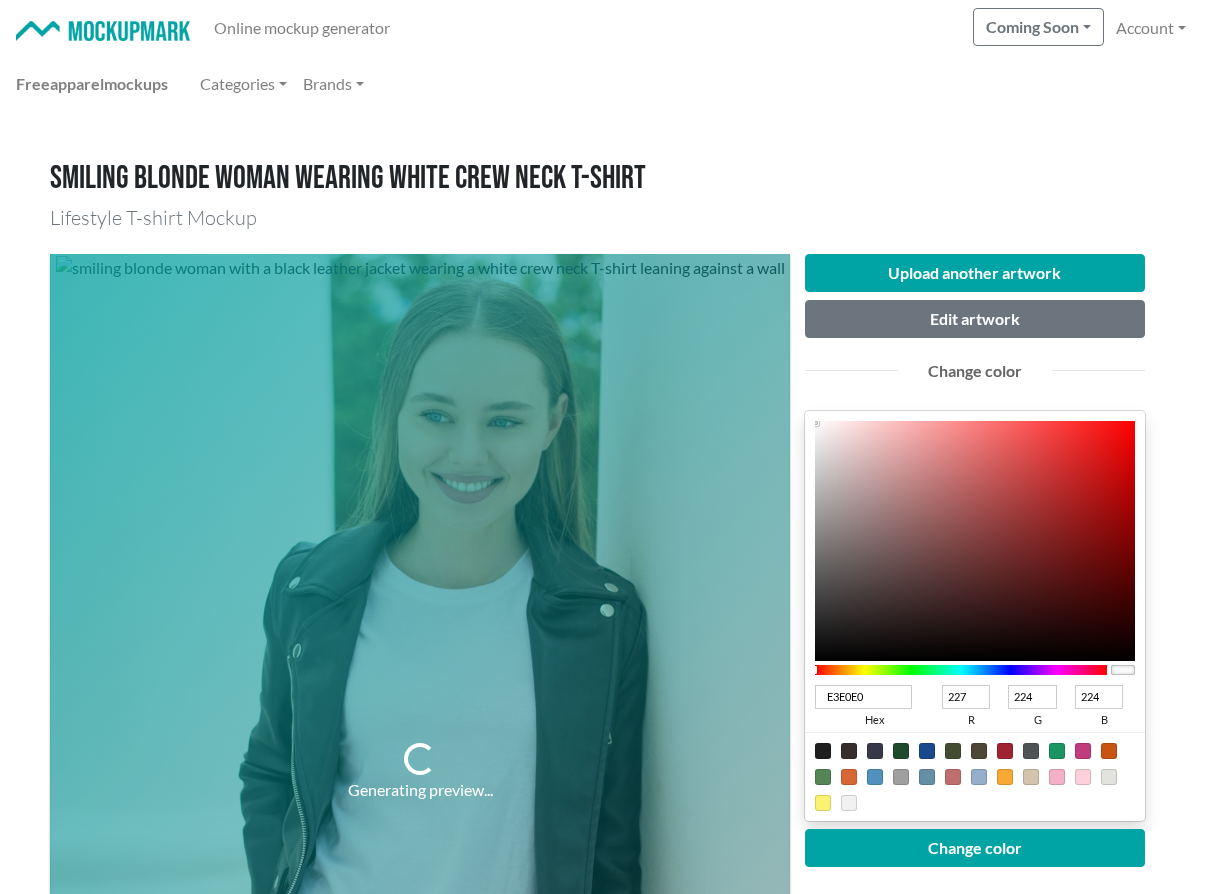 type on "9E9999" 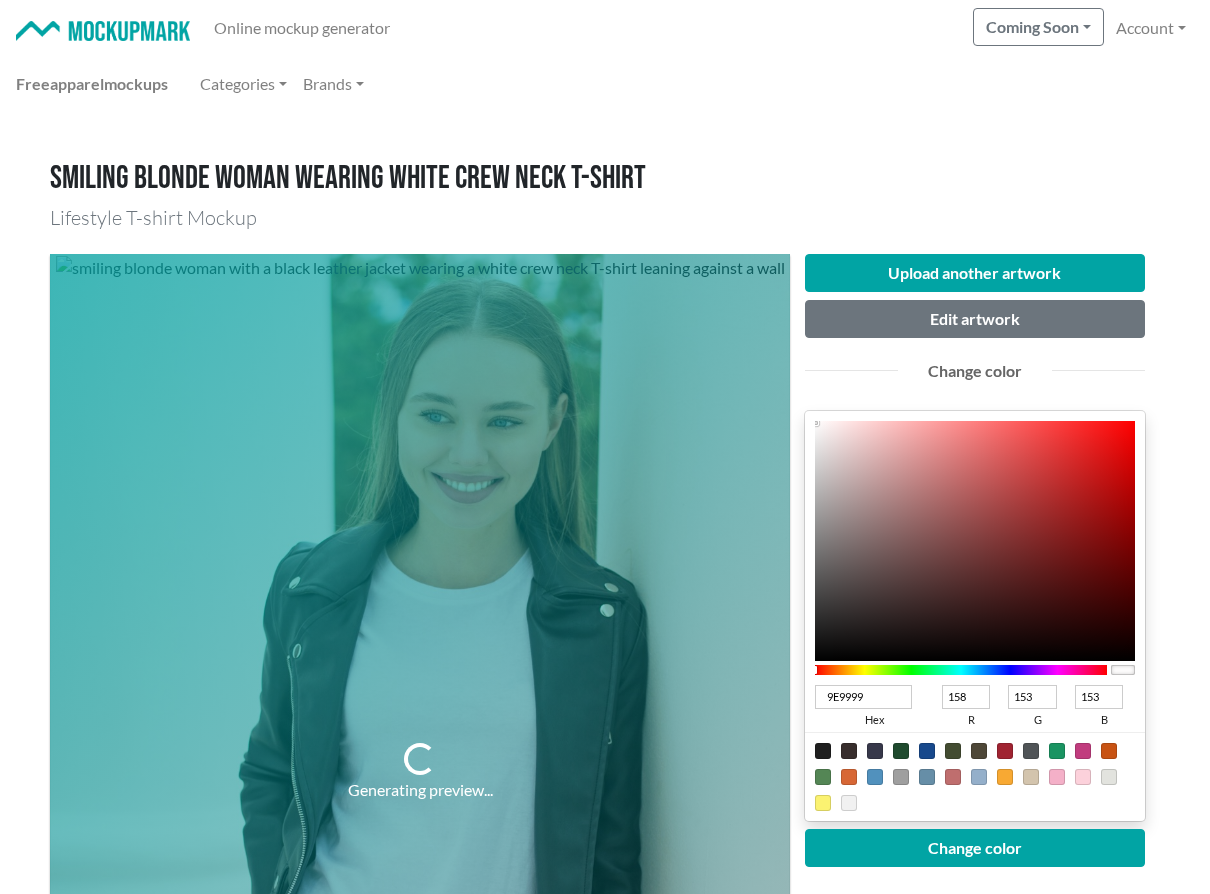 type on "6E6969" 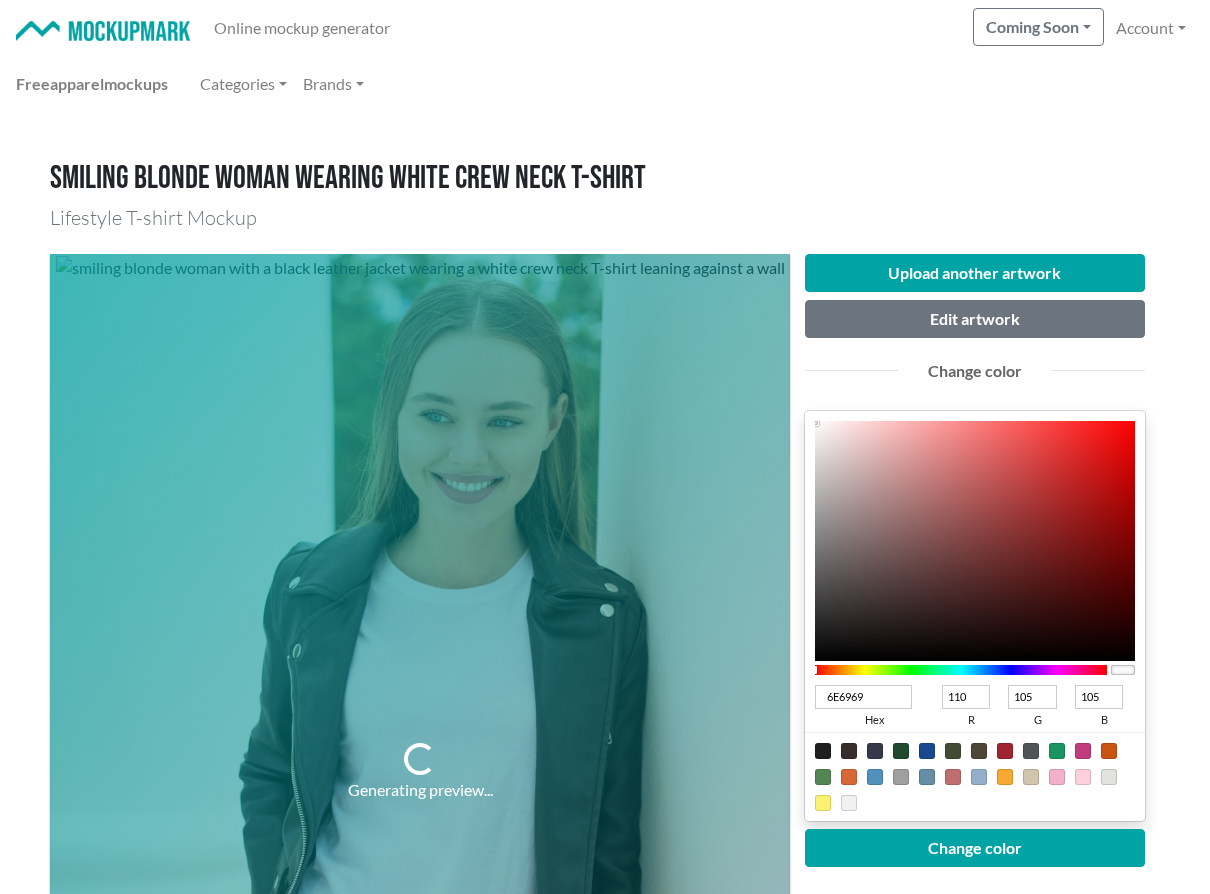 type on "3A3737" 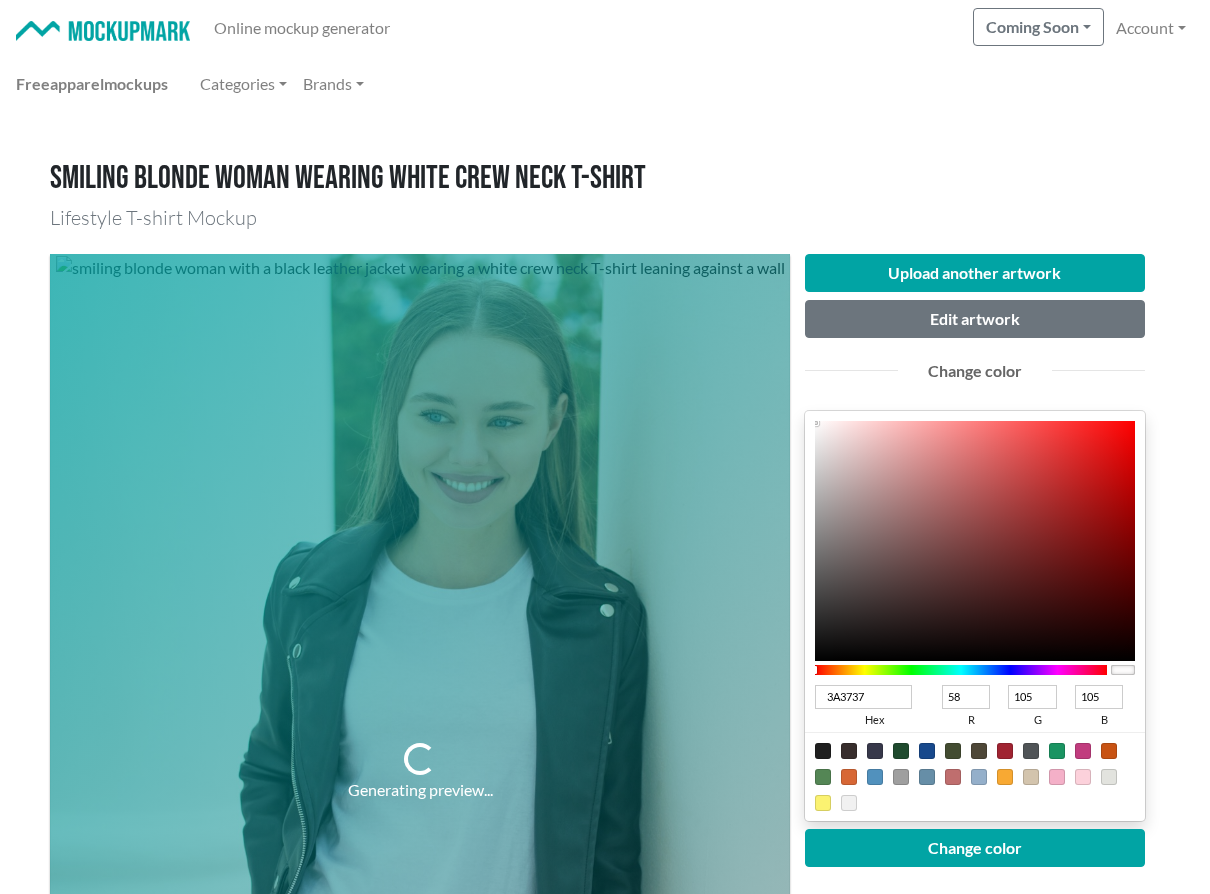 type on "55" 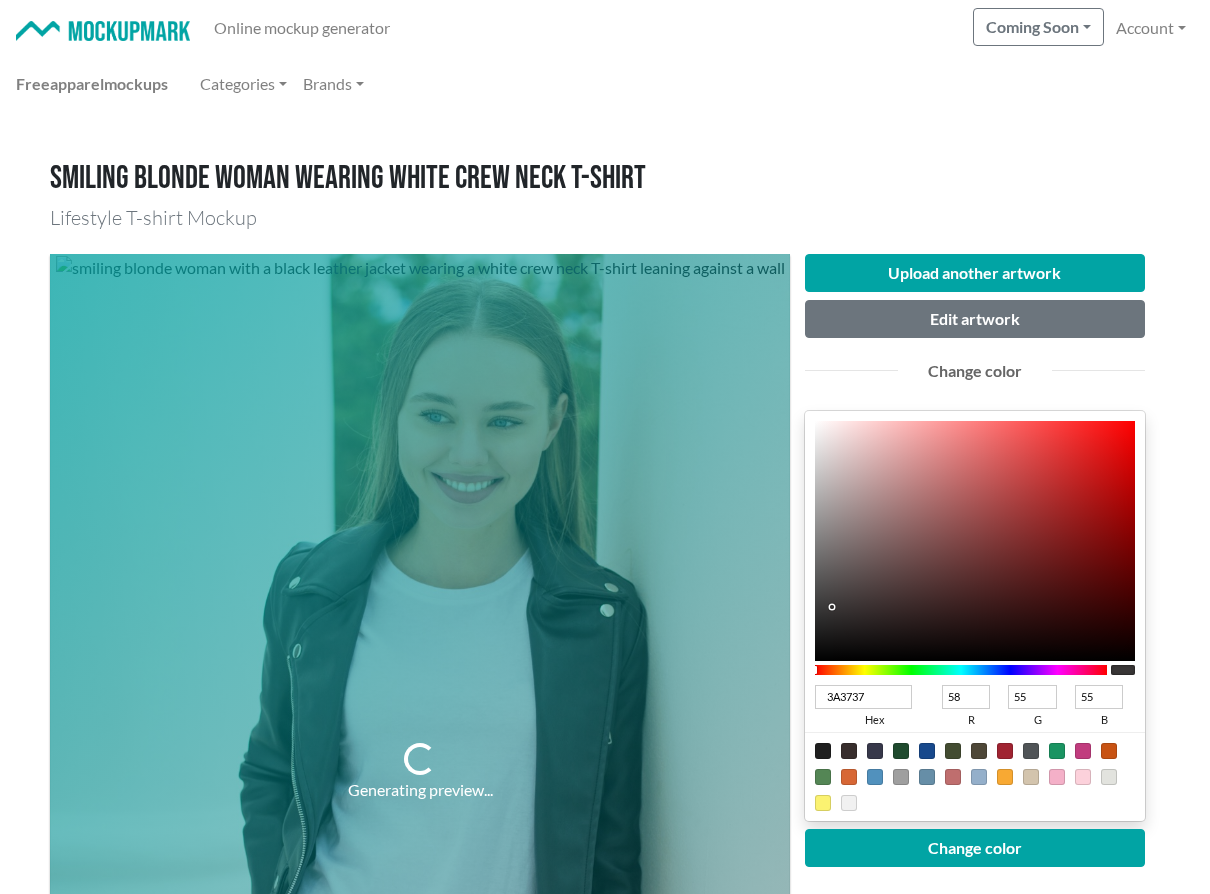 type on "232222" 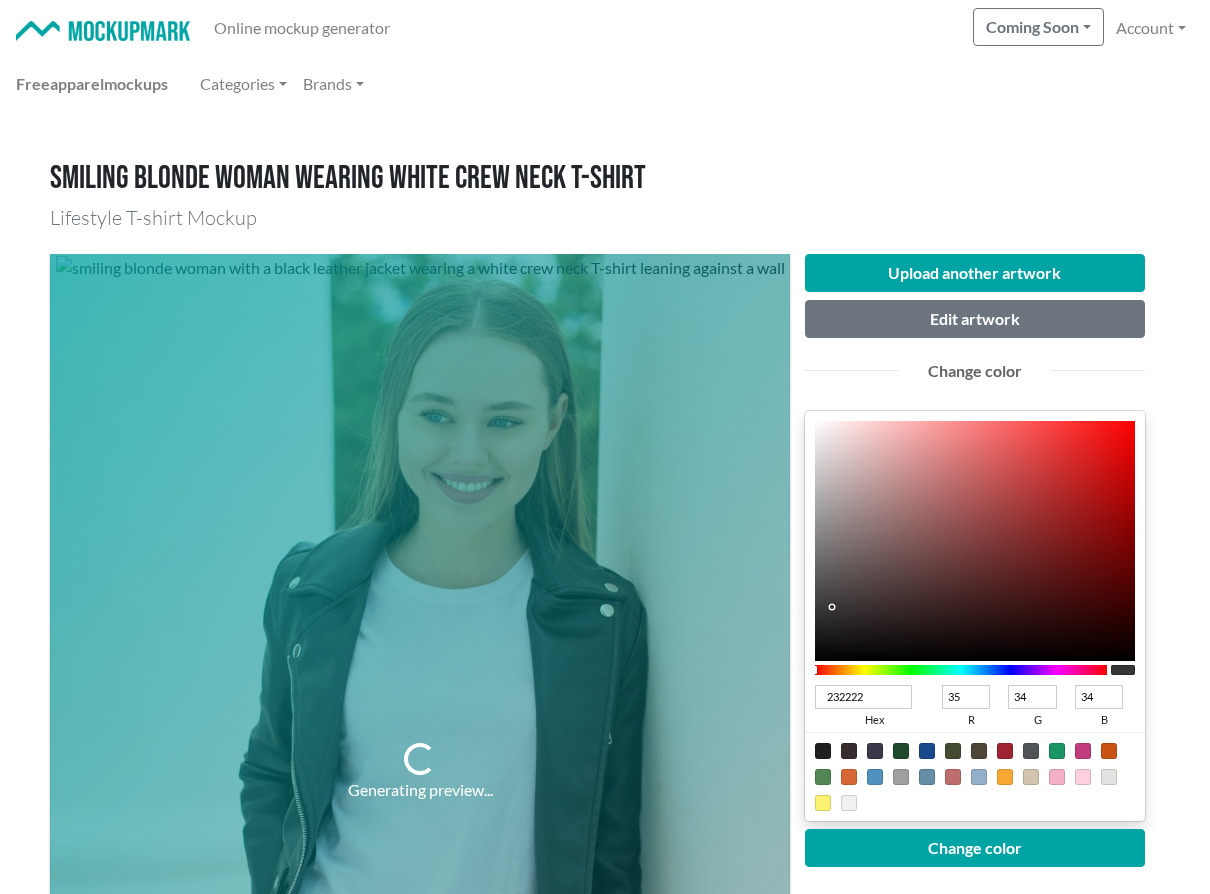 type on "1F1E1E" 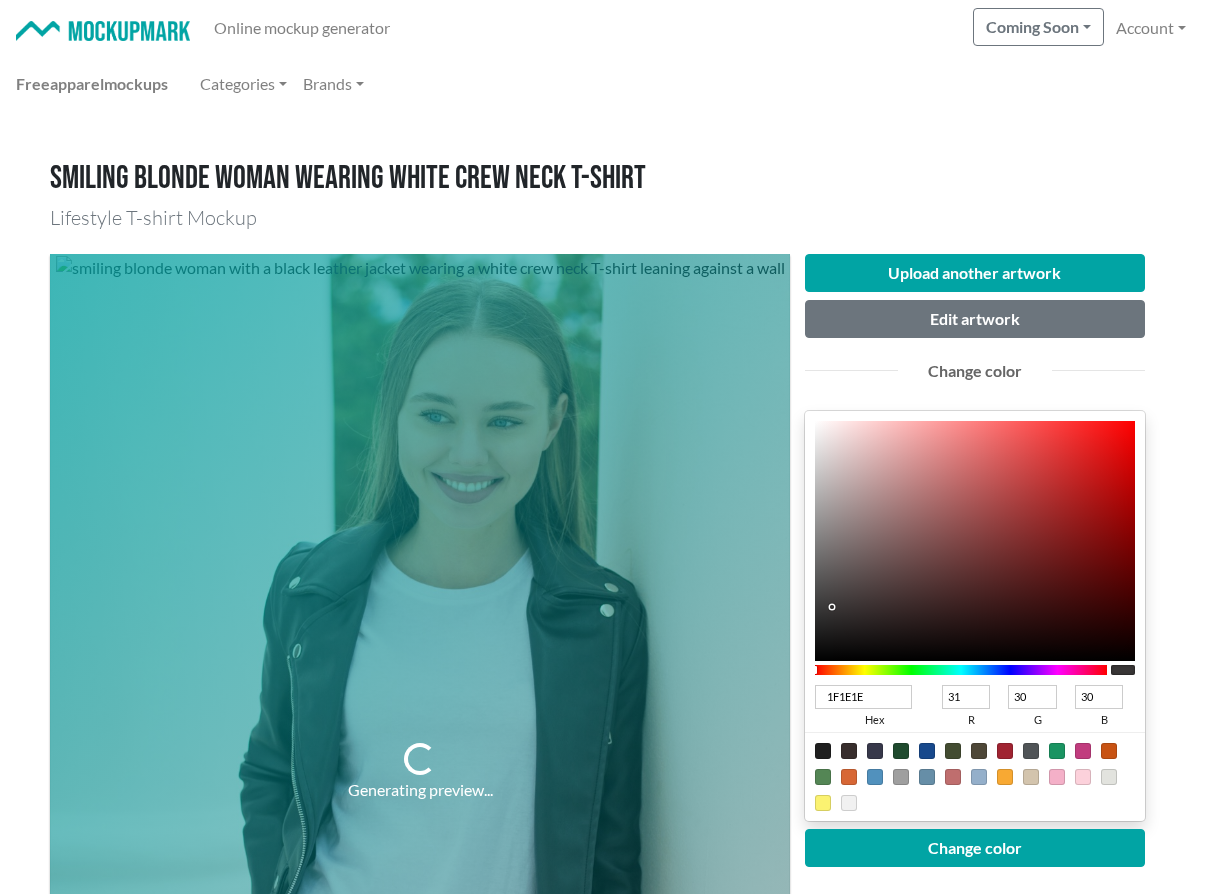 type on "171616" 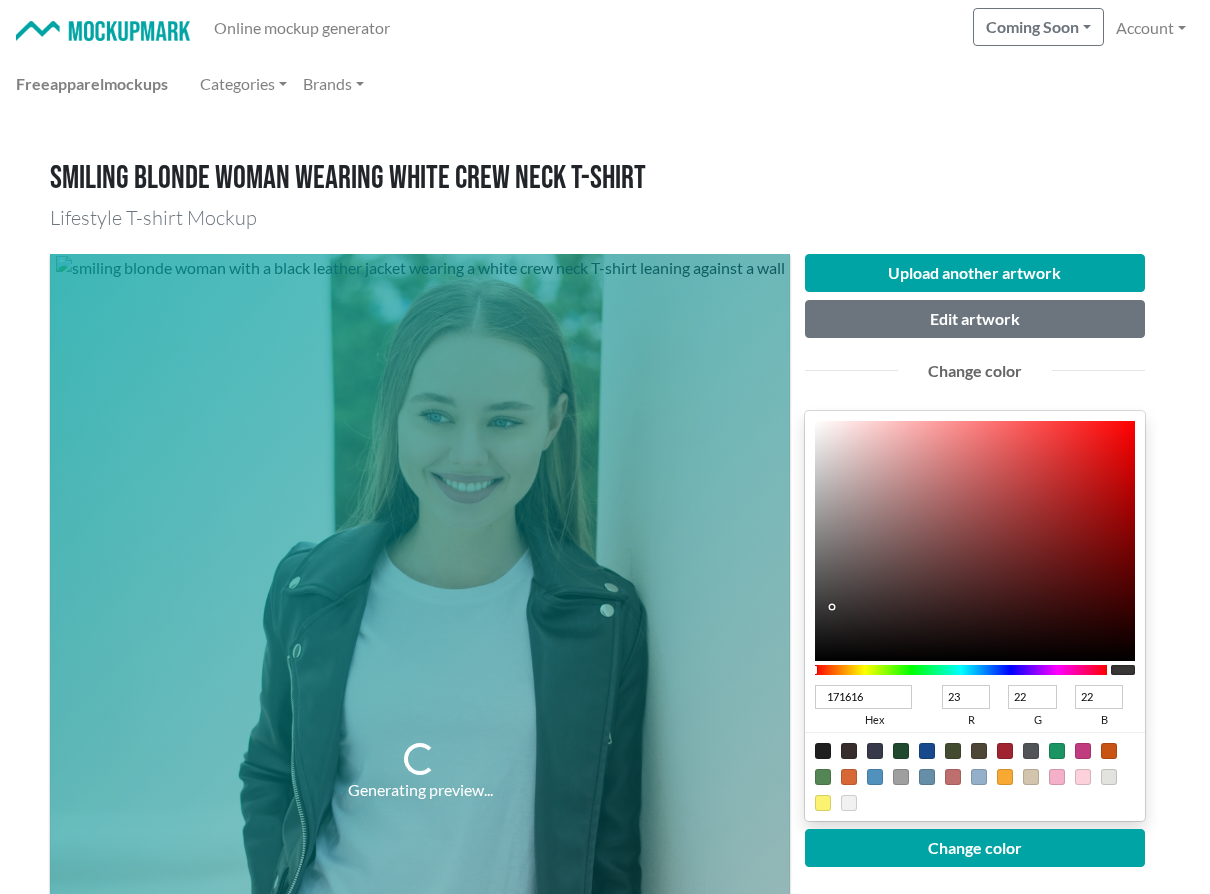 type on "080808" 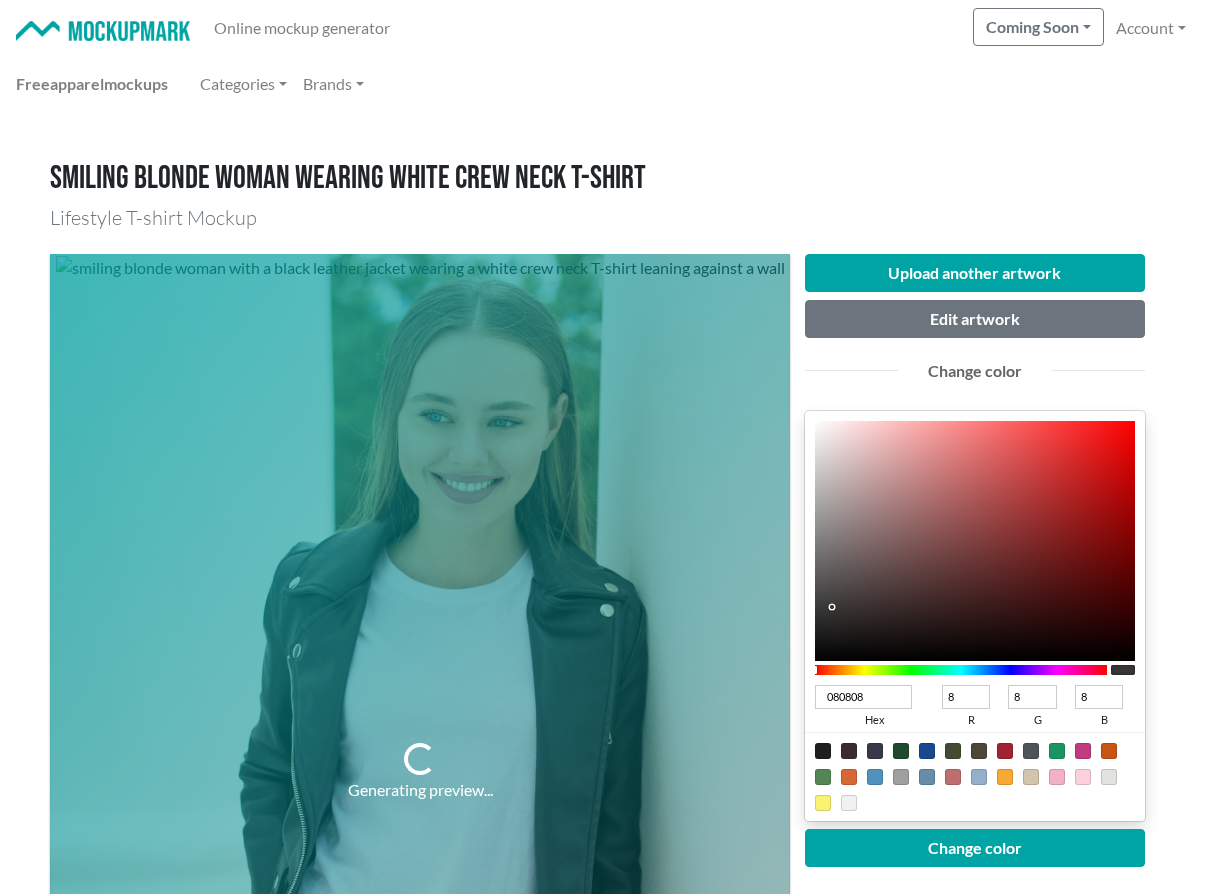 type on "000000" 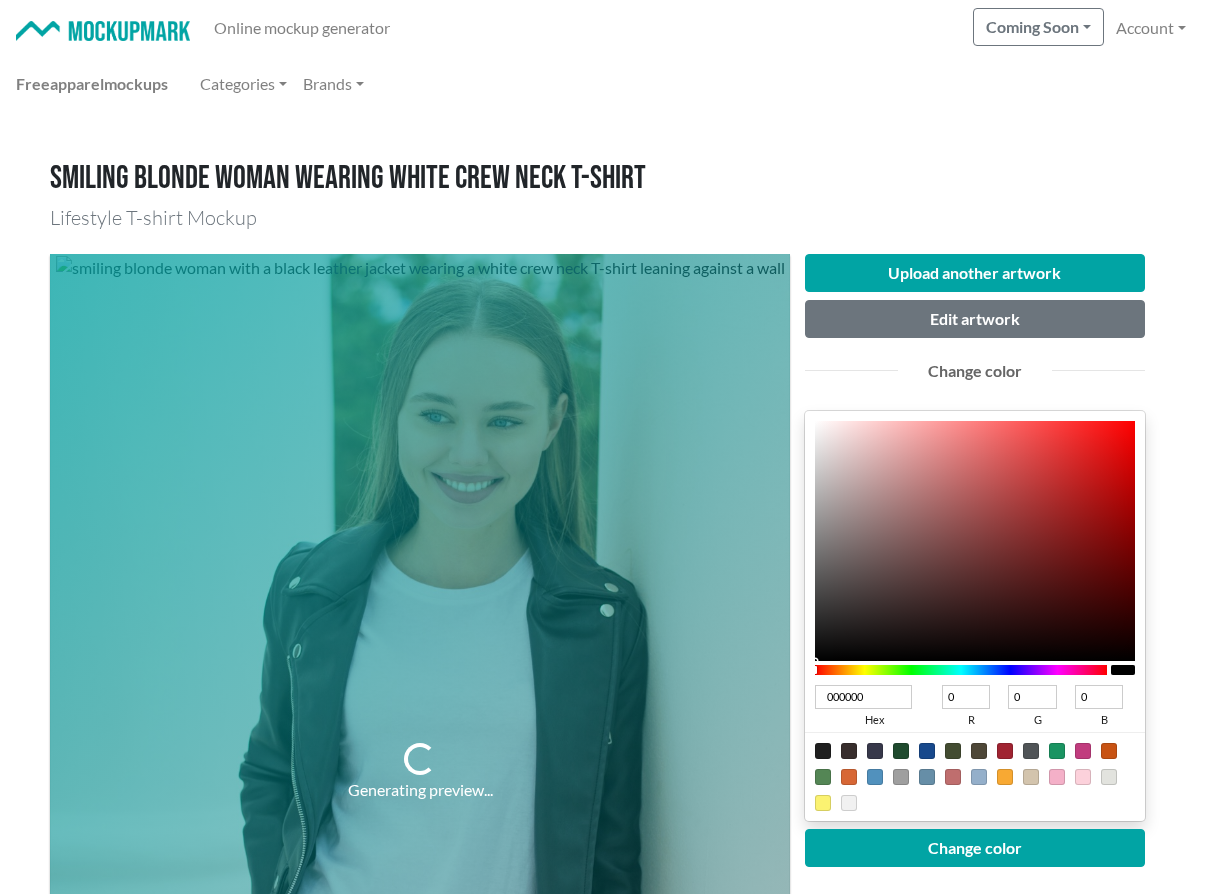 drag, startPoint x: 817, startPoint y: 423, endPoint x: 803, endPoint y: 692, distance: 269.36407 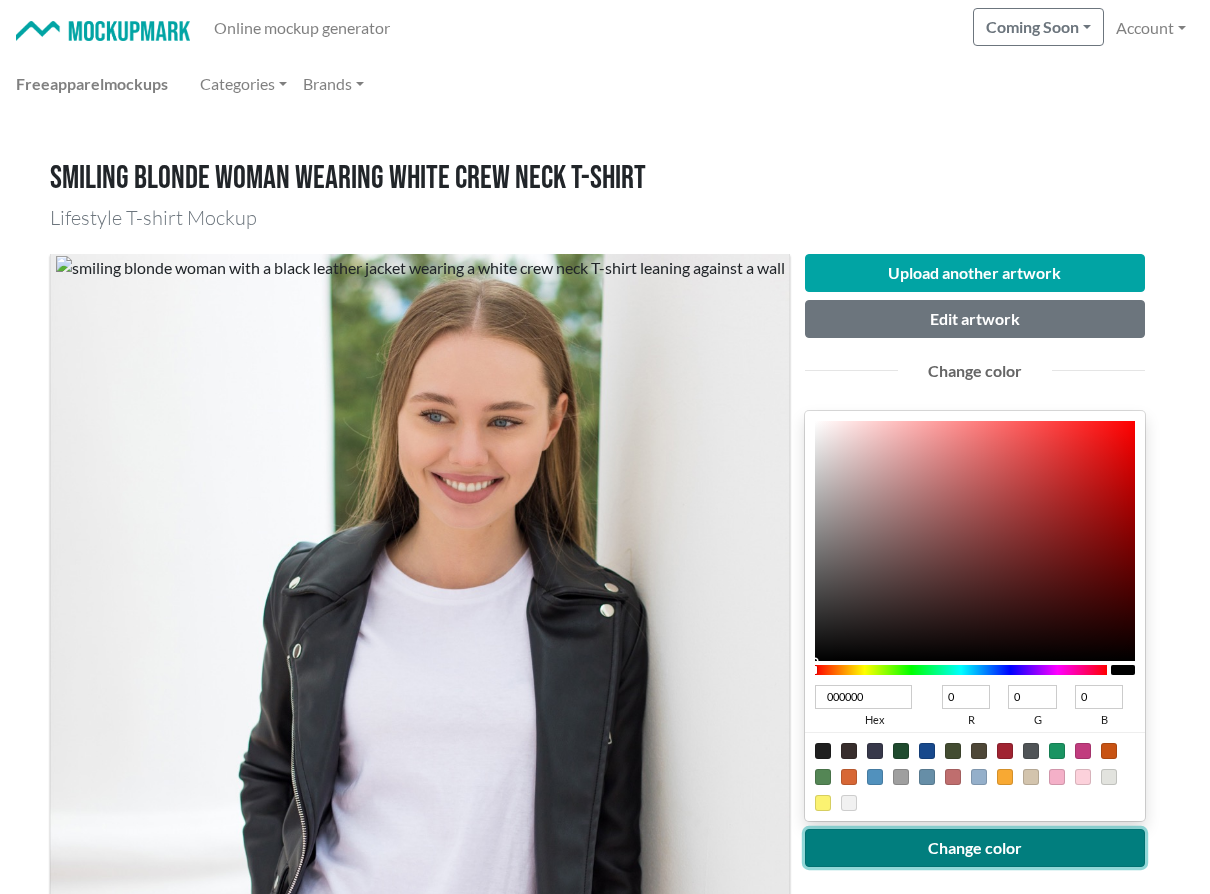 click on "Change color" at bounding box center (975, 848) 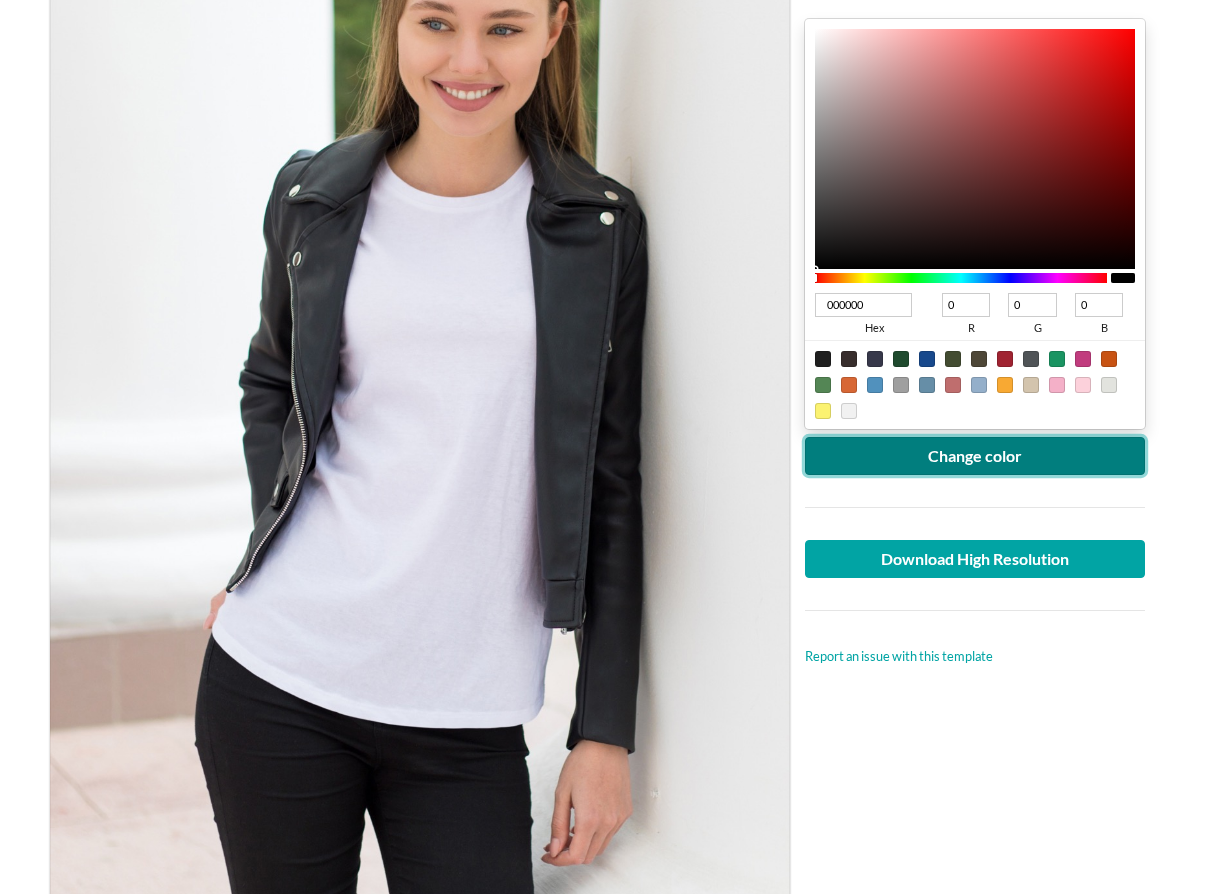 scroll, scrollTop: 393, scrollLeft: 0, axis: vertical 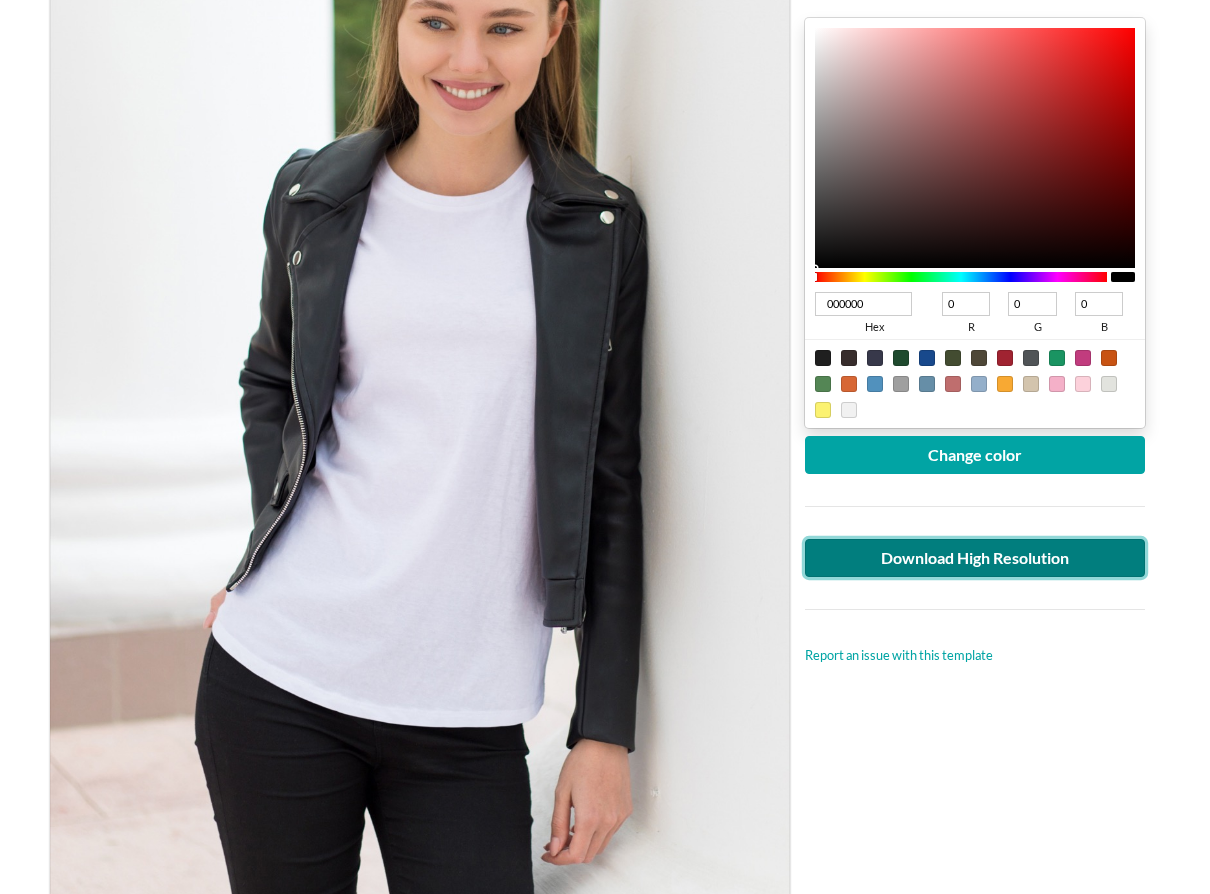 click on "Download High Resolution" at bounding box center [975, 558] 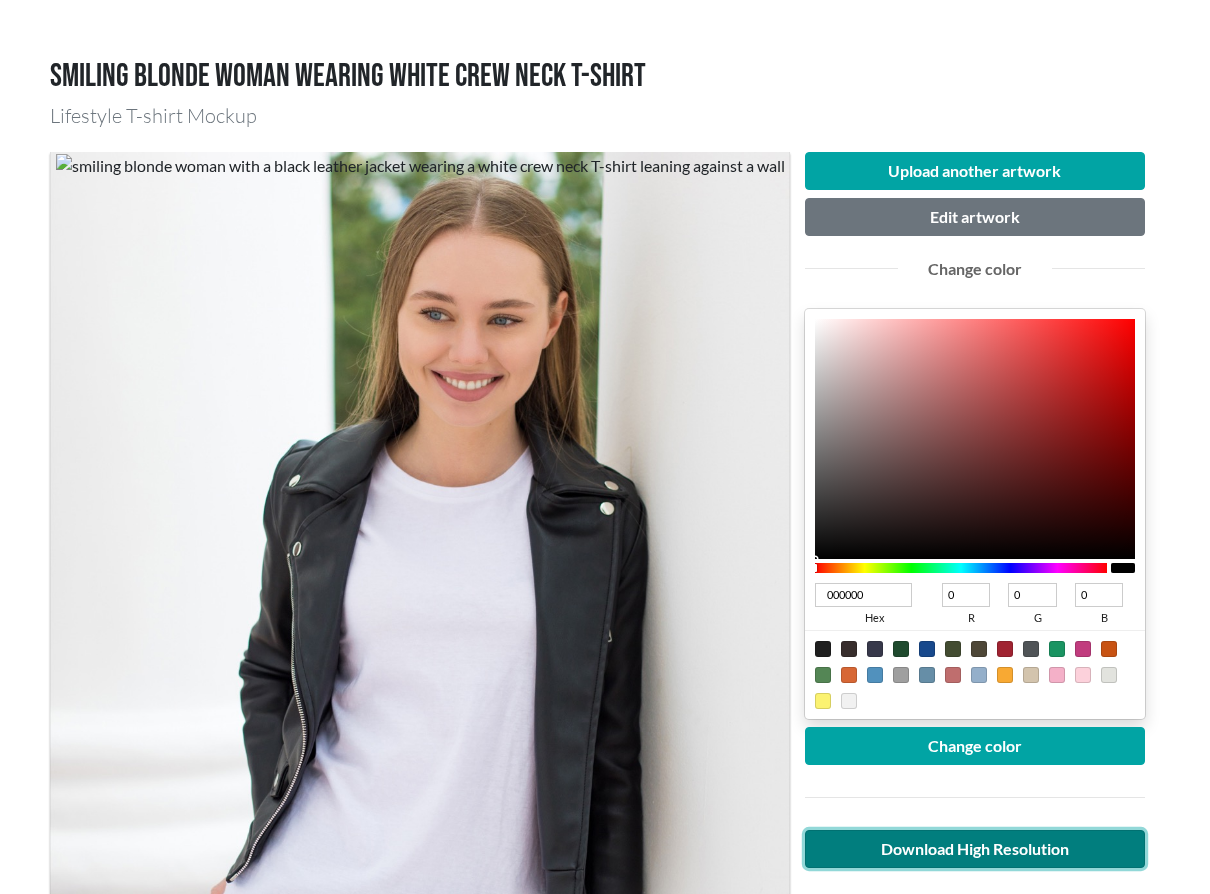 scroll, scrollTop: 0, scrollLeft: 0, axis: both 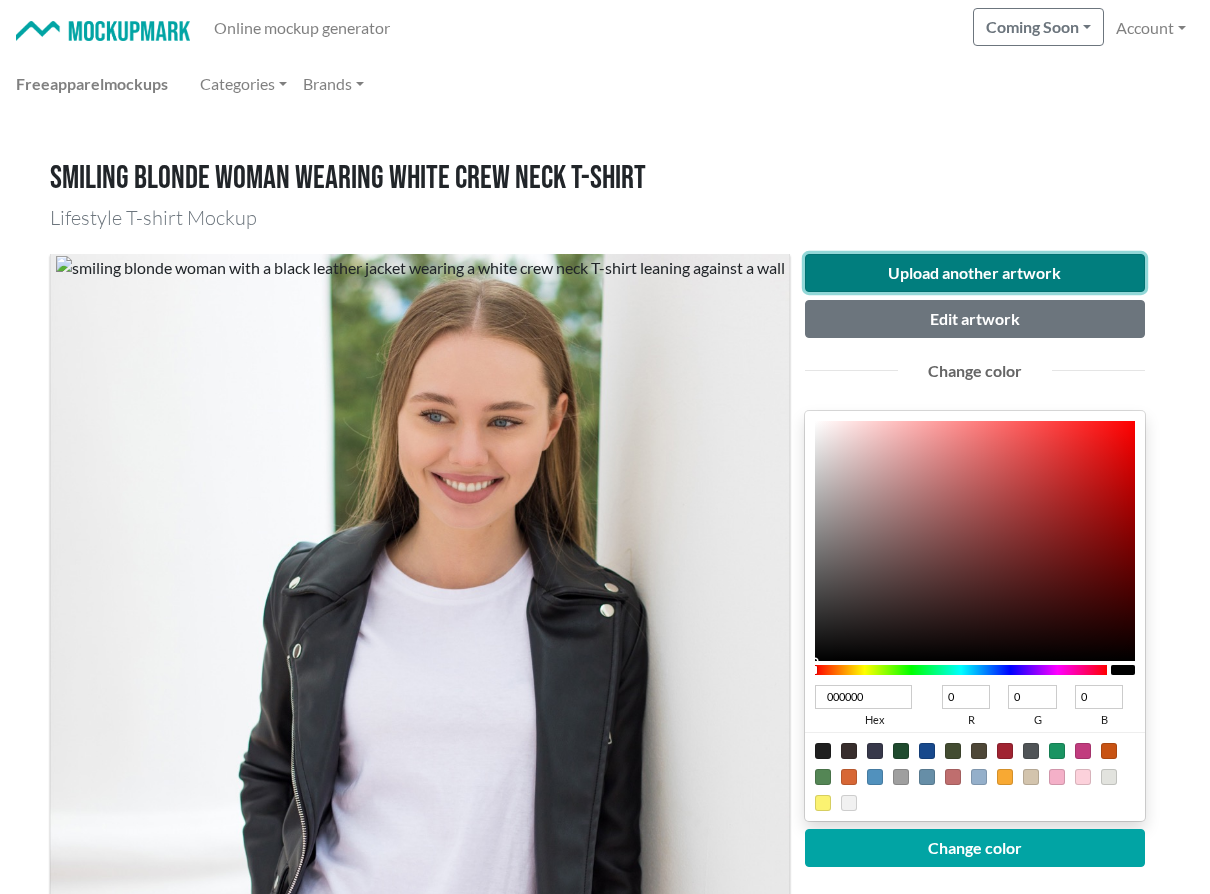 click on "Upload another artwork" at bounding box center (975, 273) 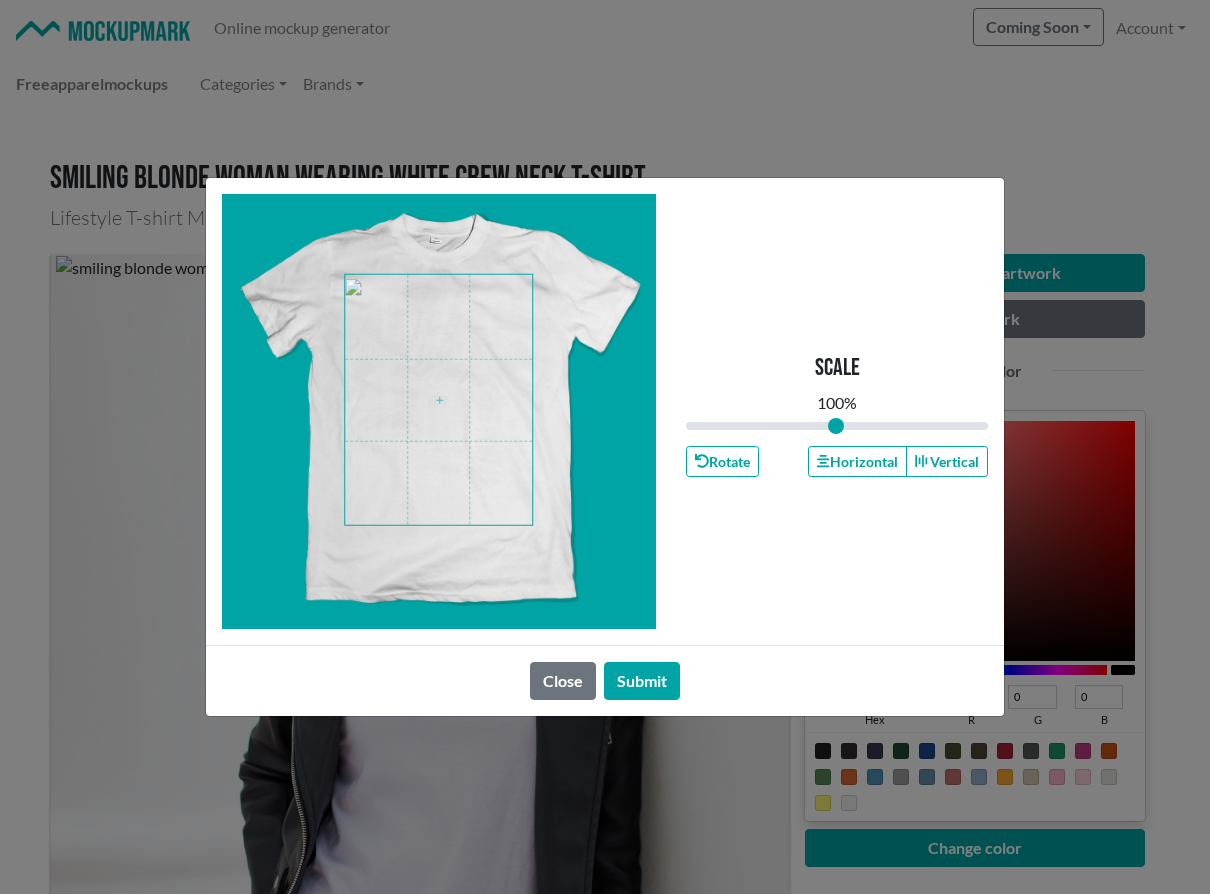 click at bounding box center (438, 400) 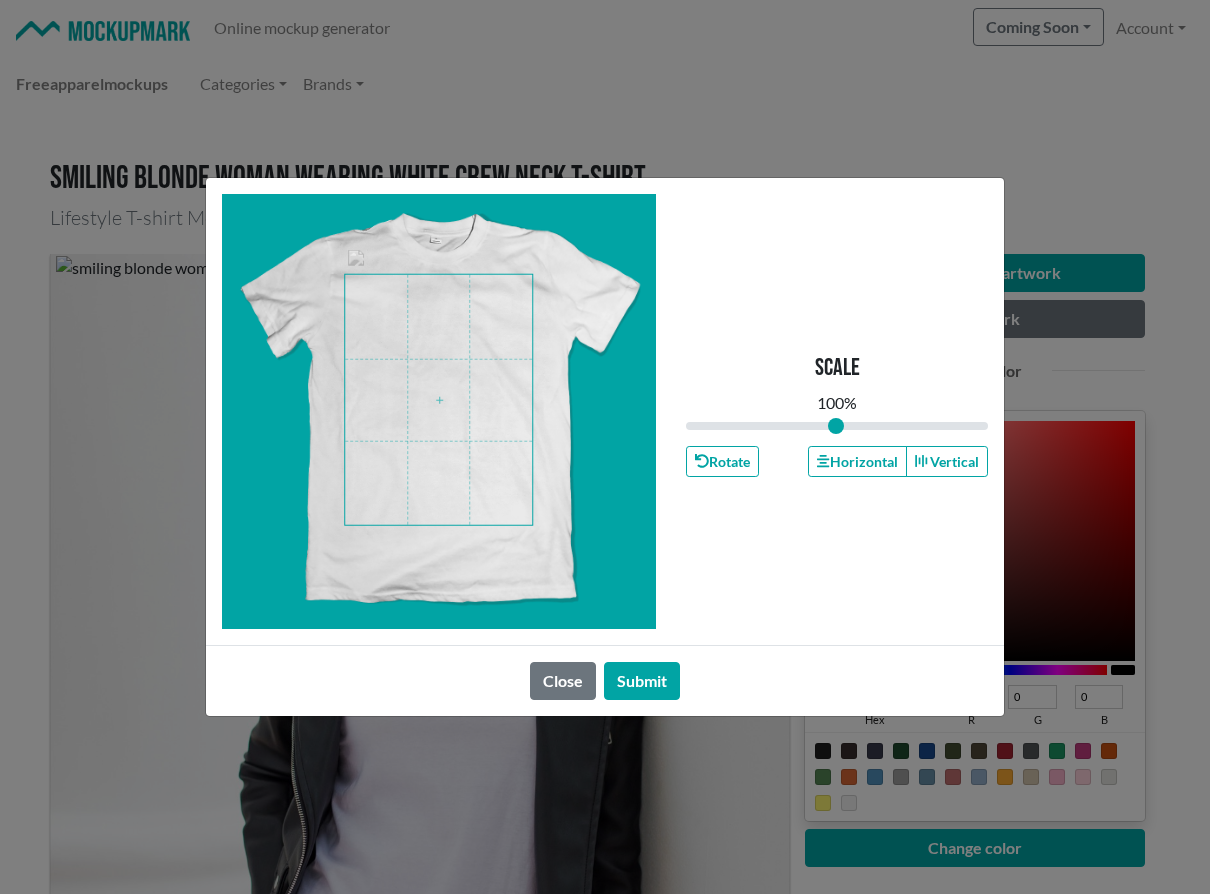 click at bounding box center [438, 400] 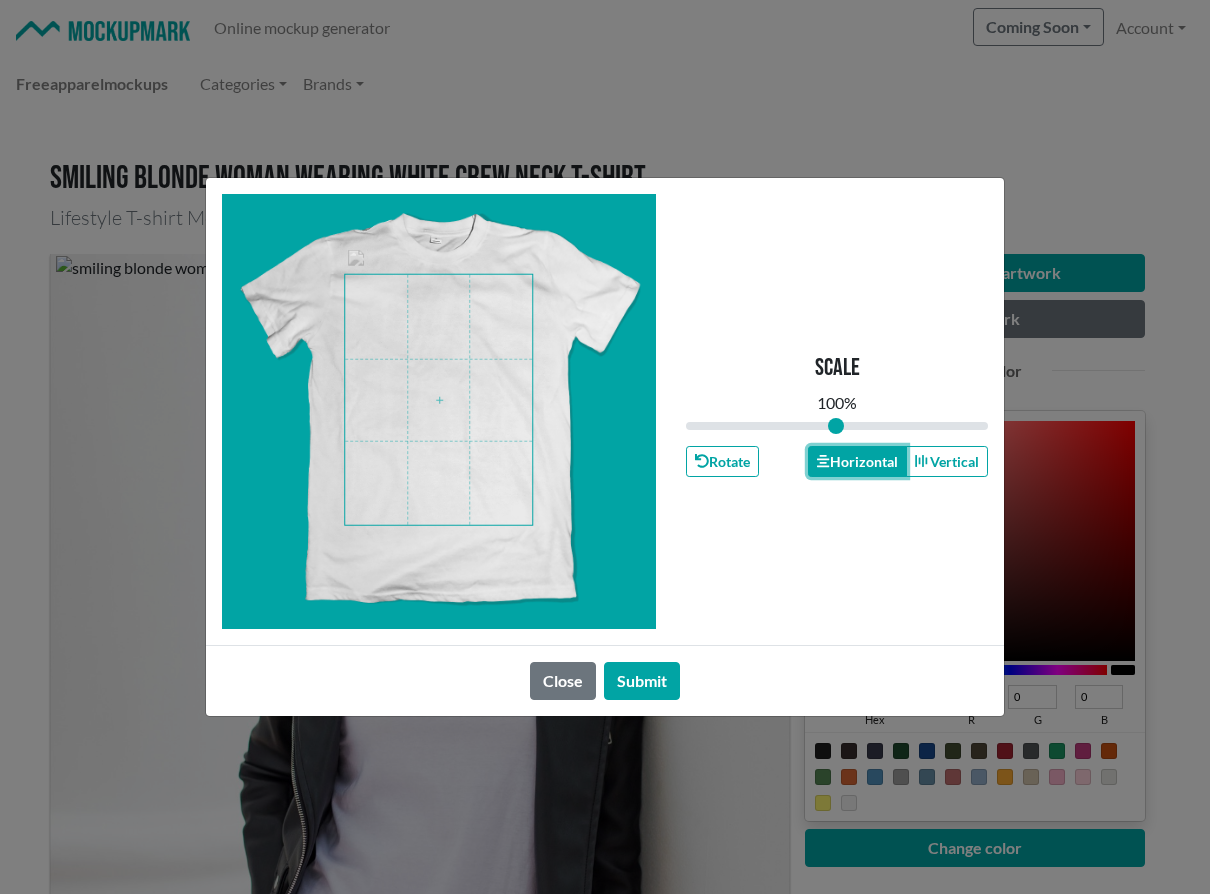 click on "Horizontal" at bounding box center [857, 461] 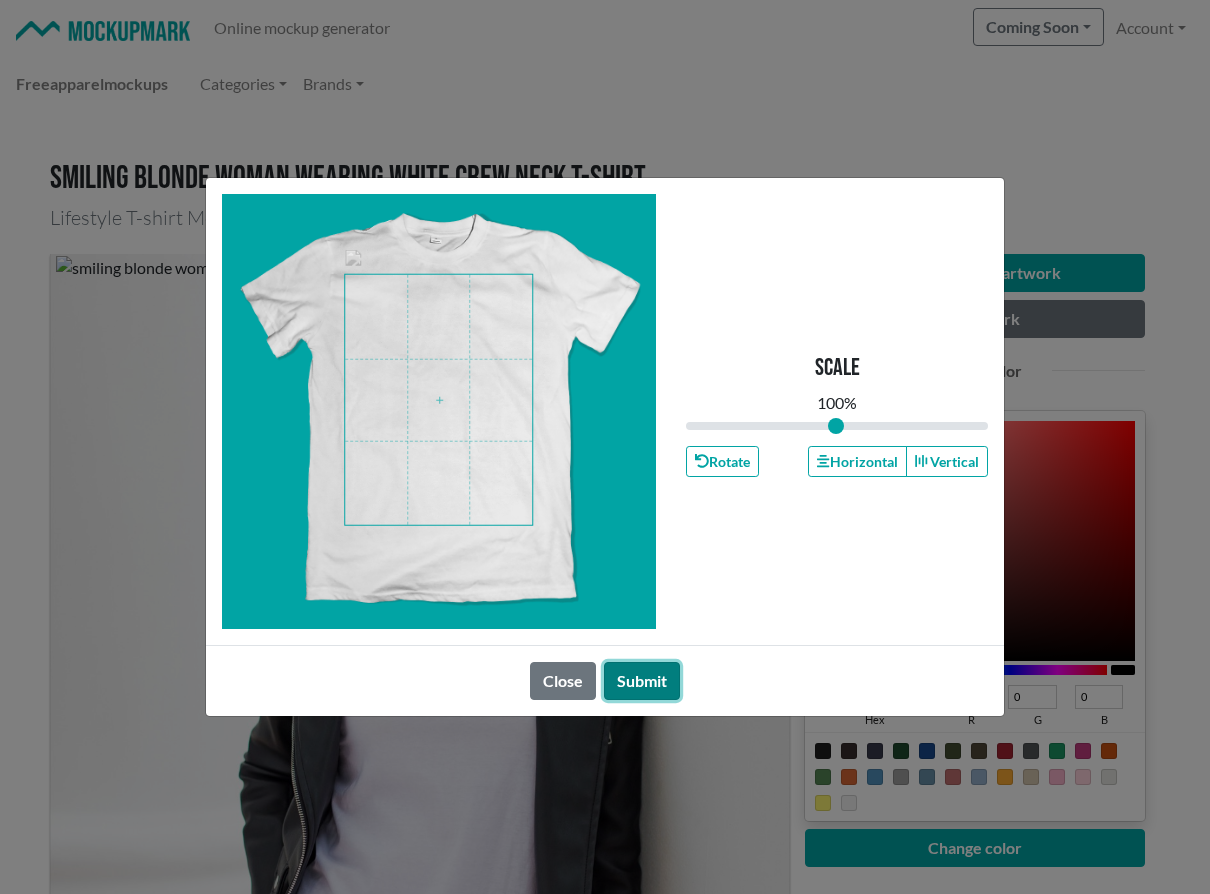 click on "Submit" at bounding box center (642, 681) 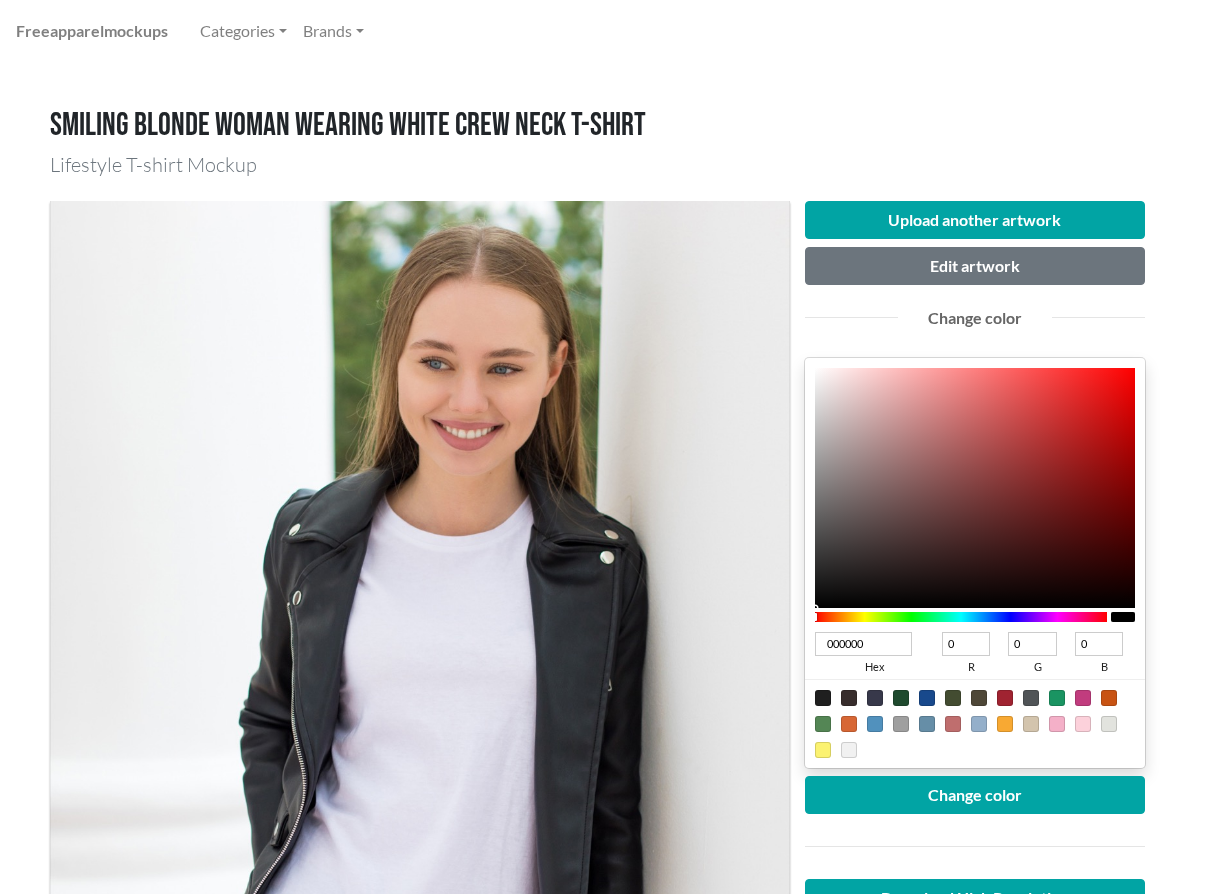 scroll, scrollTop: 32, scrollLeft: 0, axis: vertical 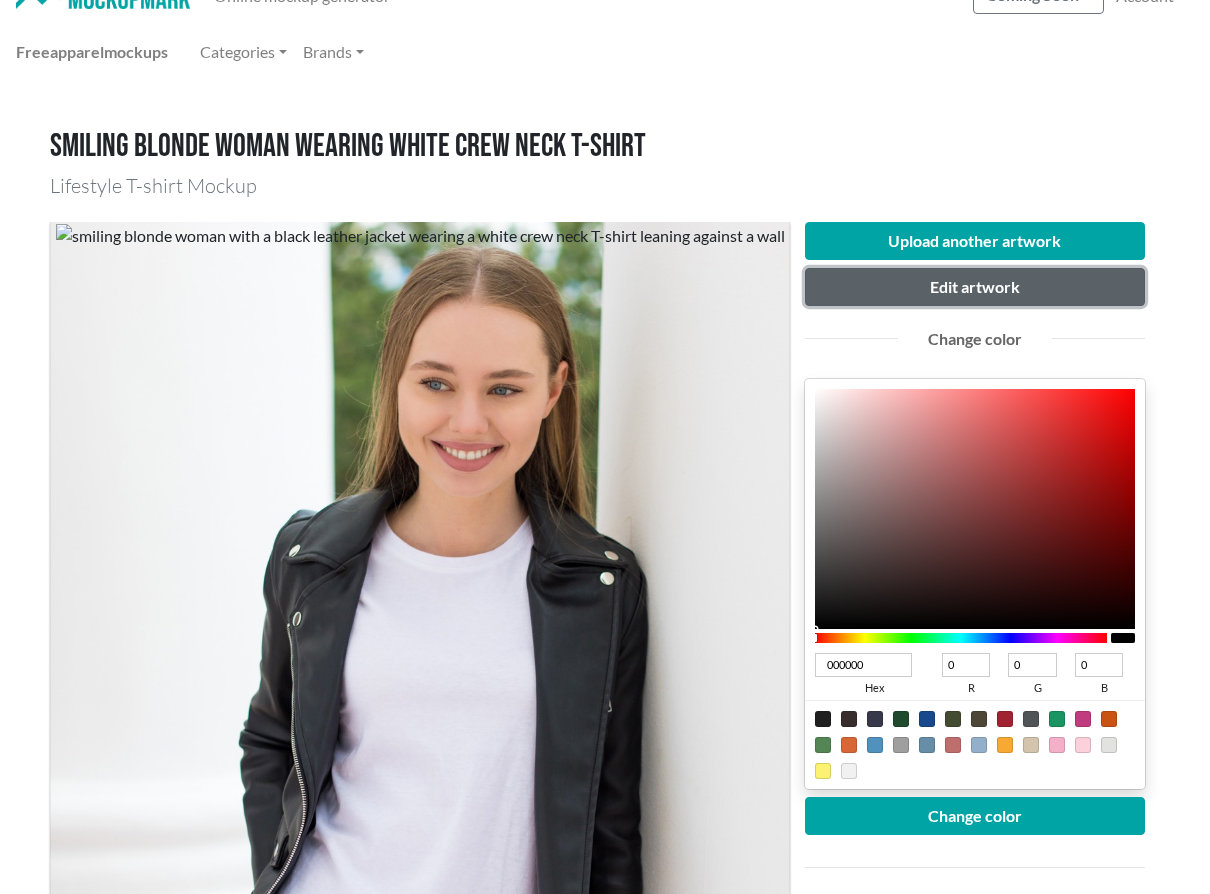 click on "Edit artwork" at bounding box center [975, 287] 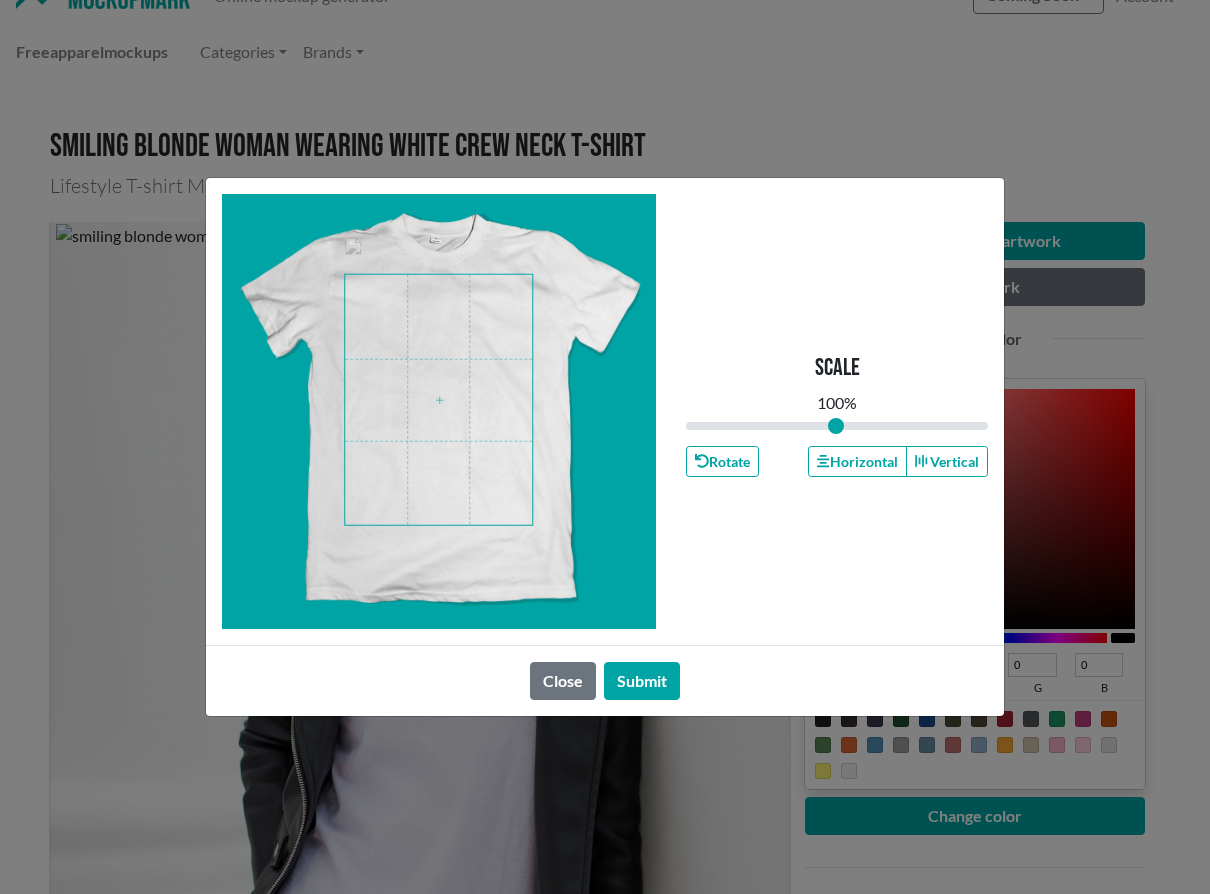 click at bounding box center [438, 400] 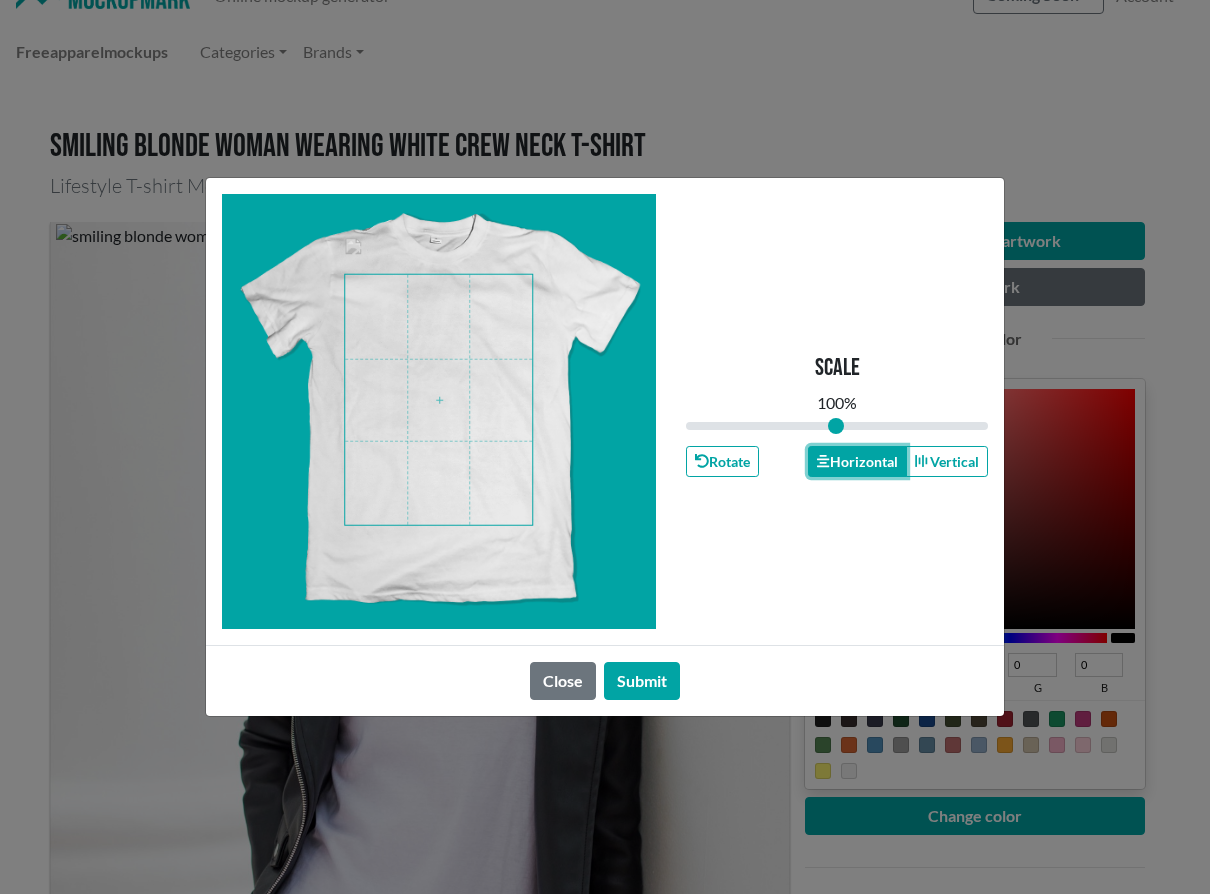 click on "Horizontal" at bounding box center [857, 461] 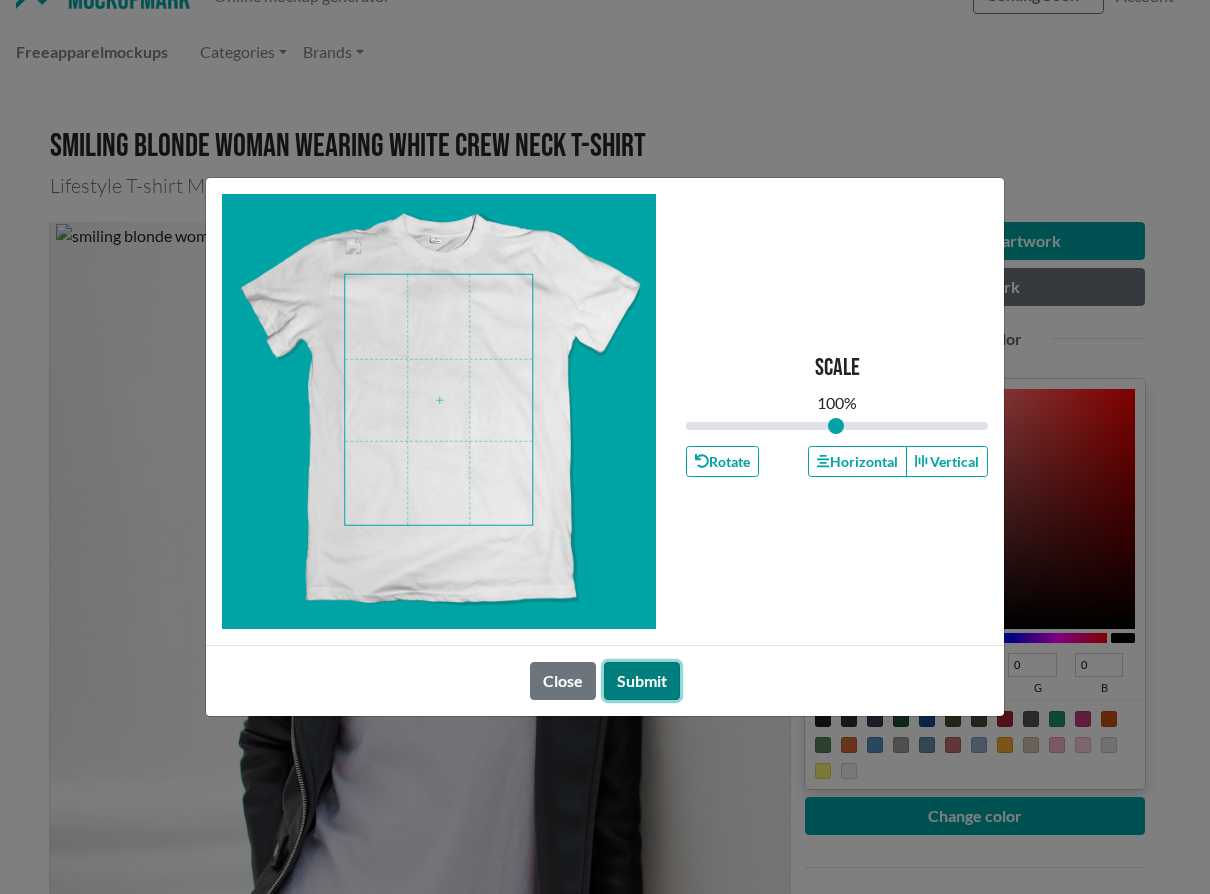 click on "Submit" at bounding box center (642, 681) 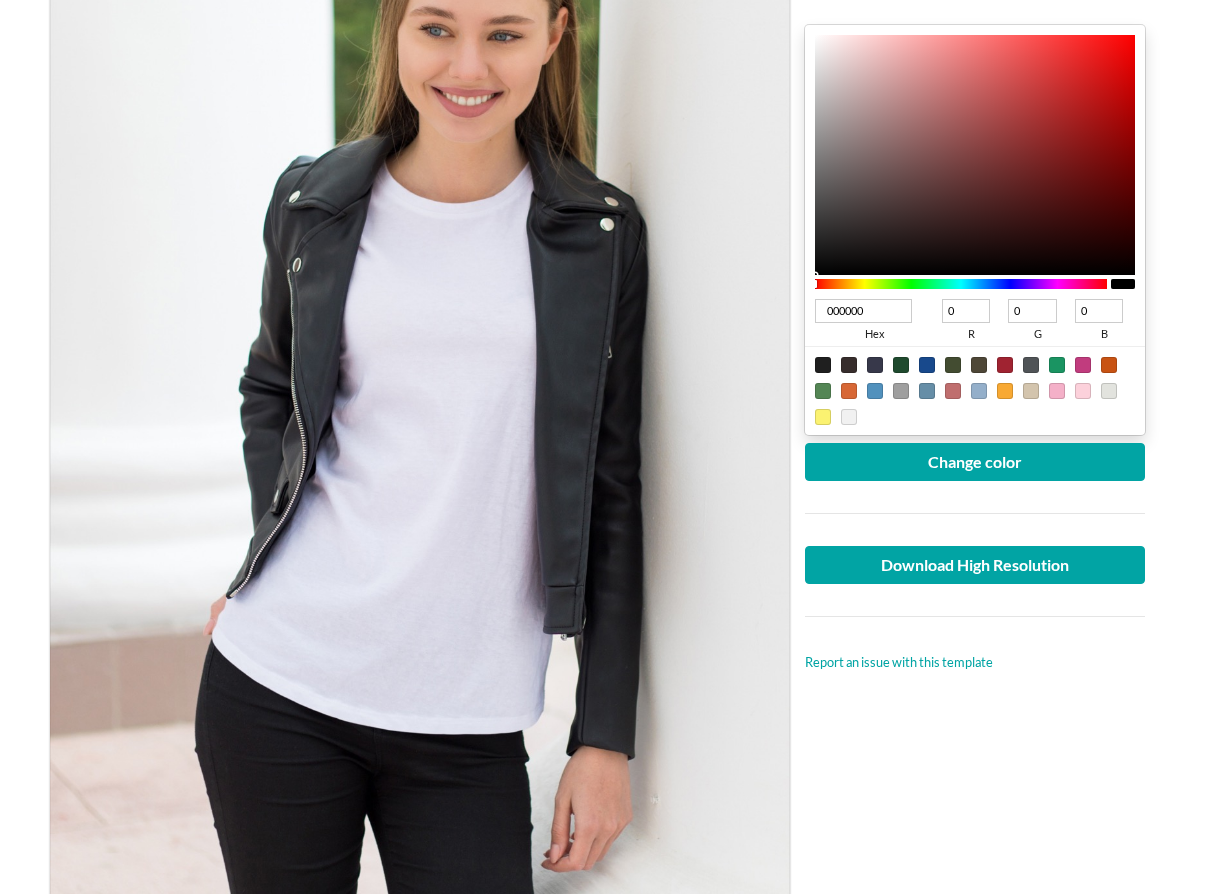 scroll, scrollTop: 390, scrollLeft: 0, axis: vertical 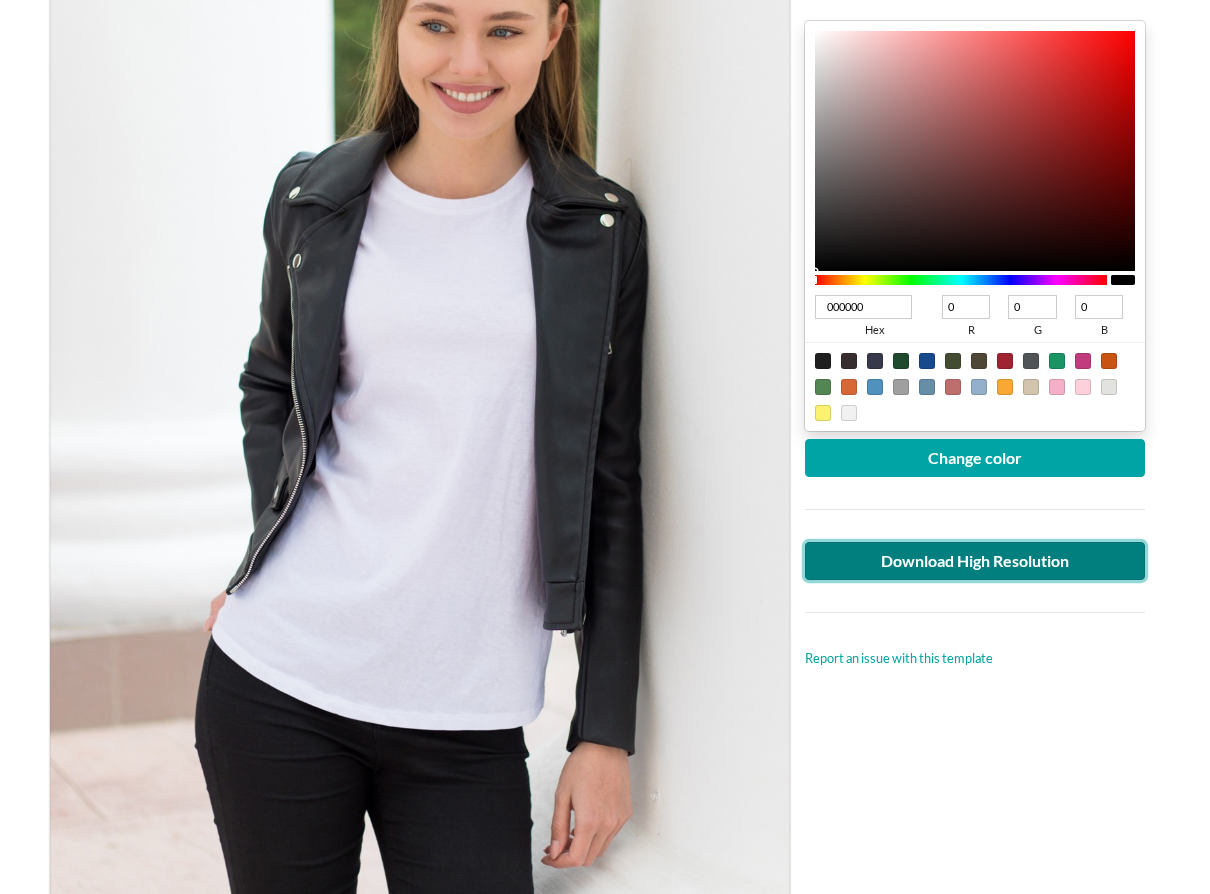 click on "Download High Resolution" at bounding box center (975, 561) 